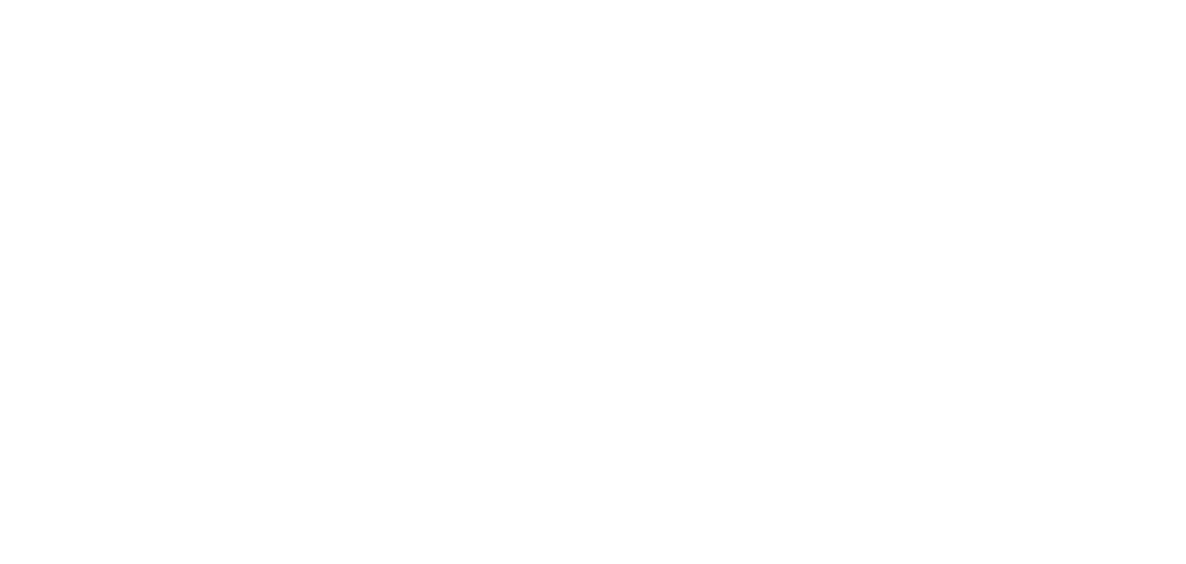 scroll, scrollTop: 0, scrollLeft: 0, axis: both 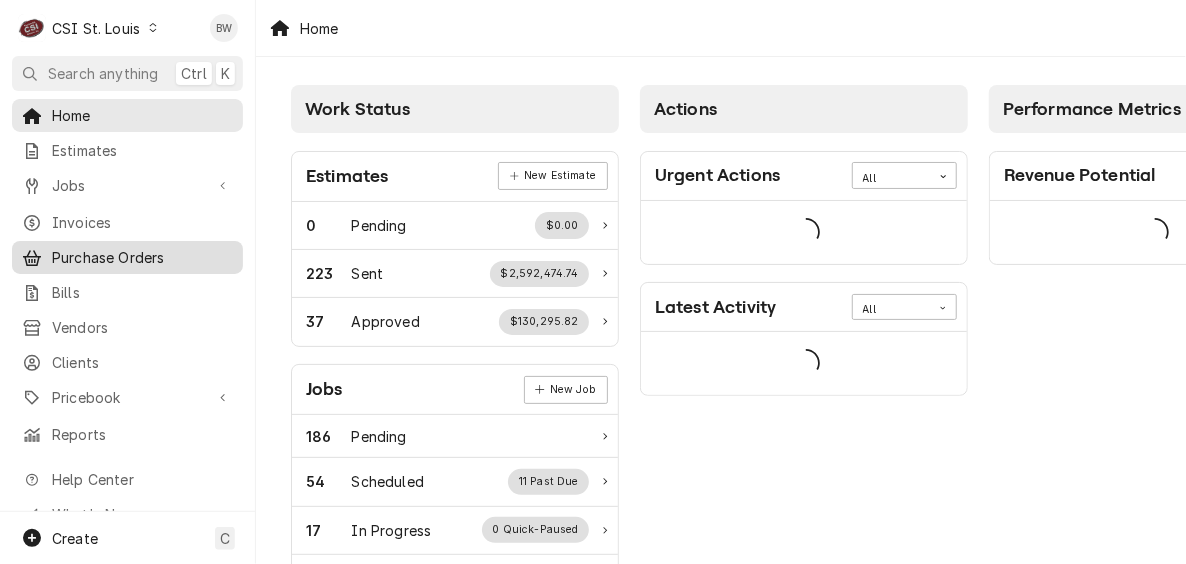 click on "Purchase Orders" at bounding box center [142, 257] 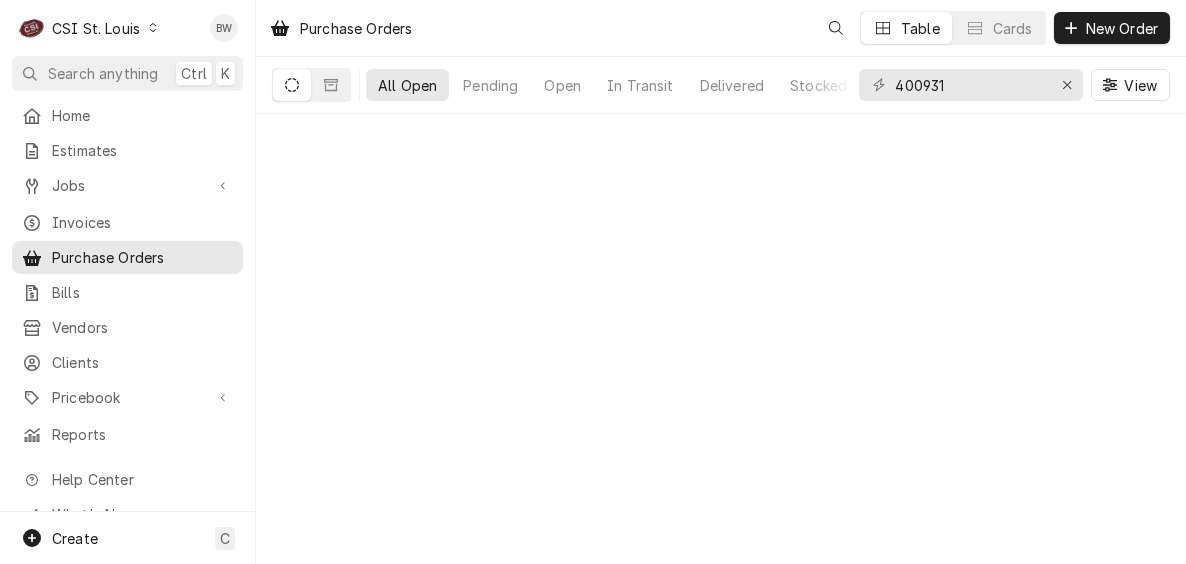 scroll, scrollTop: 0, scrollLeft: 0, axis: both 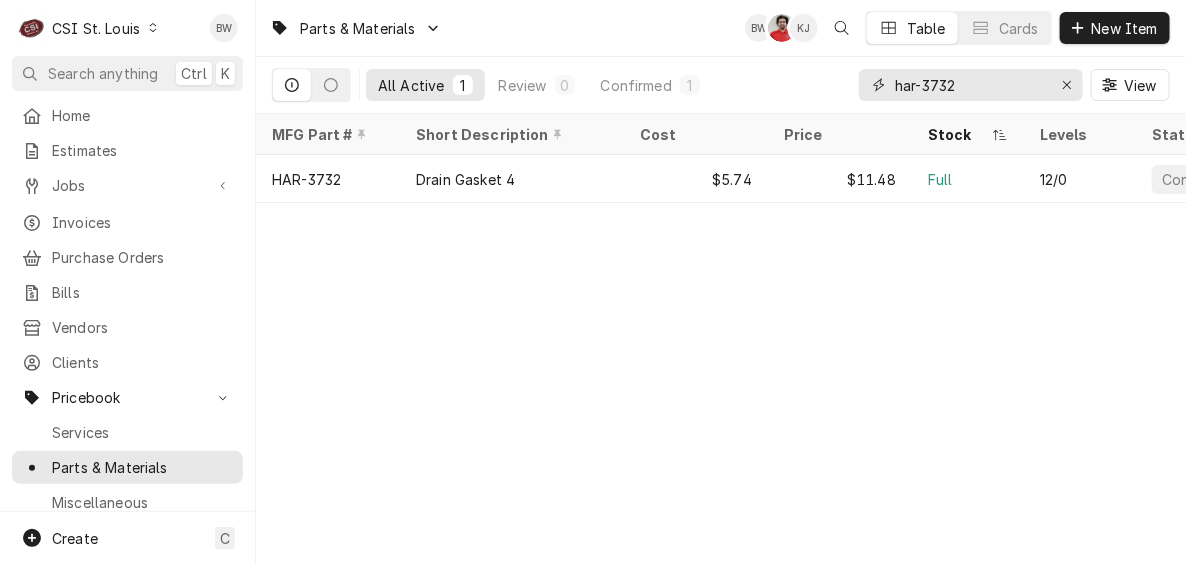 drag, startPoint x: 960, startPoint y: 90, endPoint x: 877, endPoint y: 87, distance: 83.0542 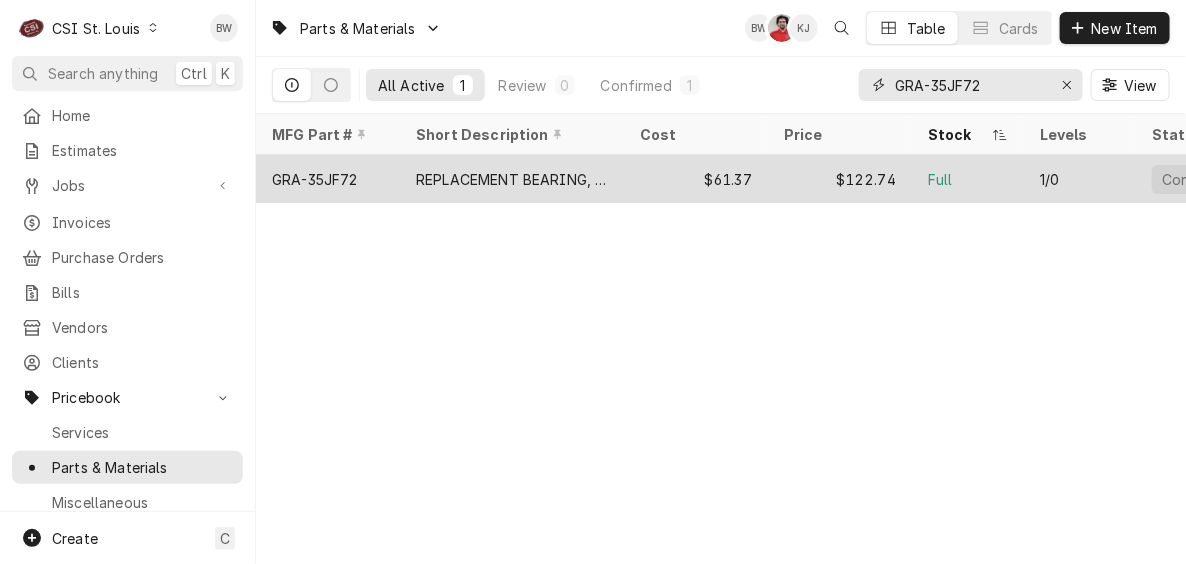 type on "GRA-35JF72" 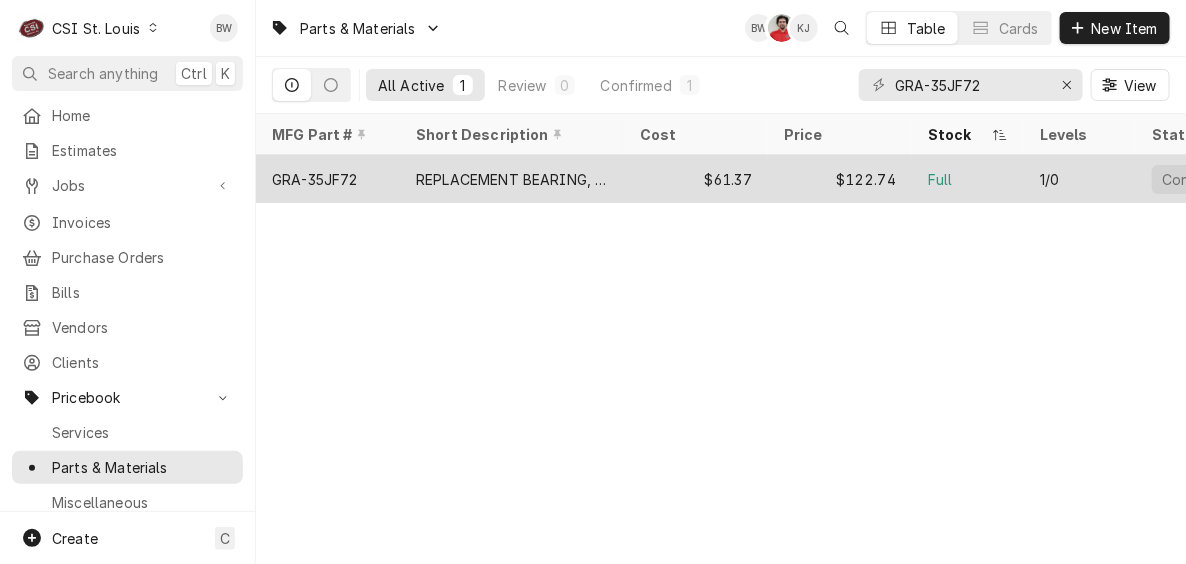 click on "GRA-35JF72" at bounding box center (328, 179) 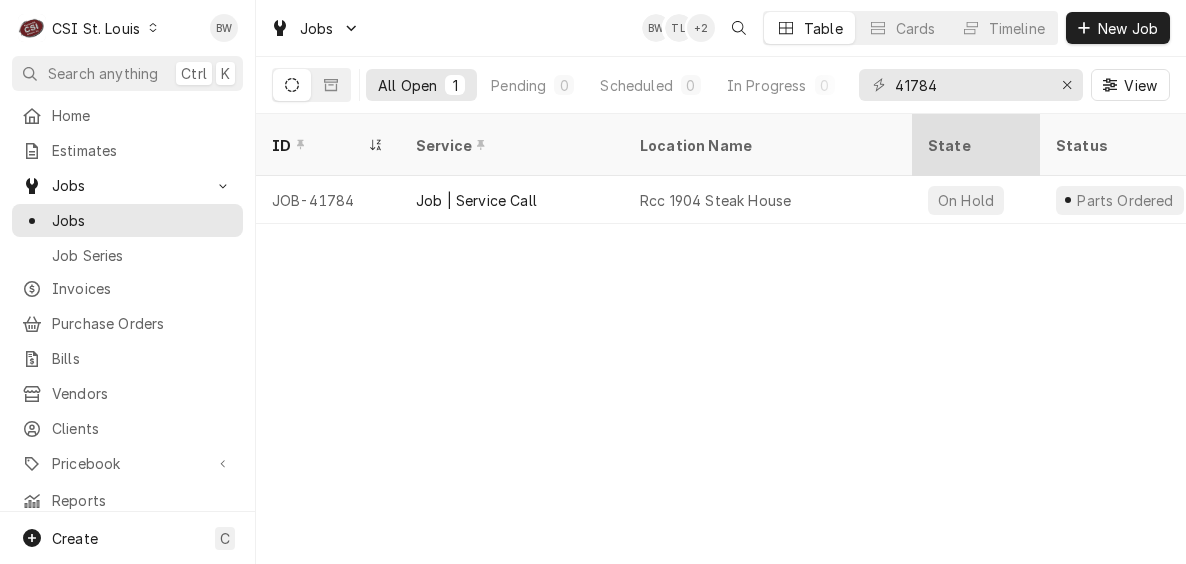 scroll, scrollTop: 0, scrollLeft: 0, axis: both 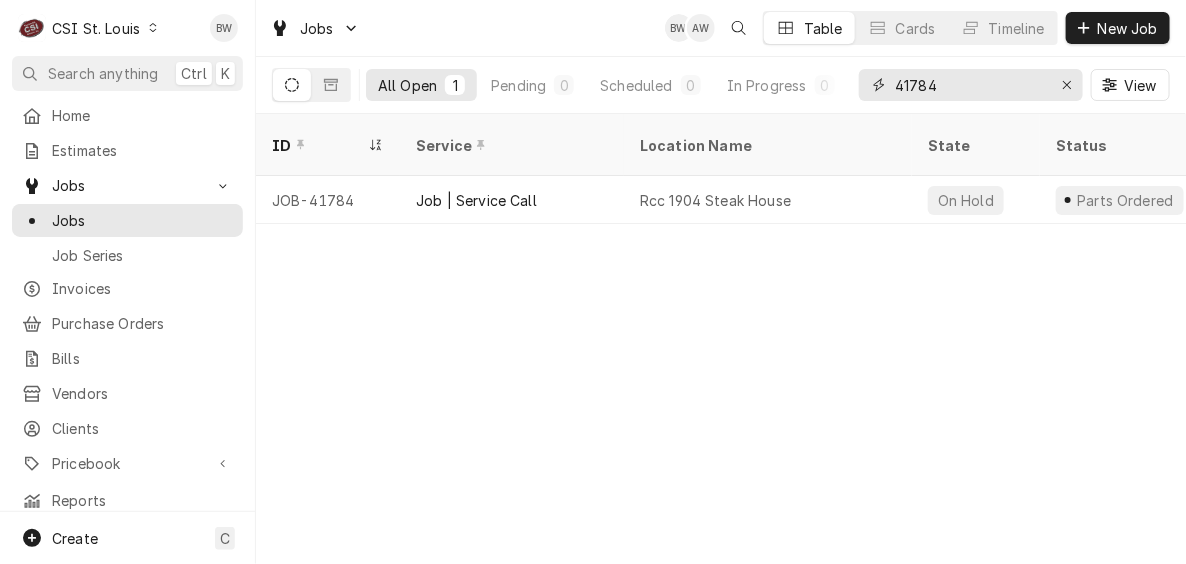 drag, startPoint x: 966, startPoint y: 96, endPoint x: 865, endPoint y: 87, distance: 101.4002 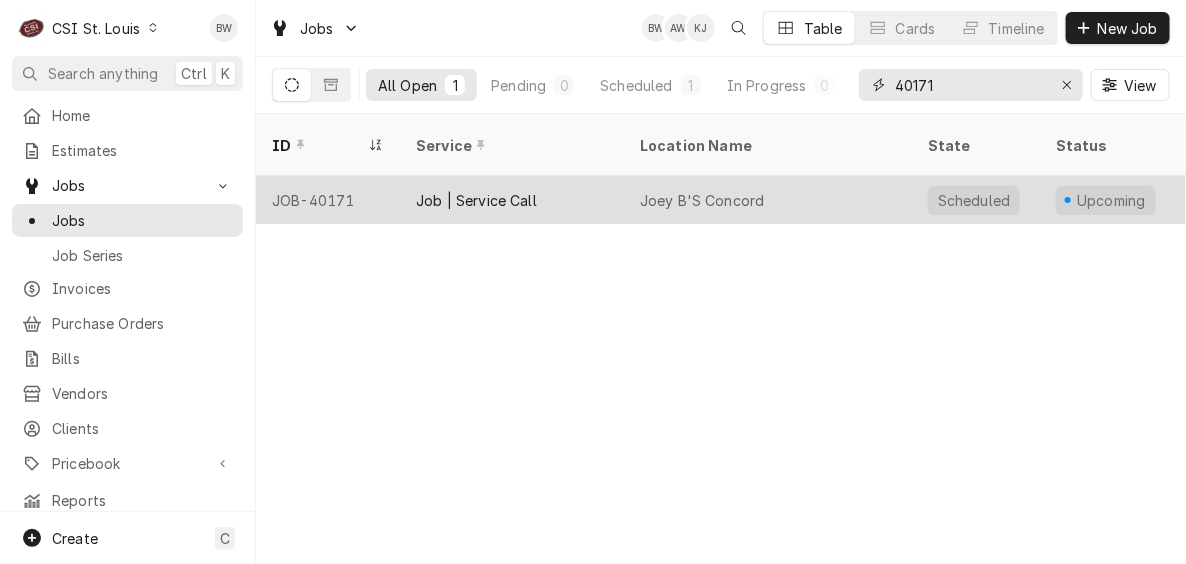type on "40171" 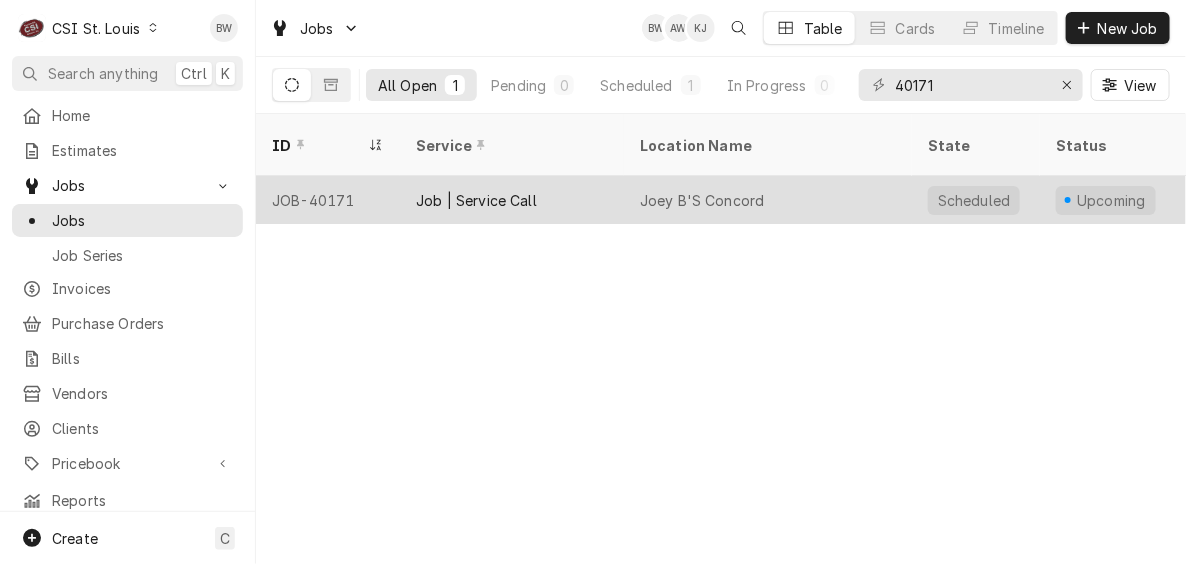 click on "JOB-40171" at bounding box center [328, 200] 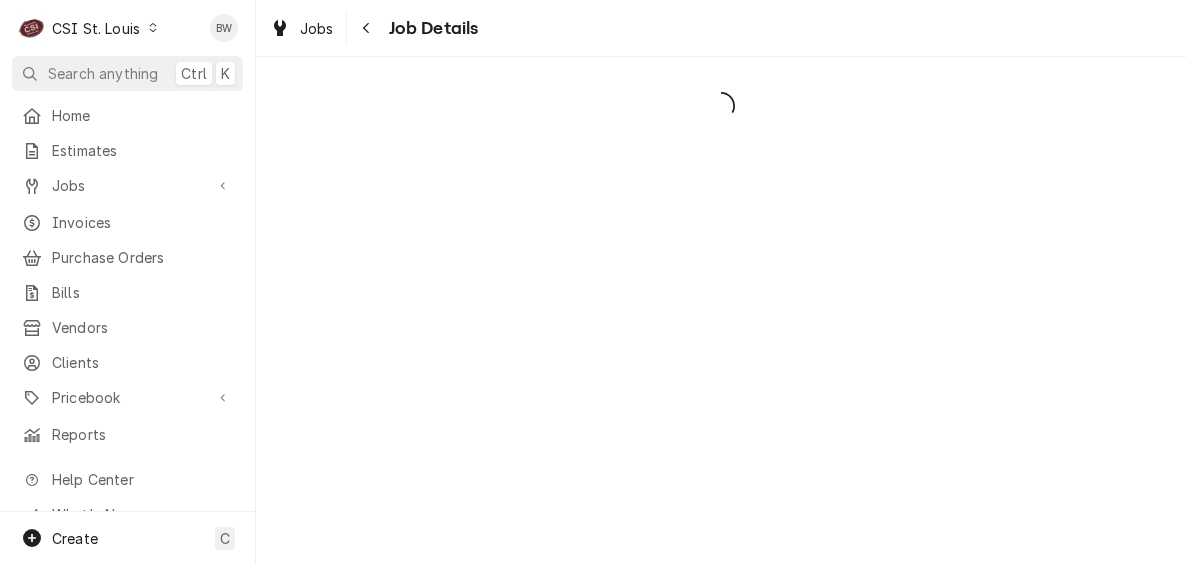 scroll, scrollTop: 0, scrollLeft: 0, axis: both 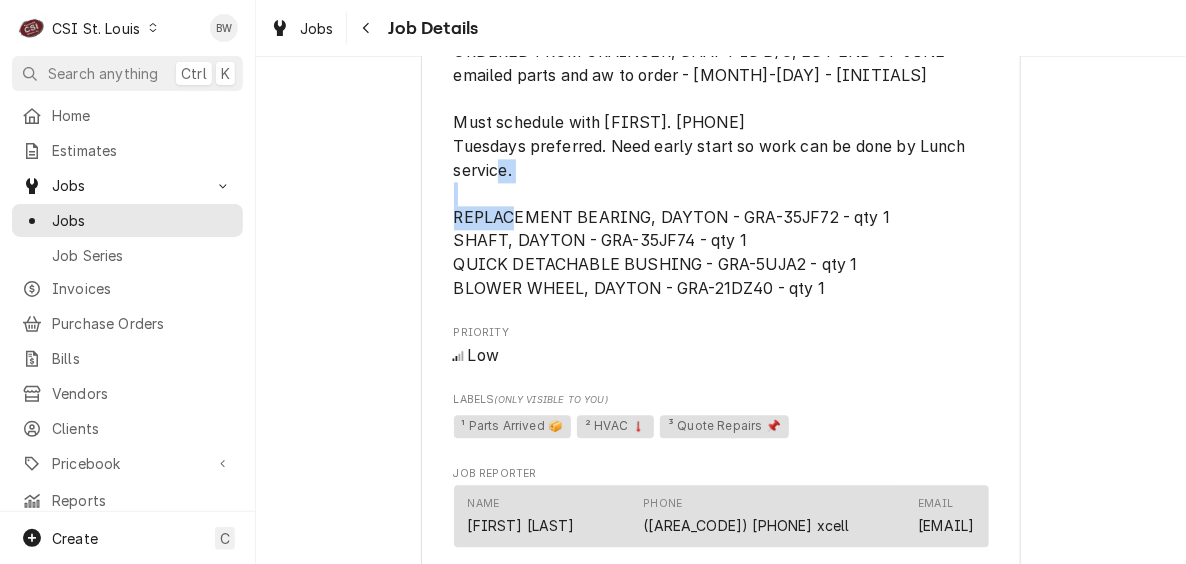 drag, startPoint x: 827, startPoint y: 216, endPoint x: 734, endPoint y: 220, distance: 93.08598 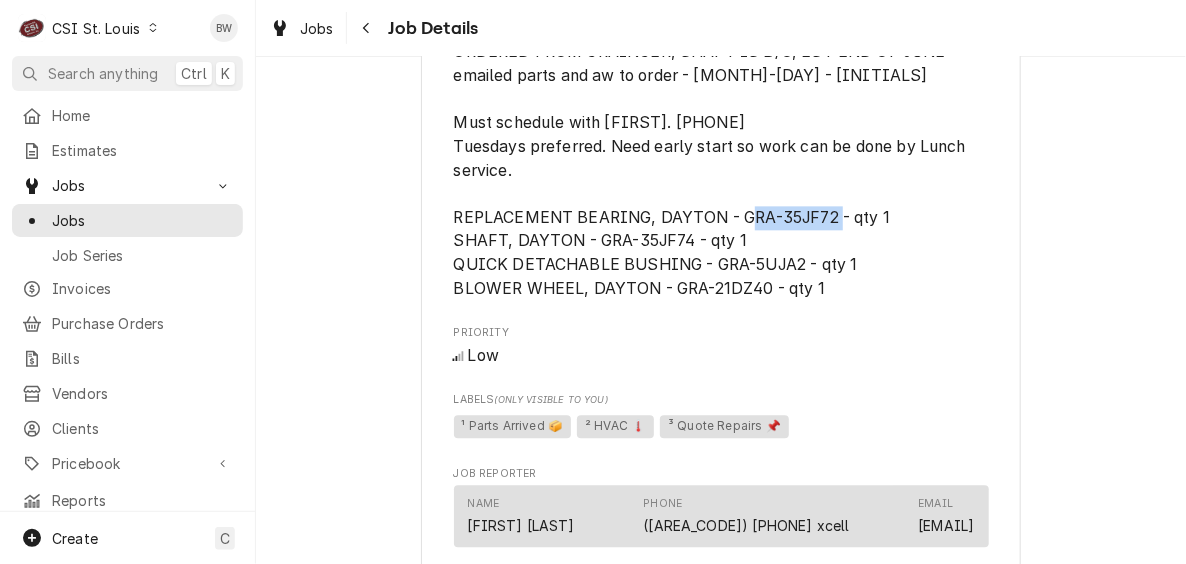 drag, startPoint x: 688, startPoint y: 243, endPoint x: 594, endPoint y: 243, distance: 94 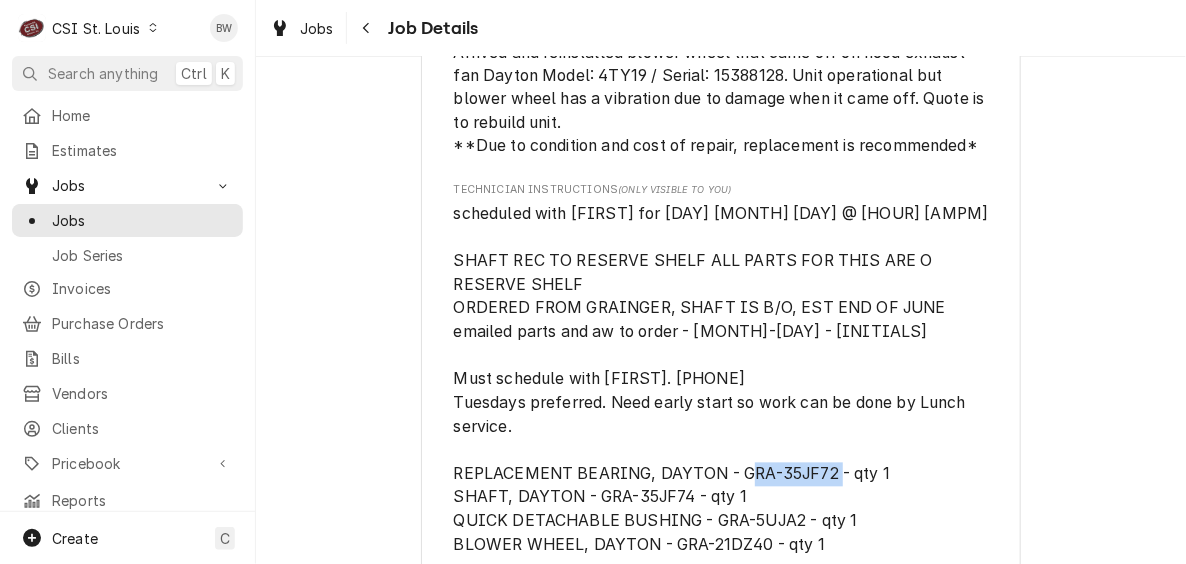 scroll, scrollTop: 1200, scrollLeft: 0, axis: vertical 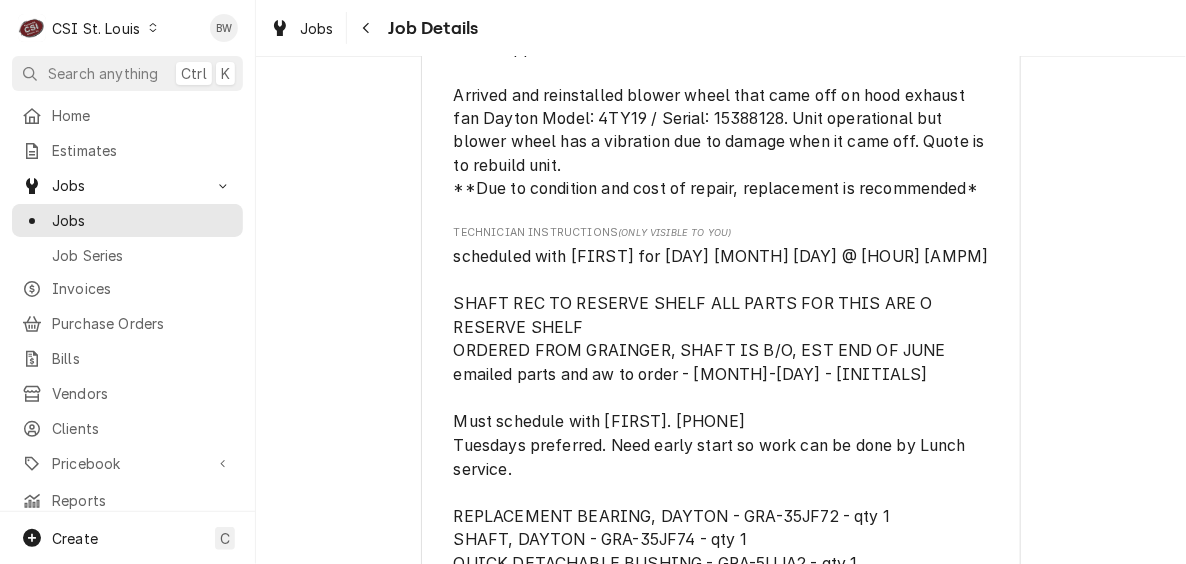 click on "scheduled with Mike for Thursday 8/7 @ 6 am
SHAFT REC TO RESERVE SHELF ALL PARTS FOR THIS ARE O RESERVE SHELF
ORDERED FROM GRAINGER, SHAFT IS B/O, EST END OF JUNE
emailed parts and aw to order - 5/21 - LS
Must schedule with Mike. 314-775-8112
Tuesdays preferred. Need early start so work can be done by Lunch service.
REPLACEMENT BEARING, DAYTON - GRA-35JF72 - qty 1
SHAFT, DAYTON - GRA-35JF74 - qty 1
QUICK DETACHABLE BUSHING - GRA-5UJA2 - qty 1
BLOWER WHEEL, DAYTON - GRA-21DZ40 - qty 1" at bounding box center [721, 423] 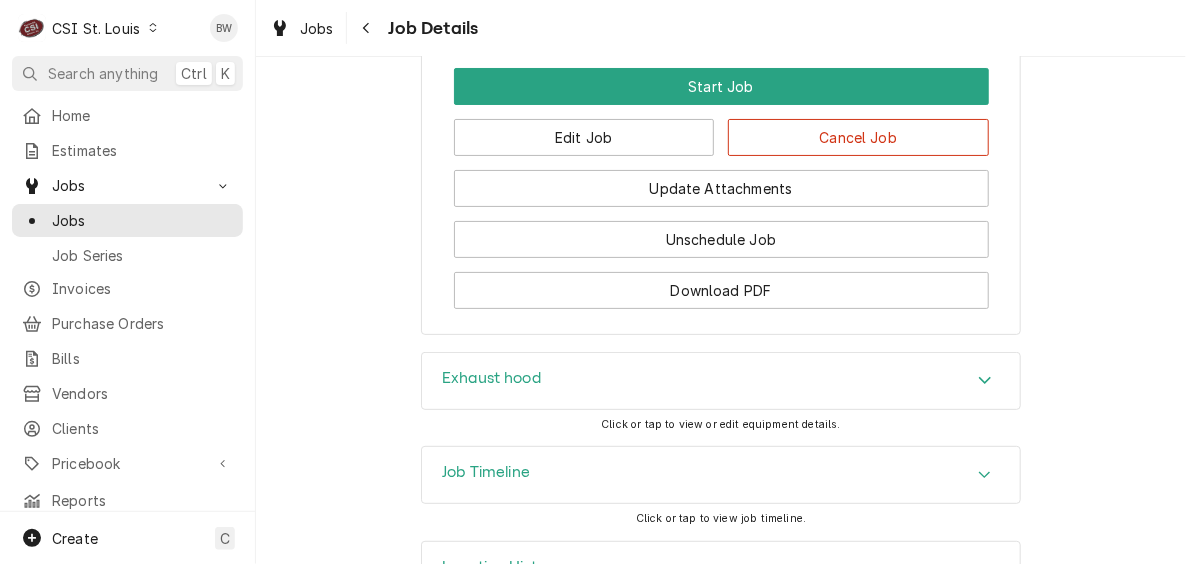 scroll, scrollTop: 2604, scrollLeft: 0, axis: vertical 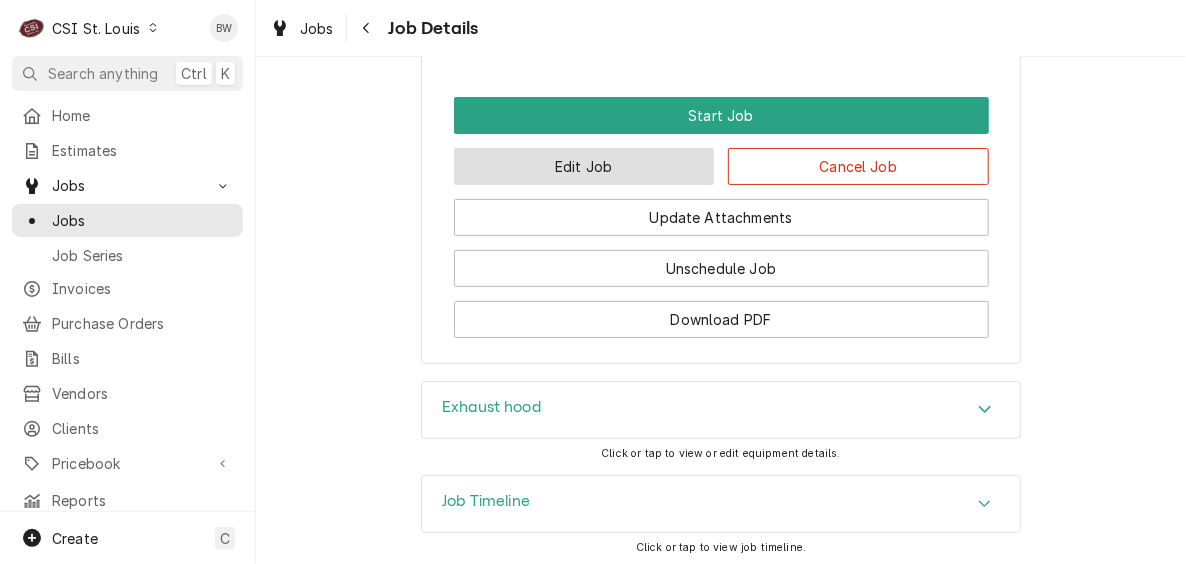click on "Edit Job" at bounding box center [584, 166] 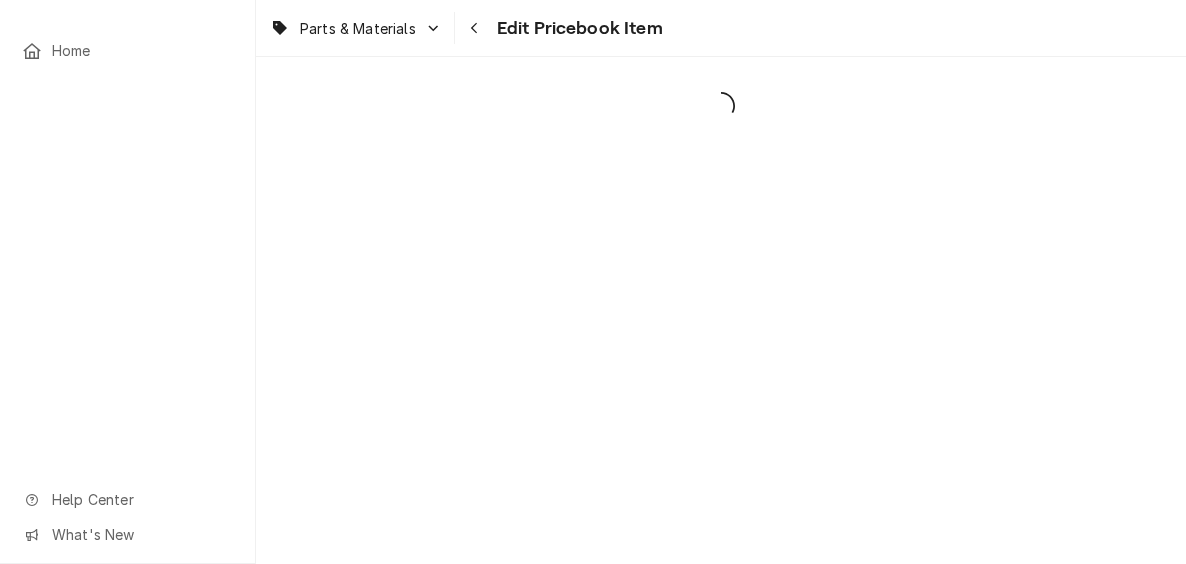 scroll, scrollTop: 0, scrollLeft: 0, axis: both 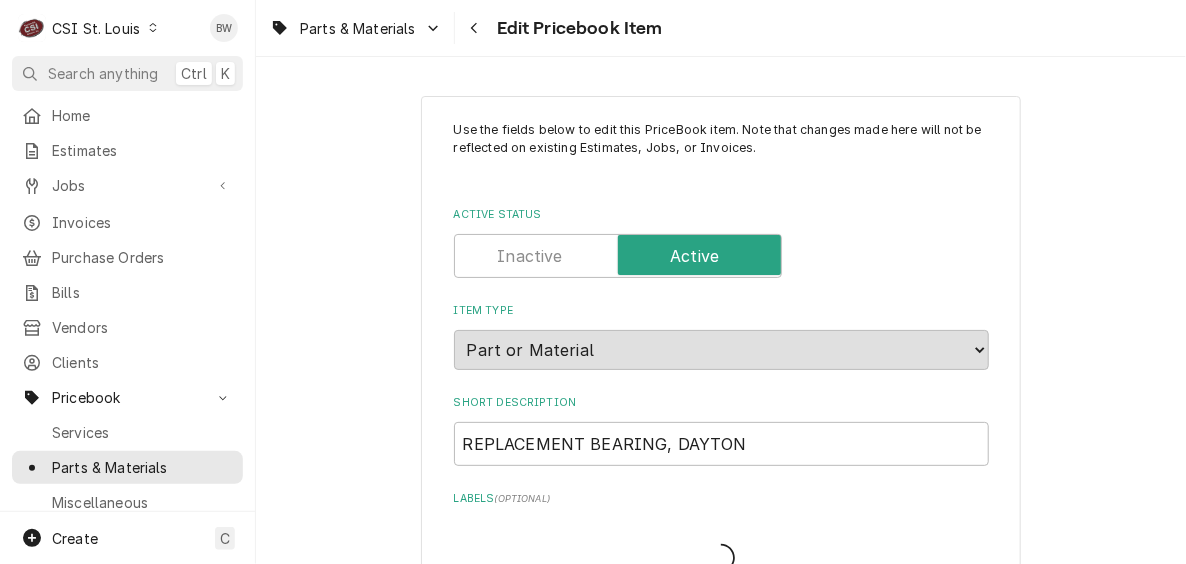 type on "x" 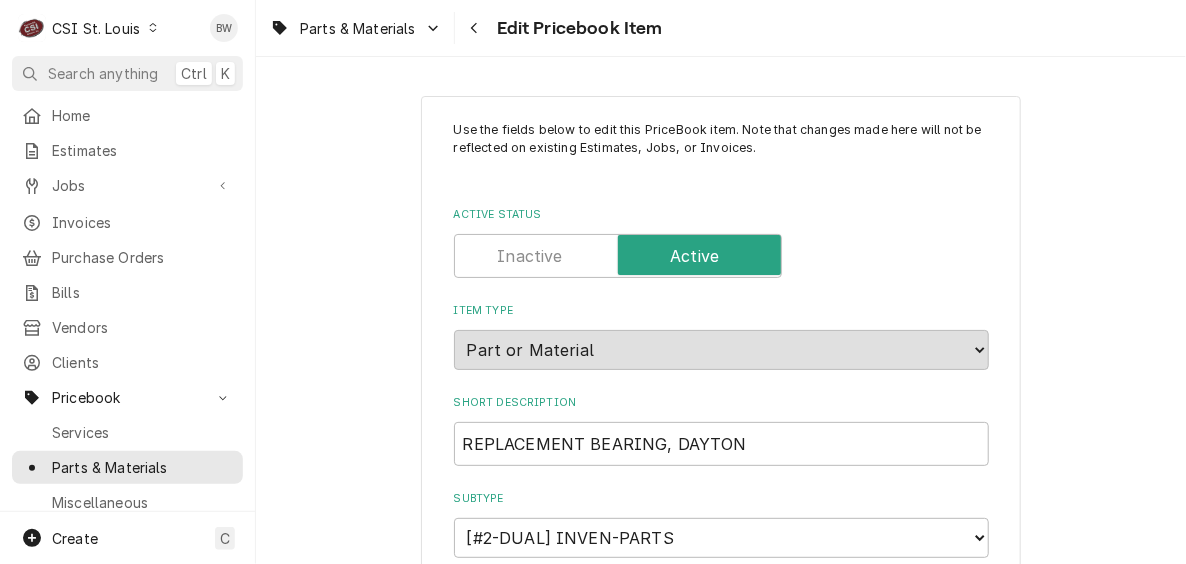 click on "Parts & Materials   Edit Pricebook Item" at bounding box center (721, 28) 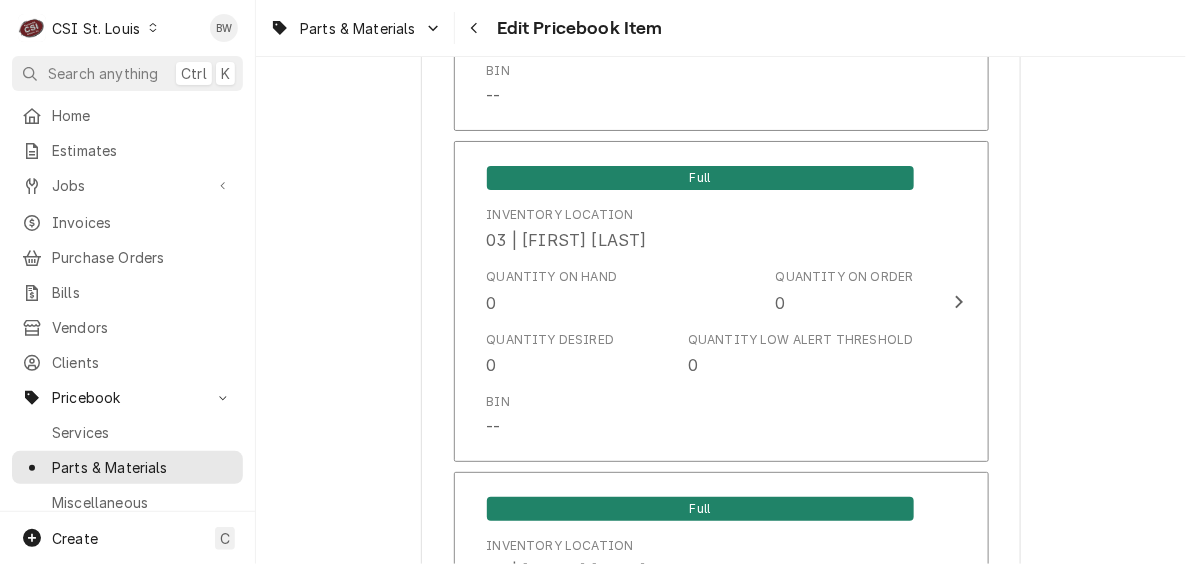 scroll, scrollTop: 4979, scrollLeft: 0, axis: vertical 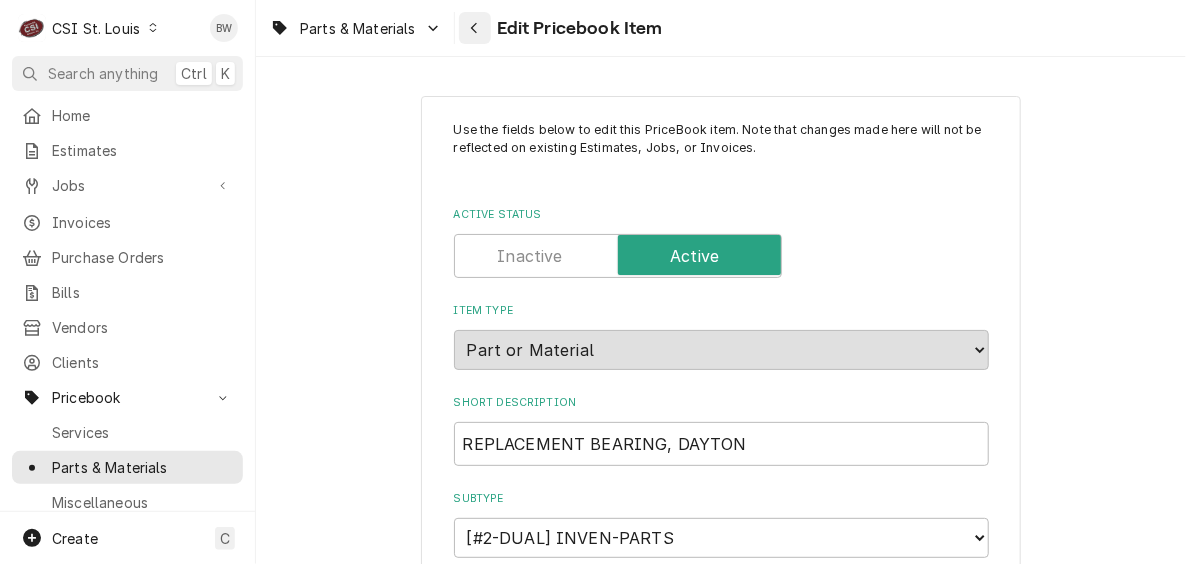 click 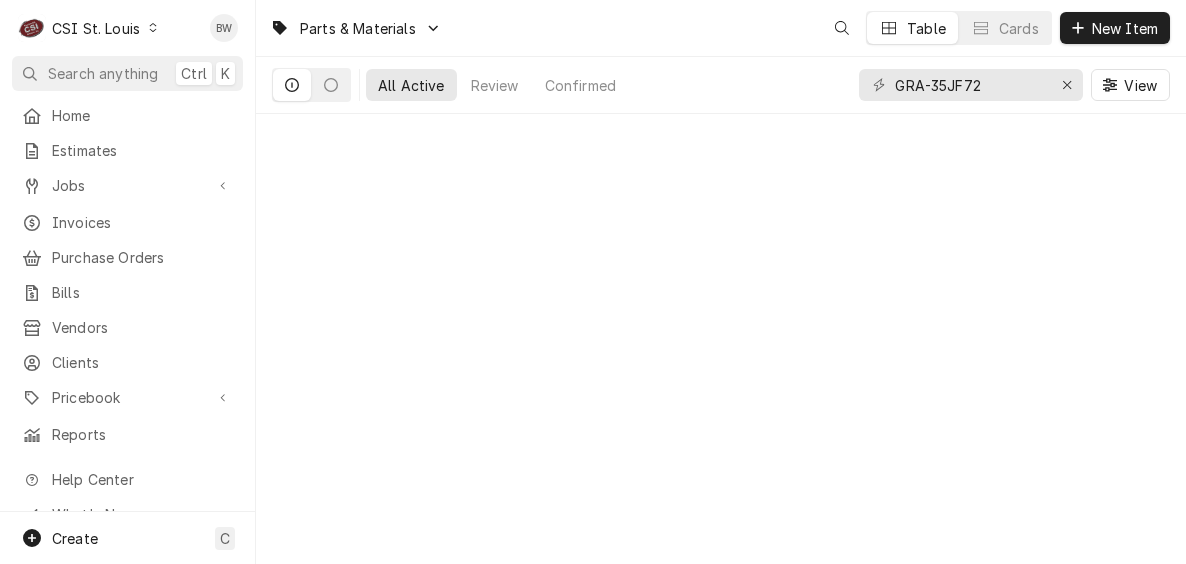 scroll, scrollTop: 0, scrollLeft: 0, axis: both 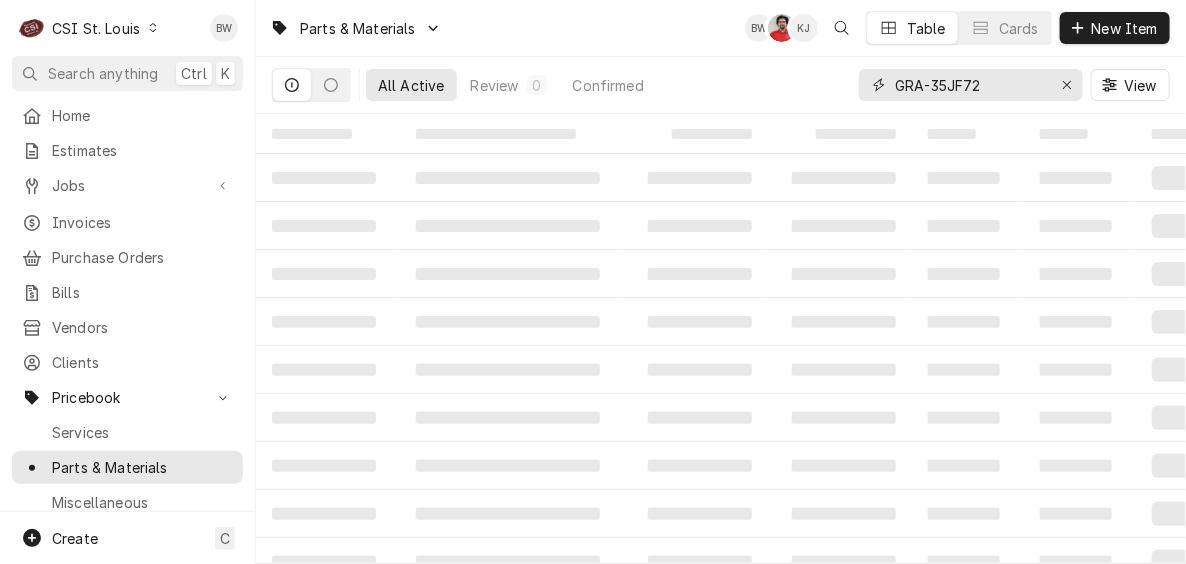 drag, startPoint x: 969, startPoint y: 92, endPoint x: 832, endPoint y: 84, distance: 137.23338 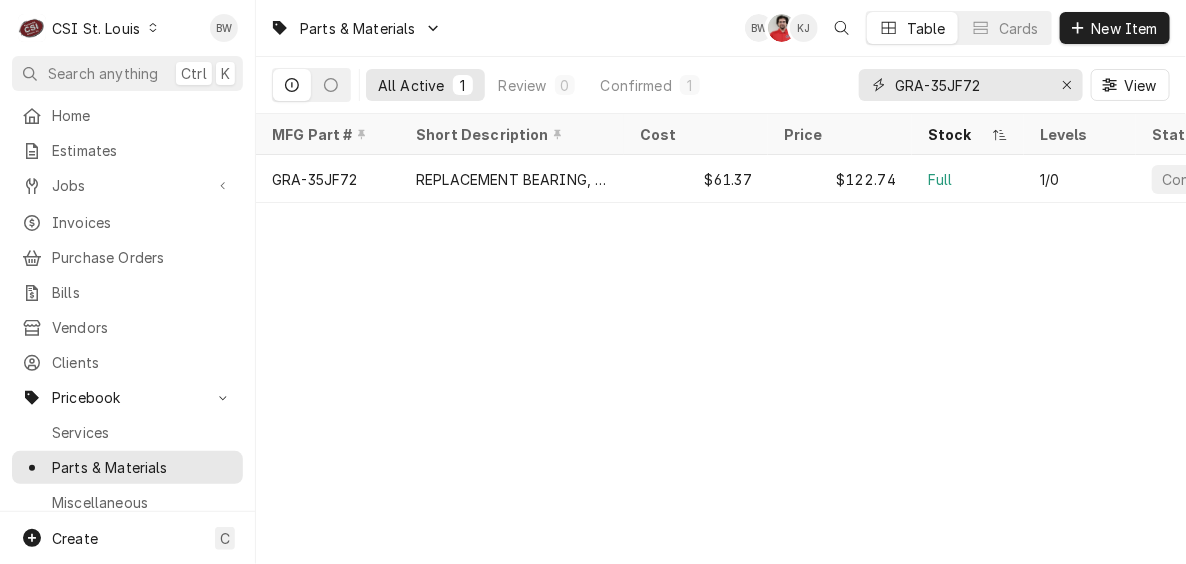 paste on "4" 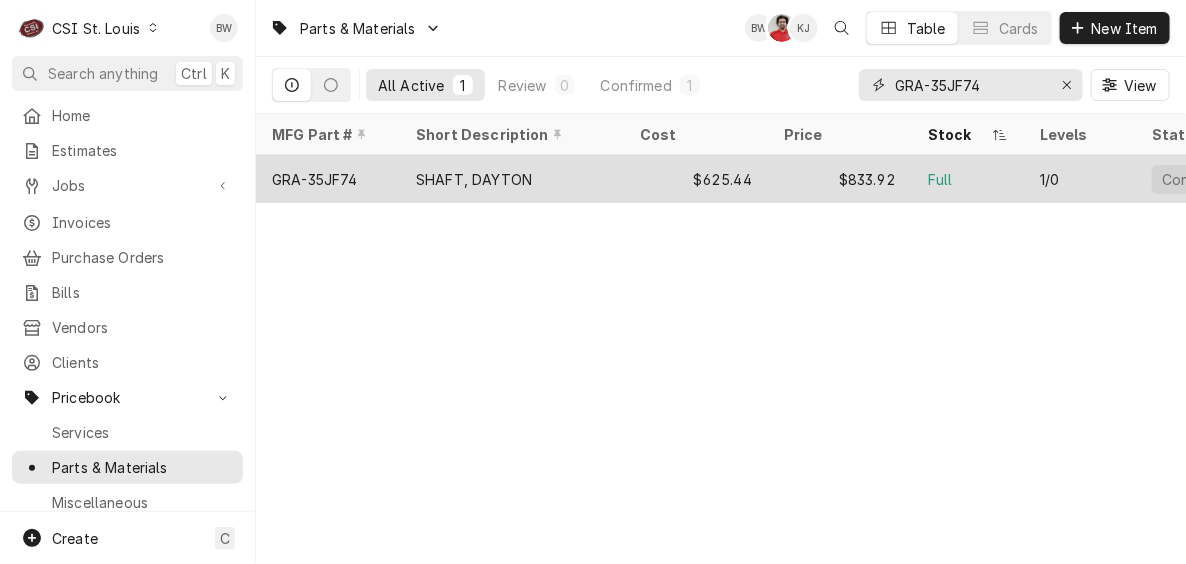 type on "GRA-35JF74" 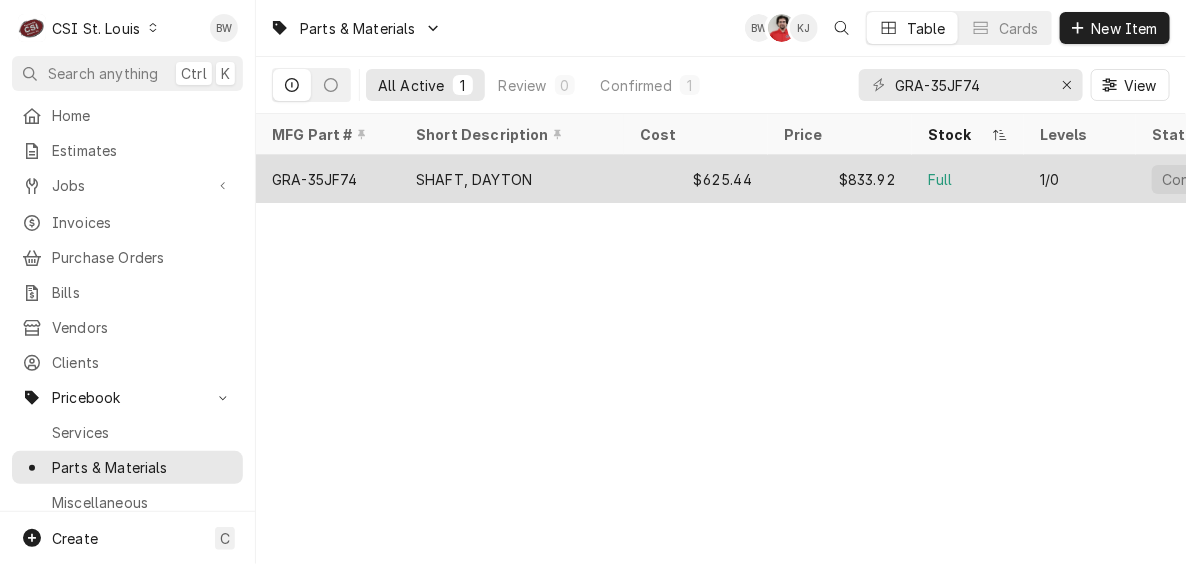 click on "GRA-35JF74" at bounding box center (315, 179) 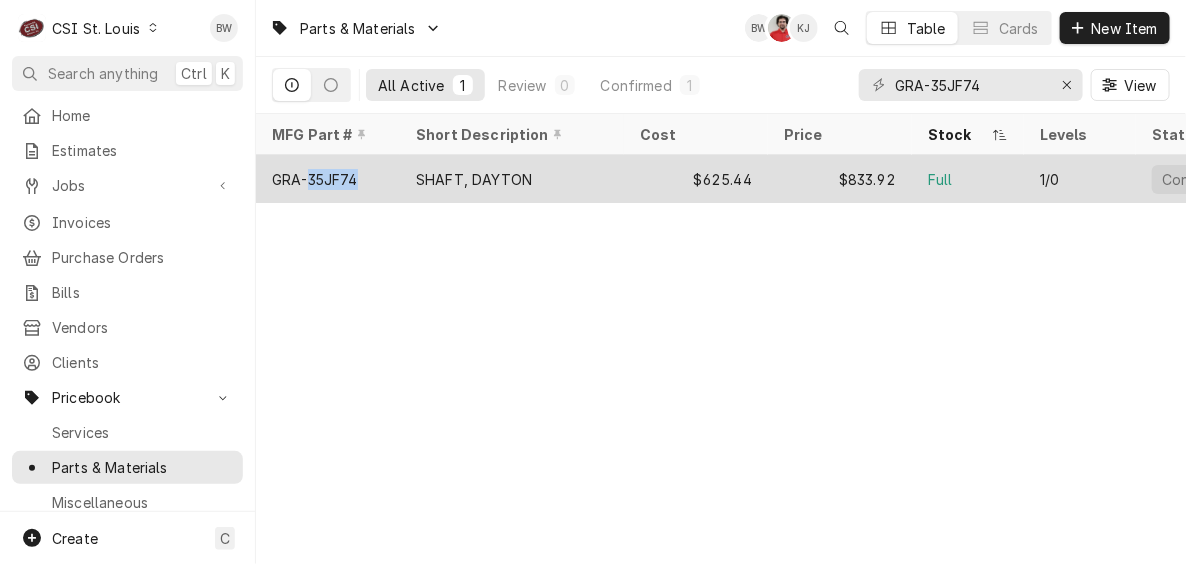 click on "GRA-35JF74" at bounding box center [315, 179] 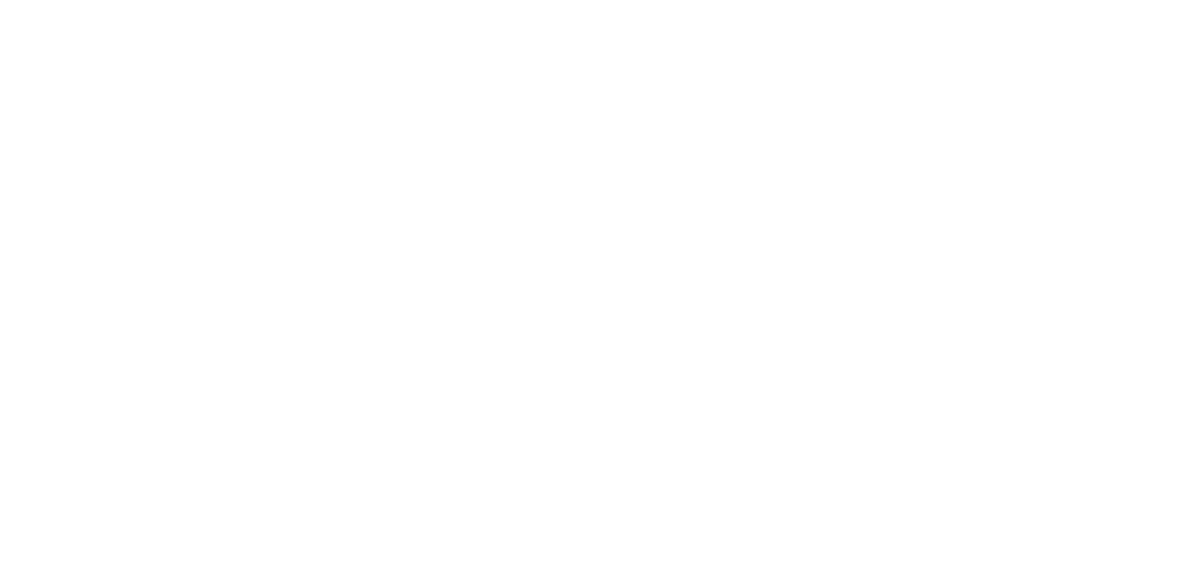 scroll, scrollTop: 0, scrollLeft: 0, axis: both 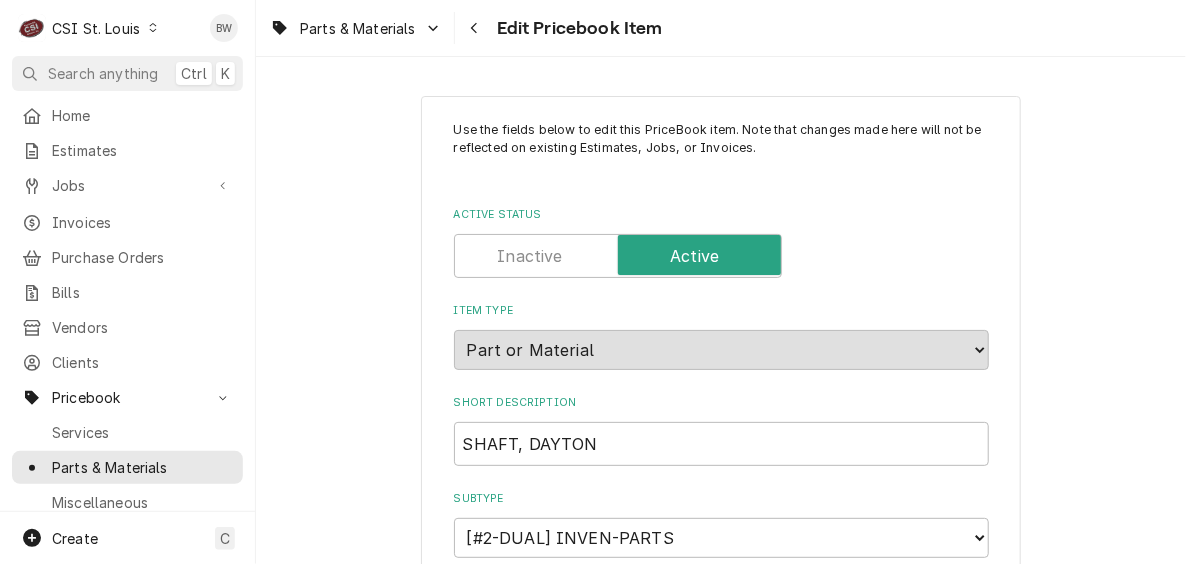 click on "Parts & Materials   Edit Pricebook Item" at bounding box center (721, 28) 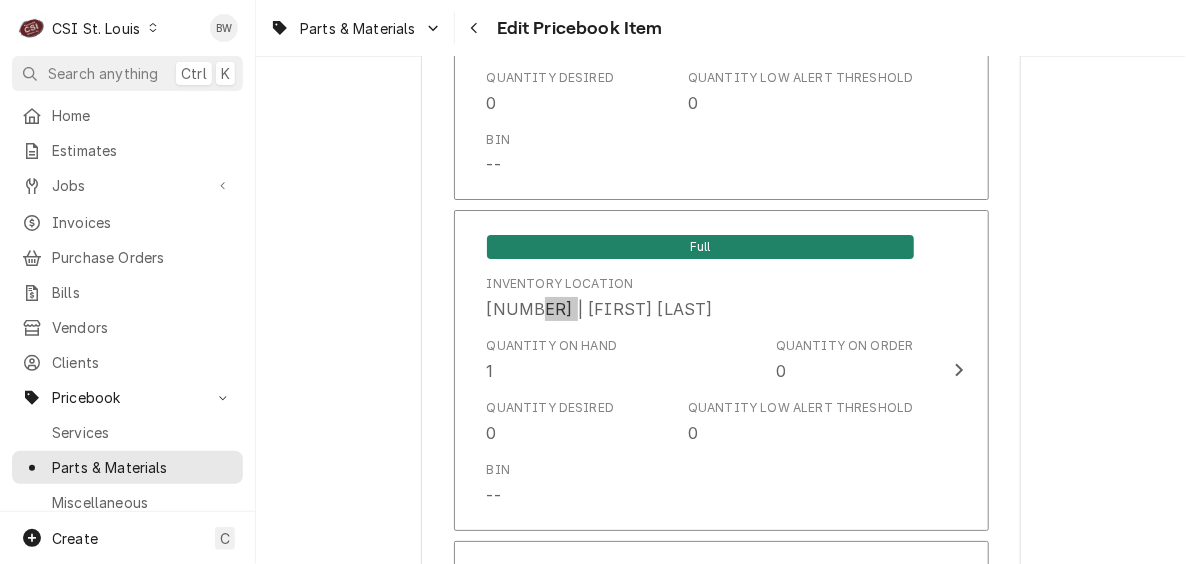 type on "x" 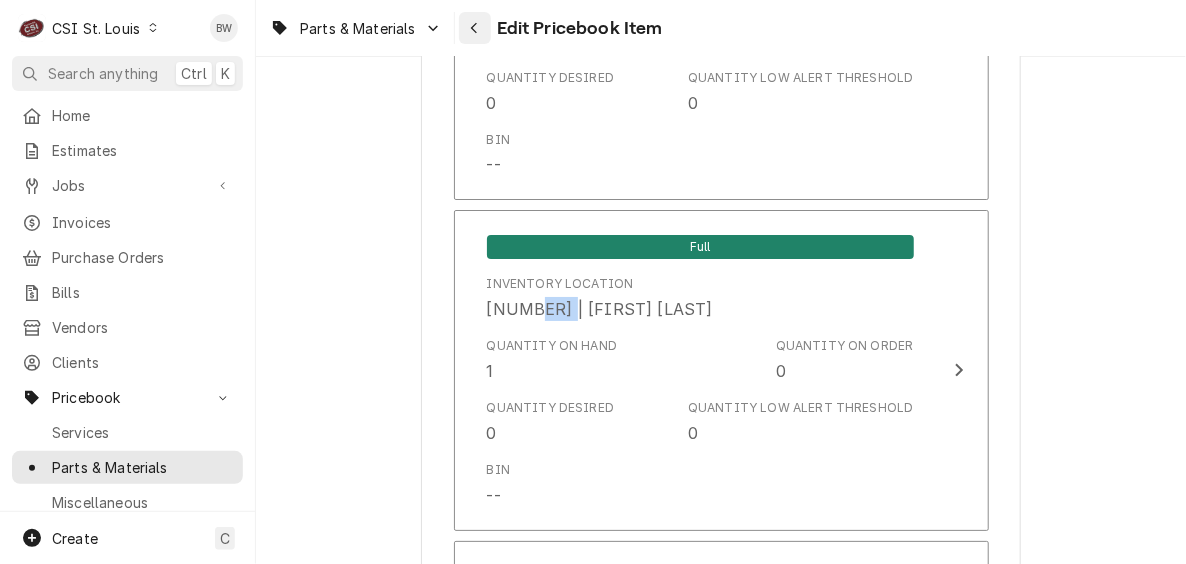 click 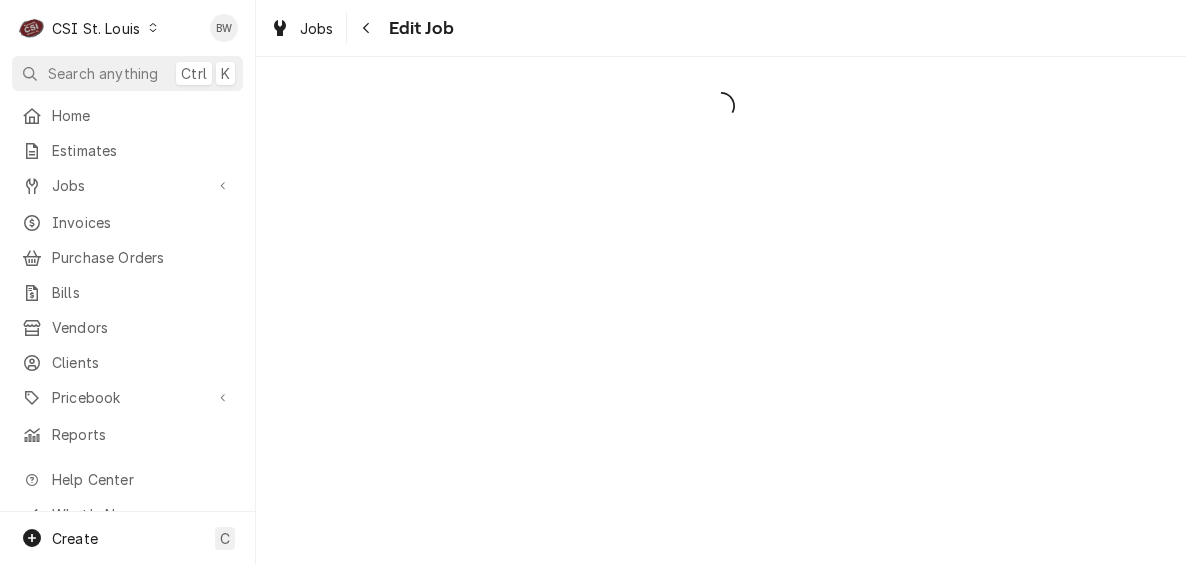 scroll, scrollTop: 0, scrollLeft: 0, axis: both 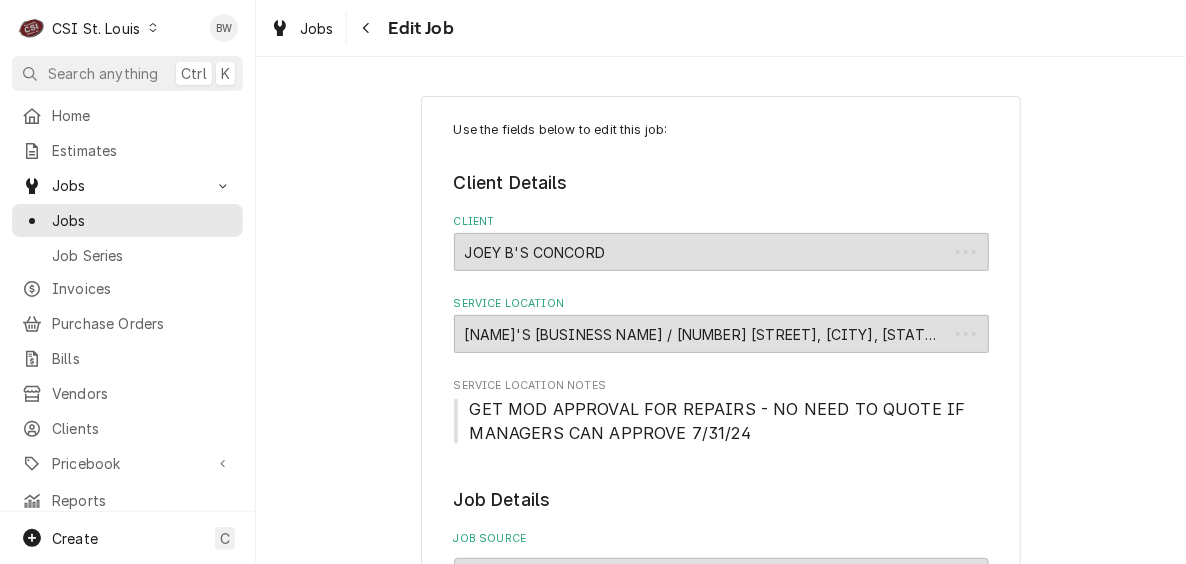 type on "x" 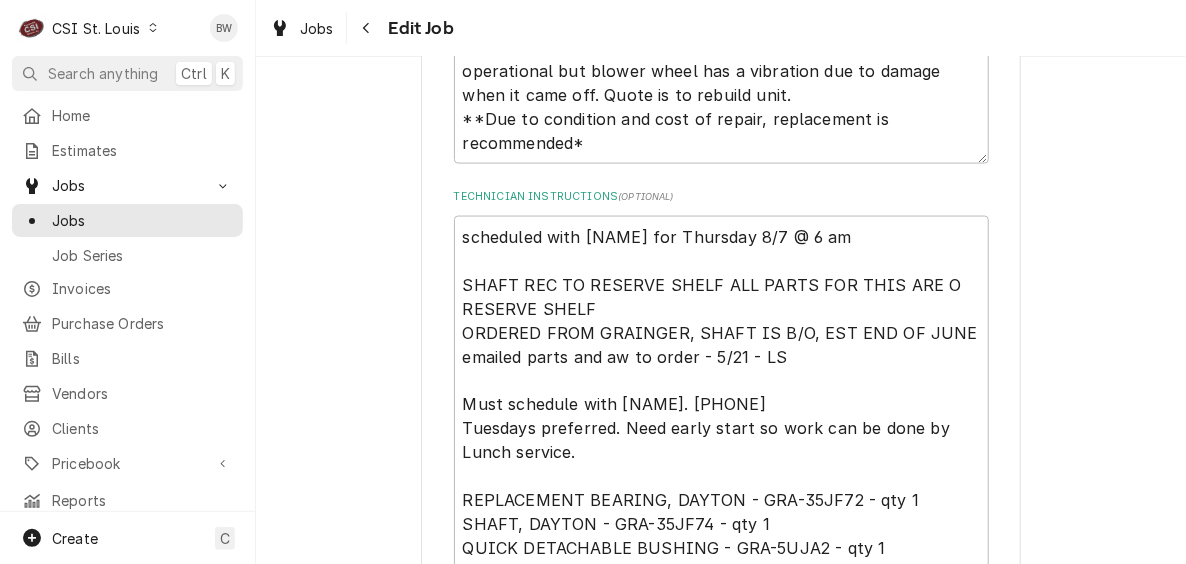 scroll, scrollTop: 1000, scrollLeft: 0, axis: vertical 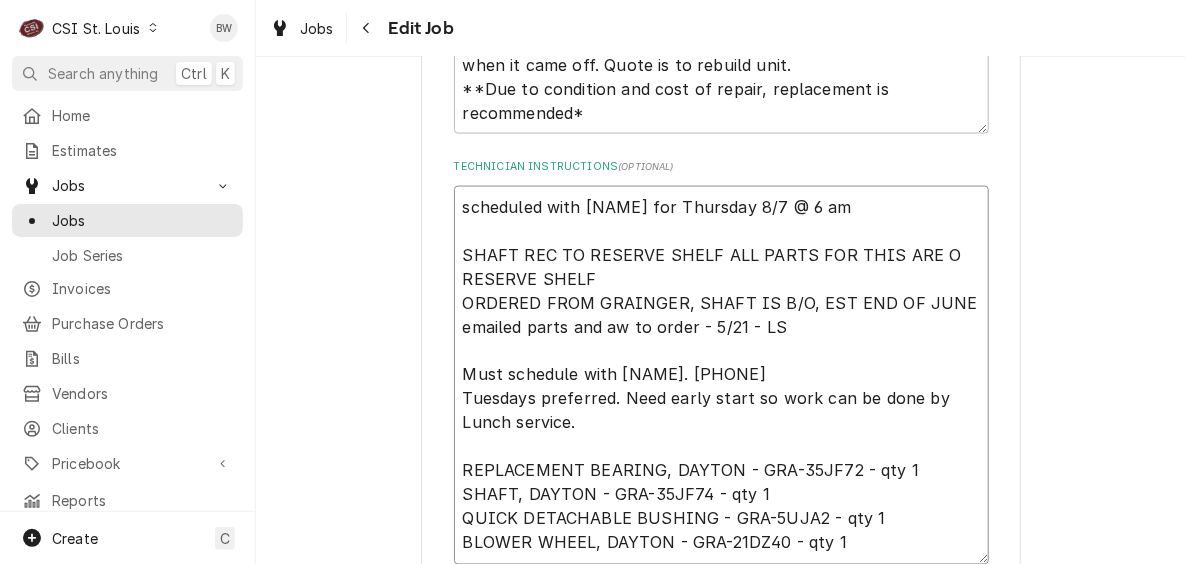 click on "scheduled with Mike for Thursday 8/7 @ 6 am
SHAFT REC TO RESERVE SHELF ALL PARTS FOR THIS ARE O RESERVE SHELF
ORDERED FROM GRAINGER, SHAFT IS B/O, EST END OF JUNE
emailed parts and aw to order - 5/21 - LS
Must schedule with Mike. 314-775-8112
Tuesdays preferred. Need early start so work can be done by Lunch service.
REPLACEMENT BEARING, DAYTON - GRA-35JF72 - qty 1
SHAFT, DAYTON - GRA-35JF74 - qty 1
QUICK DETACHABLE BUSHING - GRA-5UJA2 - qty 1
BLOWER WHEEL, DAYTON - GRA-21DZ40 - qty 1" at bounding box center (721, 375) 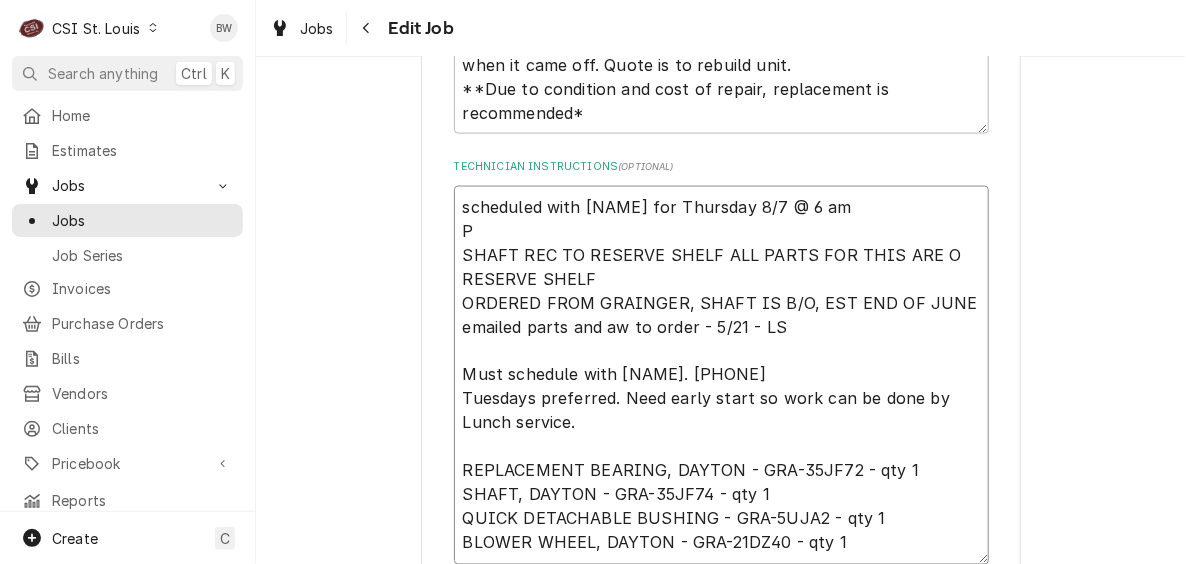 type on "scheduled with Mike for Thursday 8/7 @ 6 am
PA
SHAFT REC TO RESERVE SHELF ALL PARTS FOR THIS ARE O RESERVE SHELF
ORDERED FROM GRAINGER, SHAFT IS B/O, EST END OF JUNE
emailed parts and aw to order - 5/21 - LS
Must schedule with Mike. 314-775-8112
Tuesdays preferred. Need early start so work can be done by Lunch service.
REPLACEMENT BEARING, DAYTON - GRA-35JF72 - qty 1
SHAFT, DAYTON - GRA-35JF74 - qty 1
QUICK DETACHABLE BUSHING - GRA-5UJA2 - qty 1
BLOWER WHEEL, DAYTON - GRA-21DZ40 - qty 1" 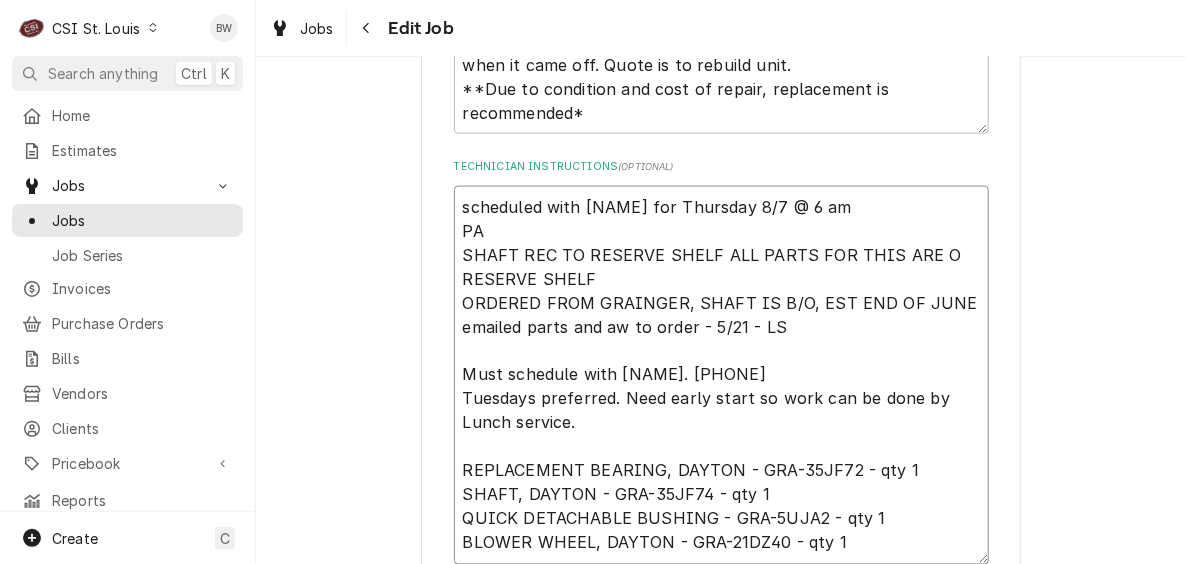 type on "x" 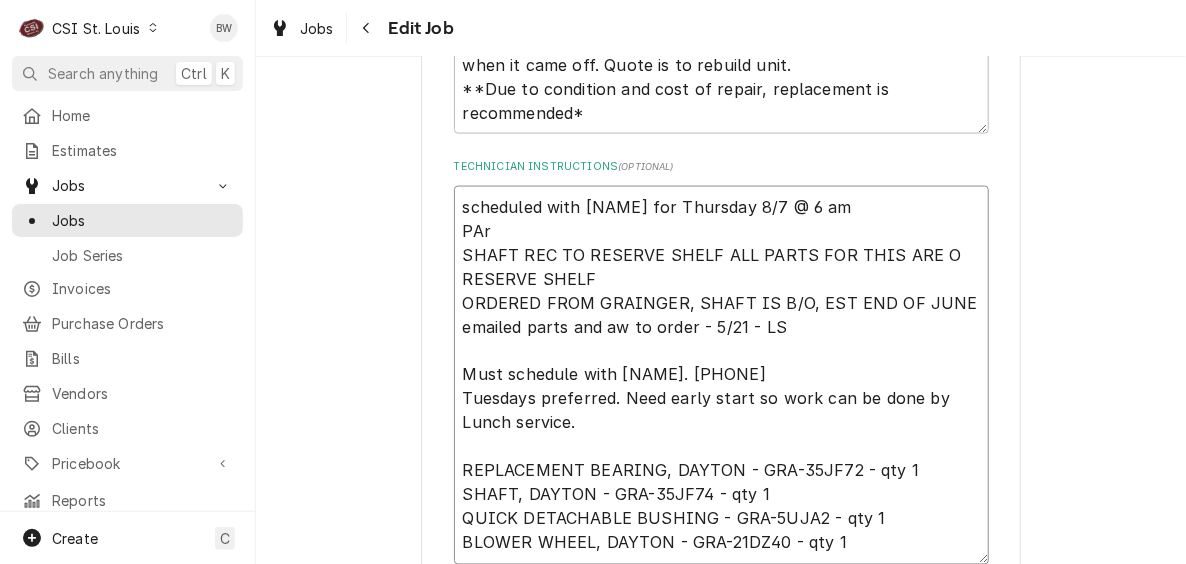 type on "x" 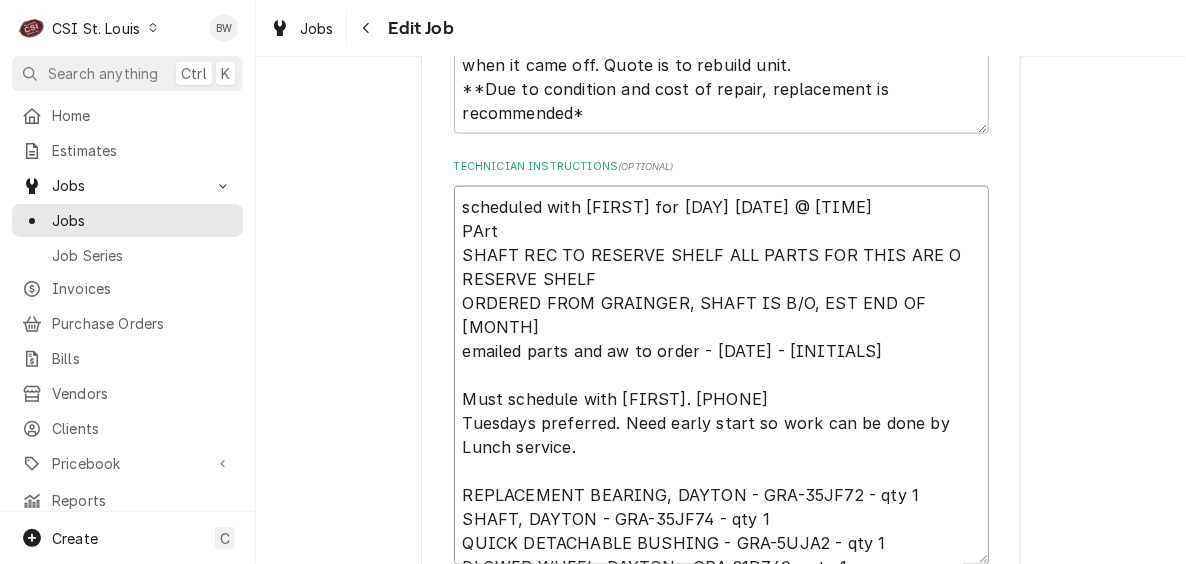 type on "x" 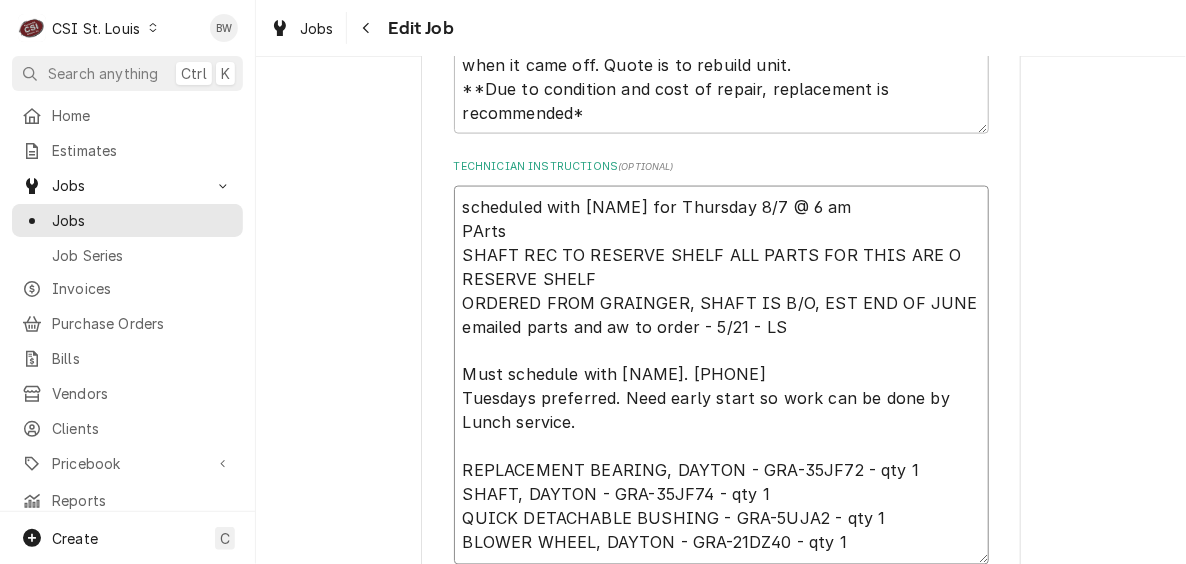 type on "x" 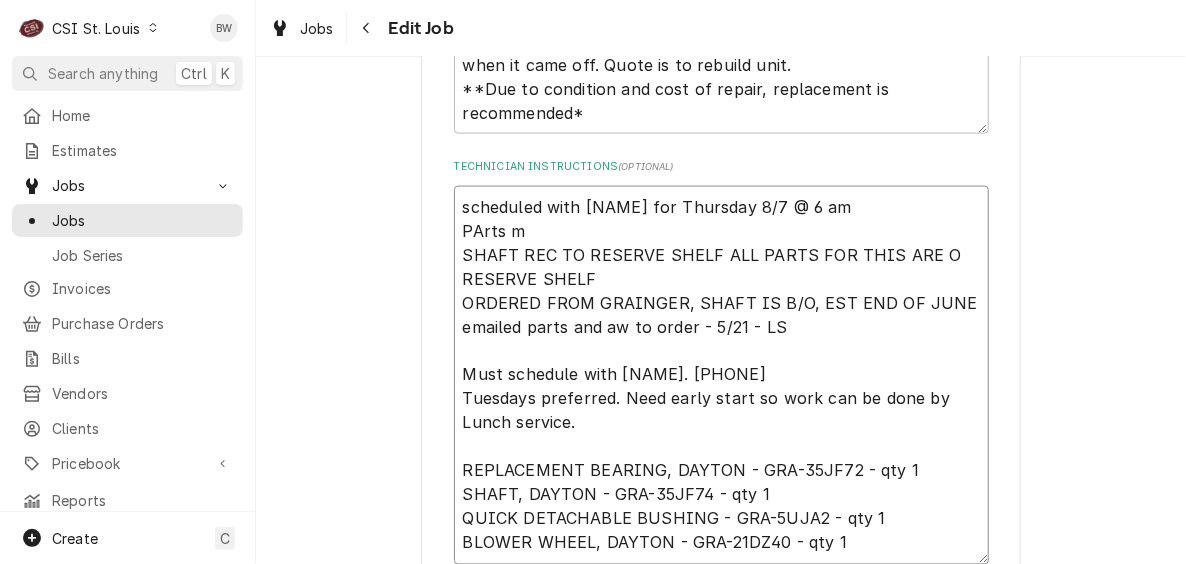 type on "x" 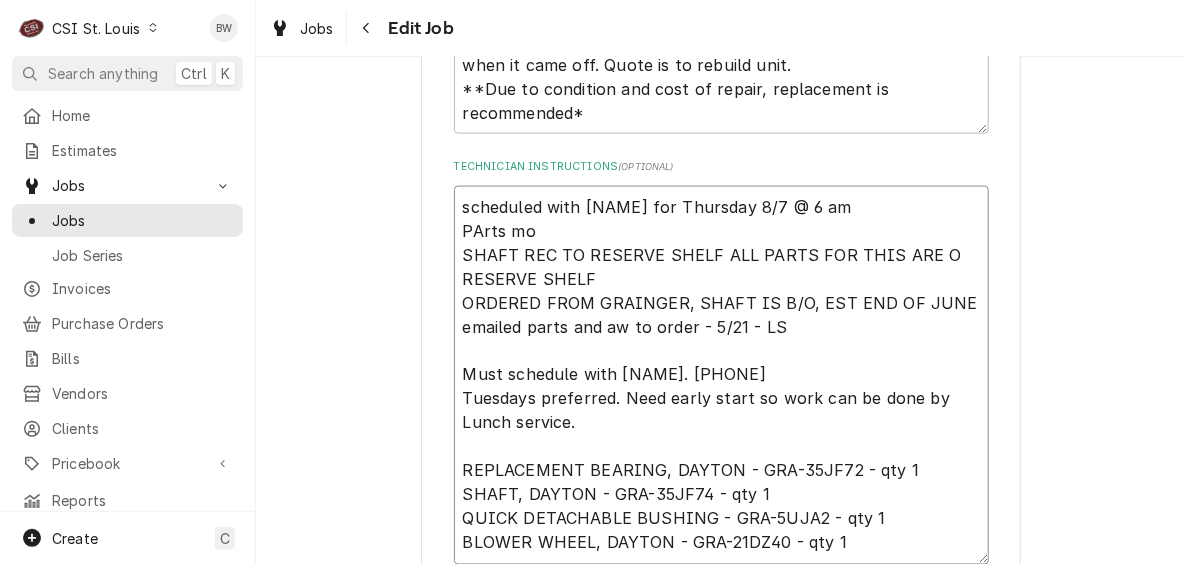 type on "x" 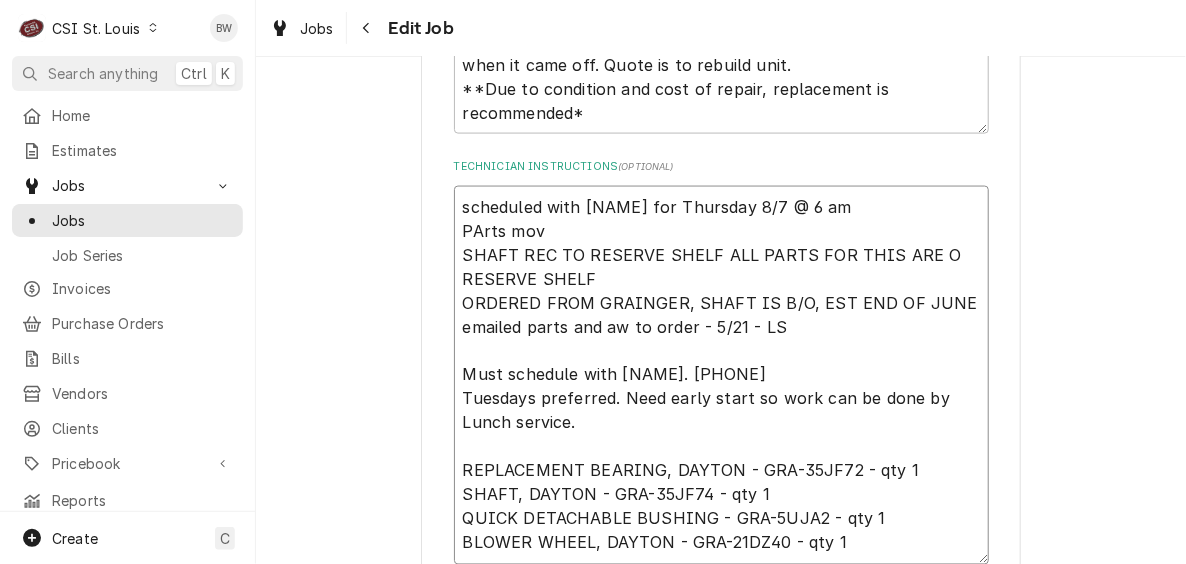 type on "x" 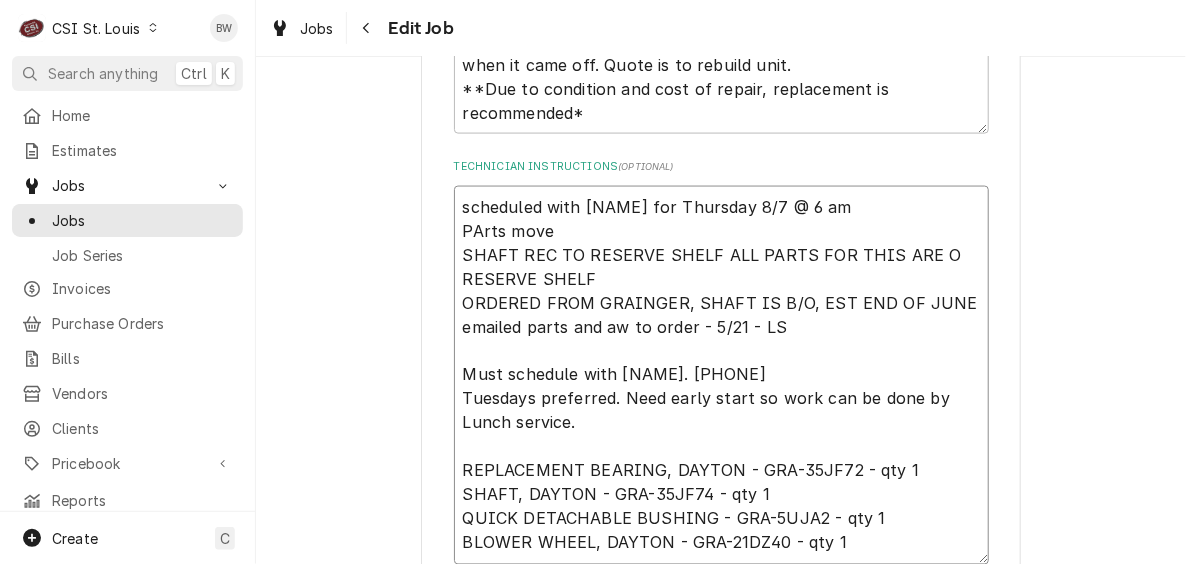 type on "x" 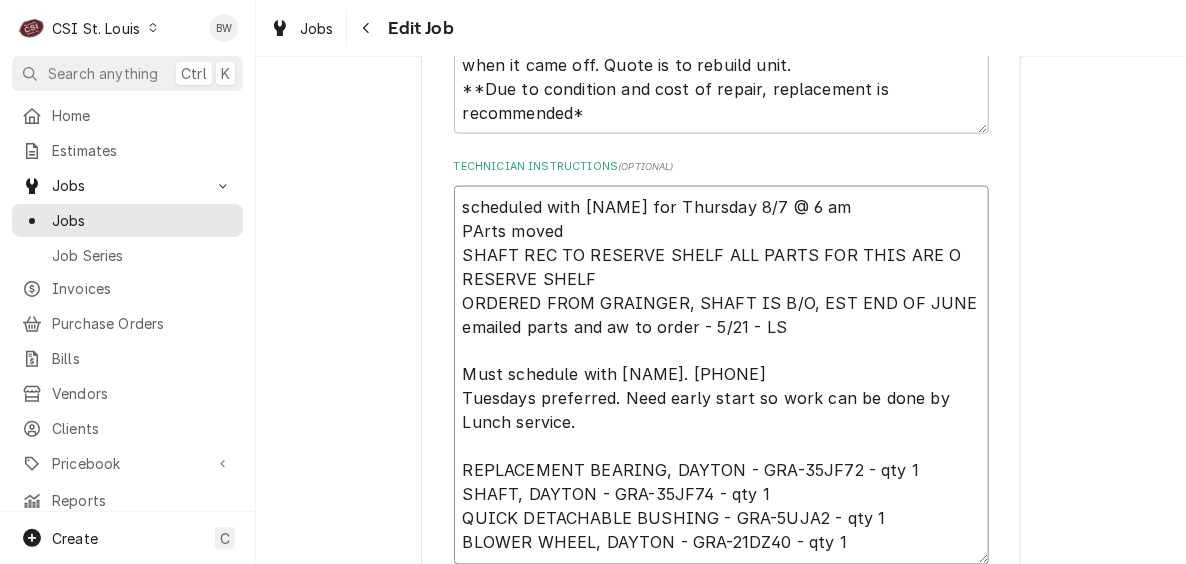 type on "scheduled with Mike for Thursday 8/7 @ 6 am
PArts moved
SHAFT REC TO RESERVE SHELF ALL PARTS FOR THIS ARE O RESERVE SHELF
ORDERED FROM GRAINGER, SHAFT IS B/O, EST END OF JUNE
emailed parts and aw to order - 5/21 - LS
Must schedule with Mike. 314-775-8112
Tuesdays preferred. Need early start so work can be done by Lunch service.
REPLACEMENT BEARING, DAYTON - GRA-35JF72 - qty 1
SHAFT, DAYTON - GRA-35JF74 - qty 1
QUICK DETACHABLE BUSHING - GRA-5UJA2 - qty 1
BLOWER WHEEL, DAYTON - GRA-21DZ40 - qty 1" 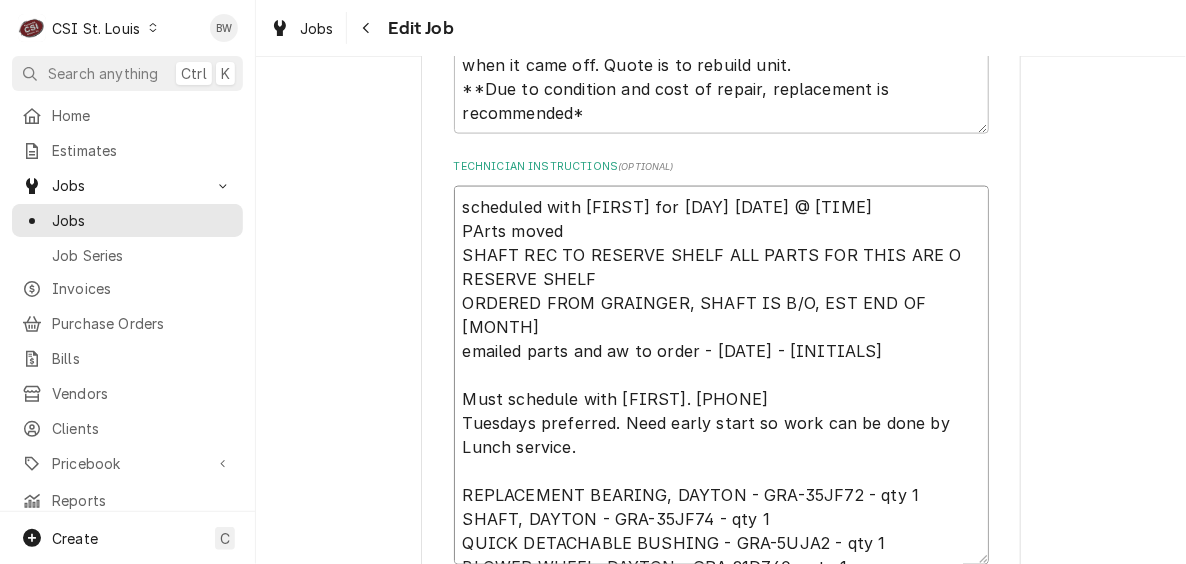 type on "x" 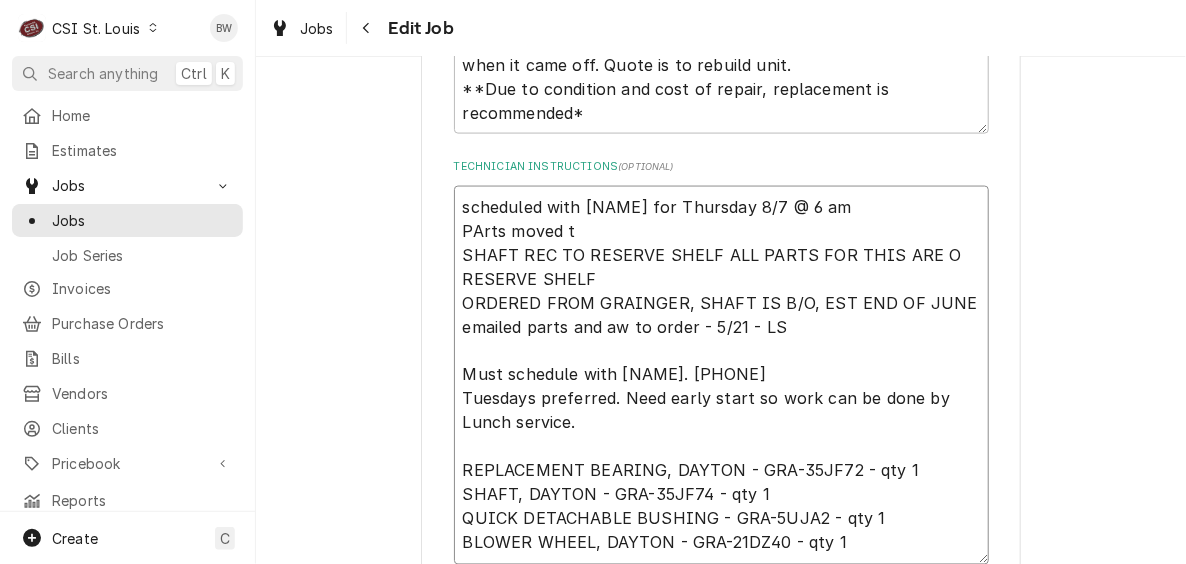 type on "x" 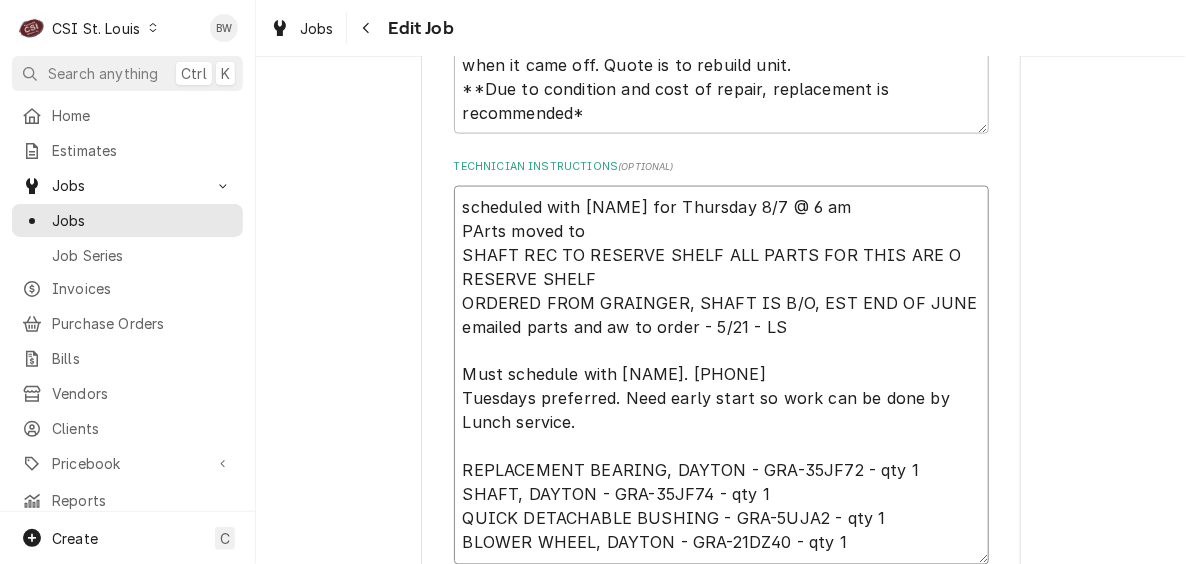 type on "x" 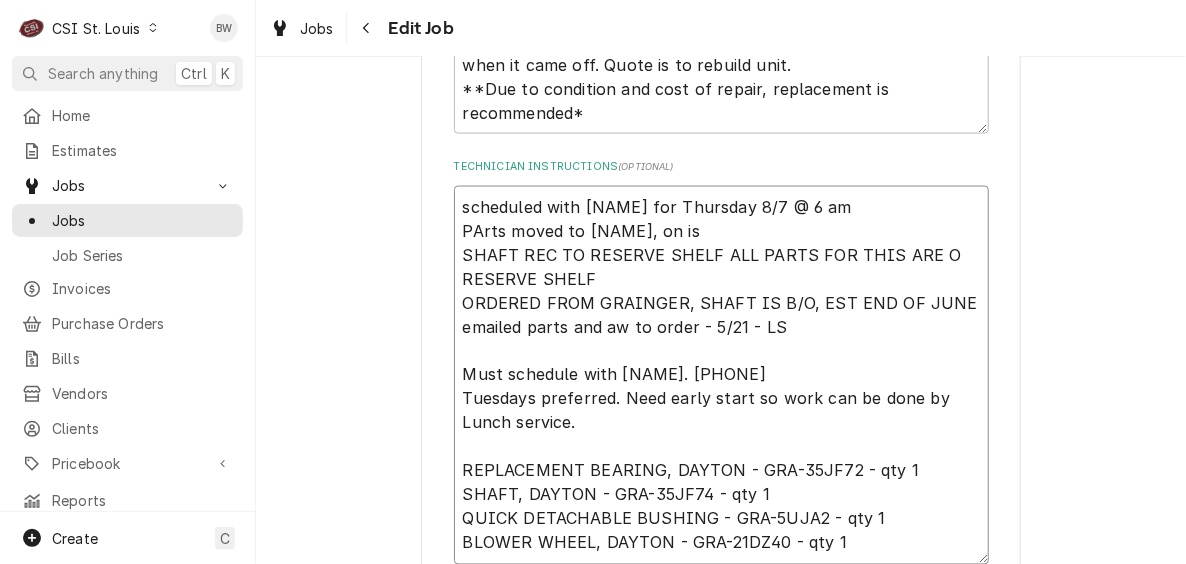type on "x" 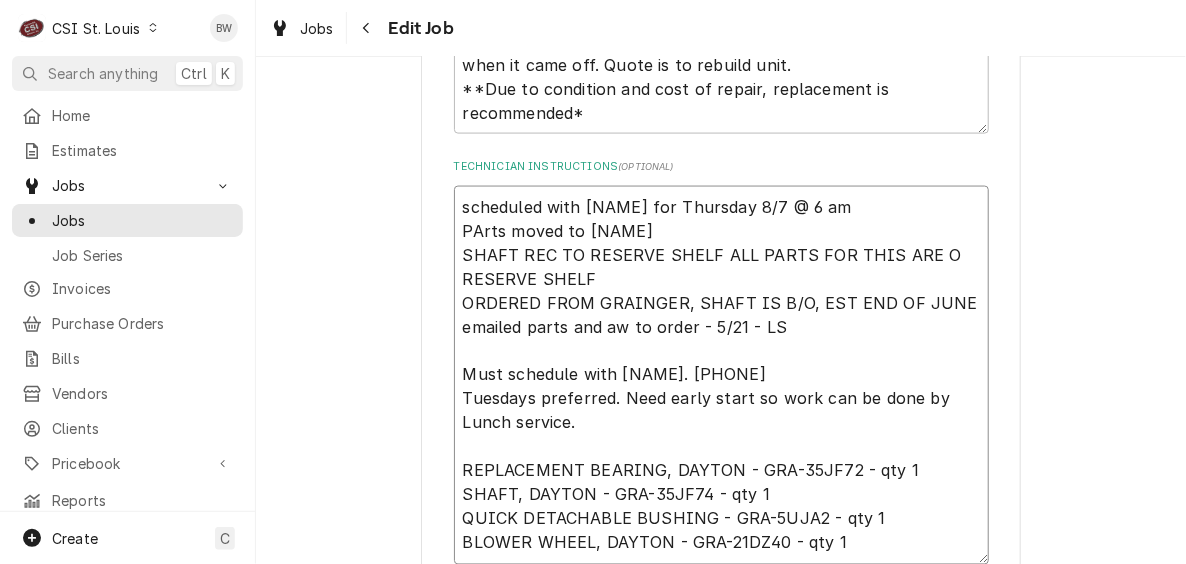type on "x" 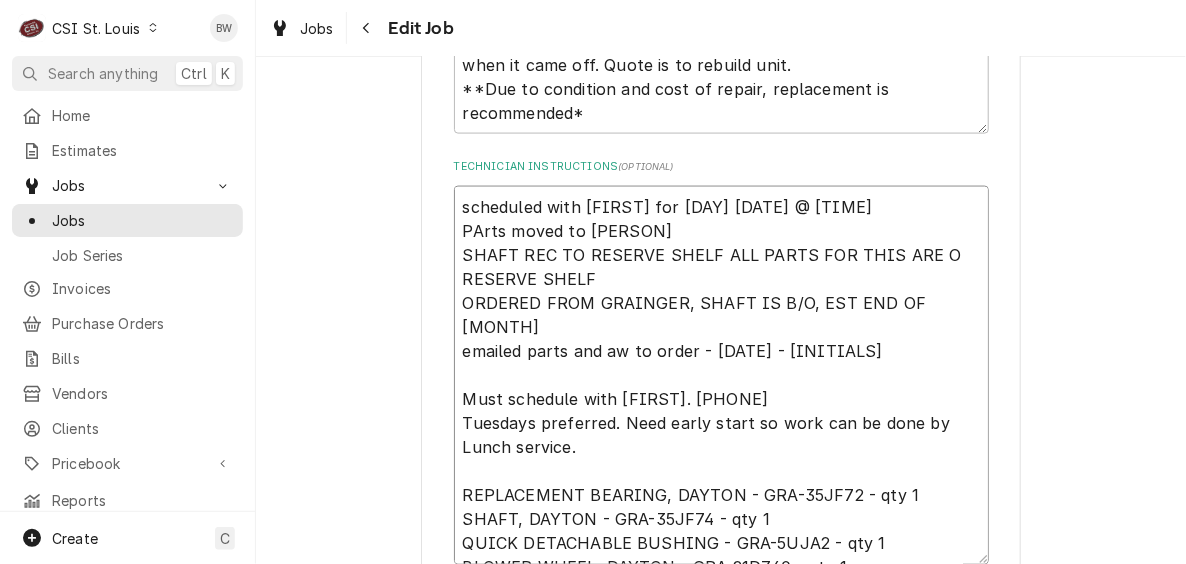 type on "x" 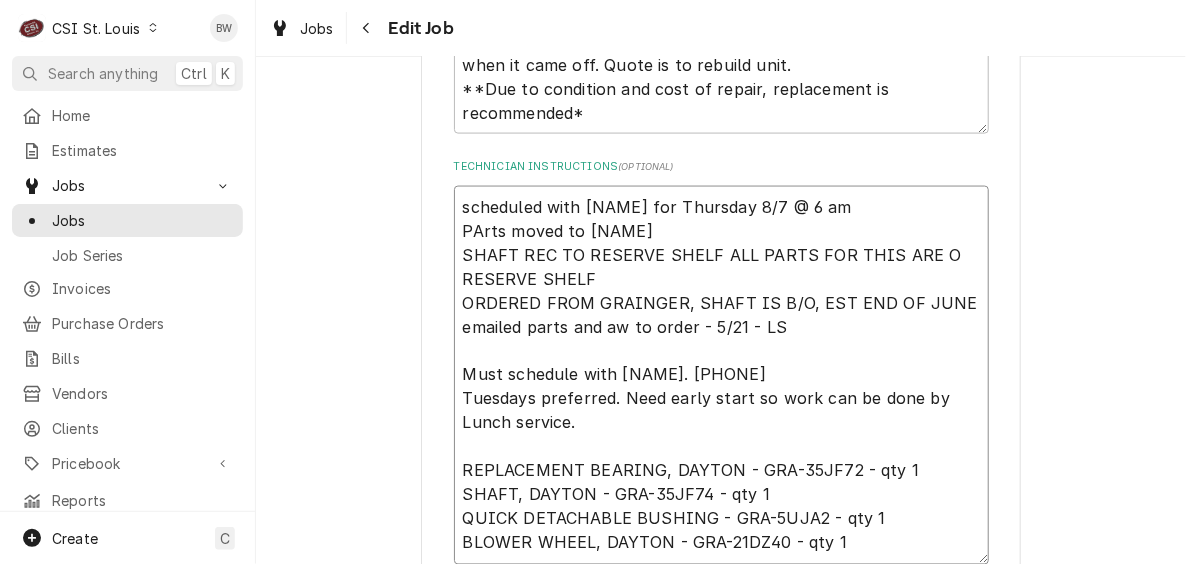 type on "x" 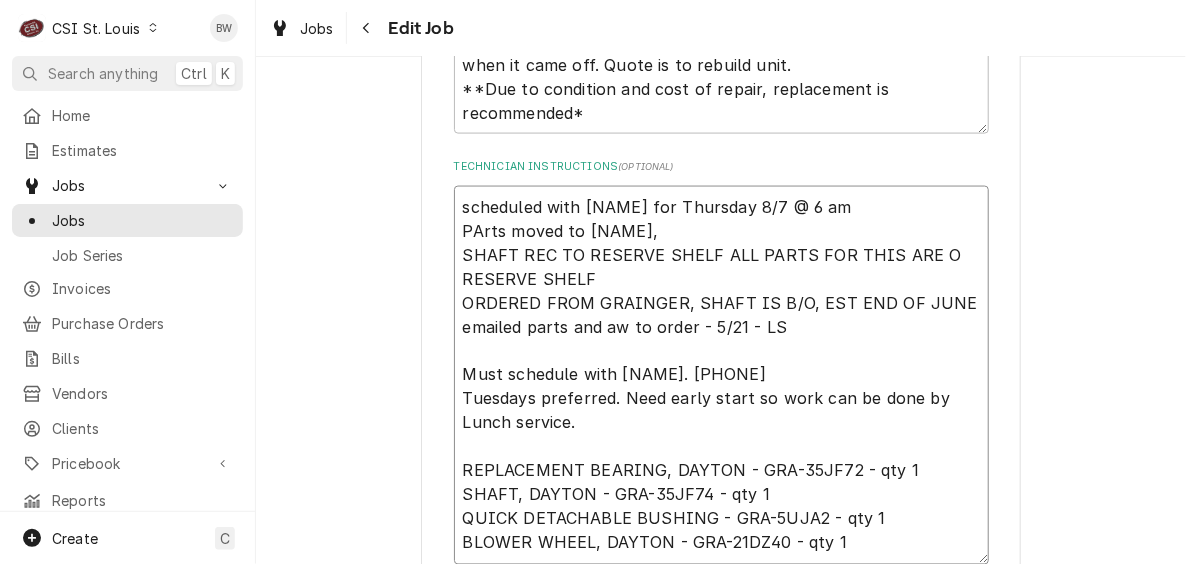type on "x" 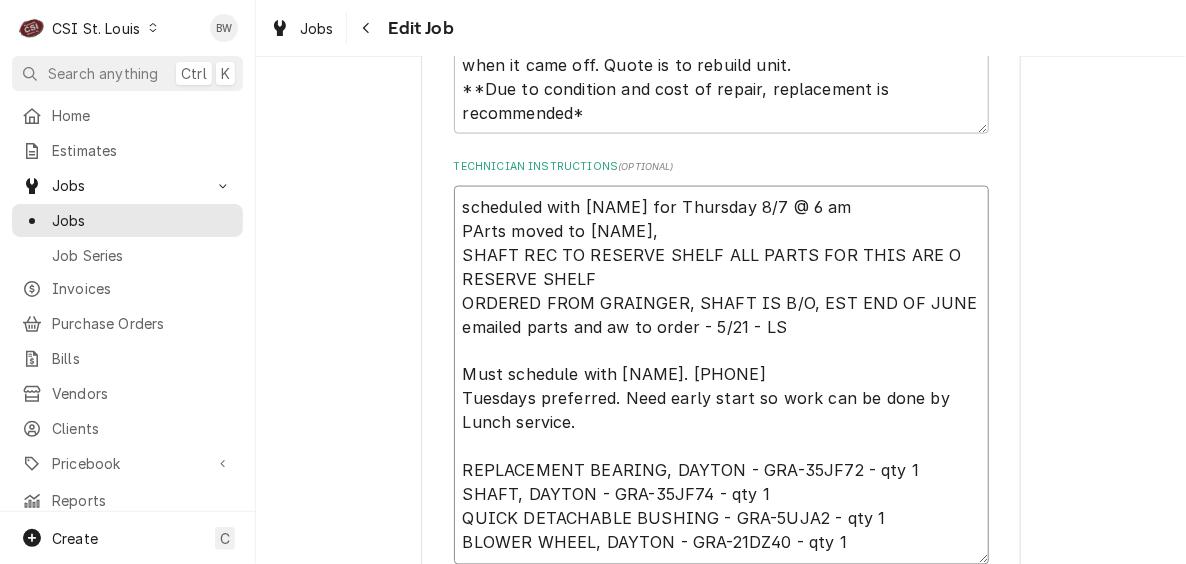 type on "x" 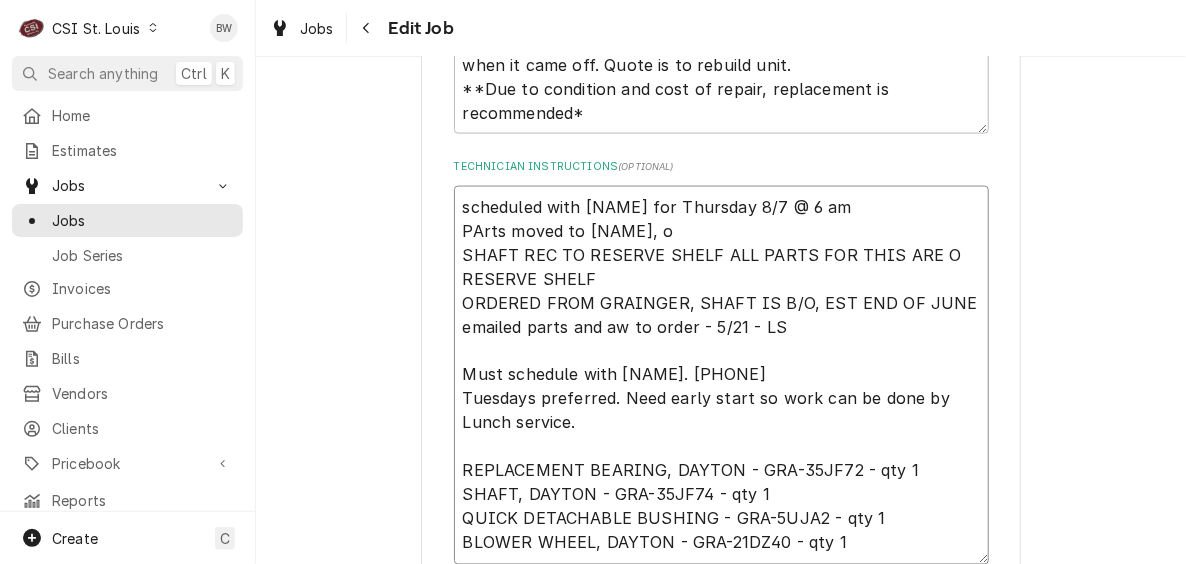 type on "x" 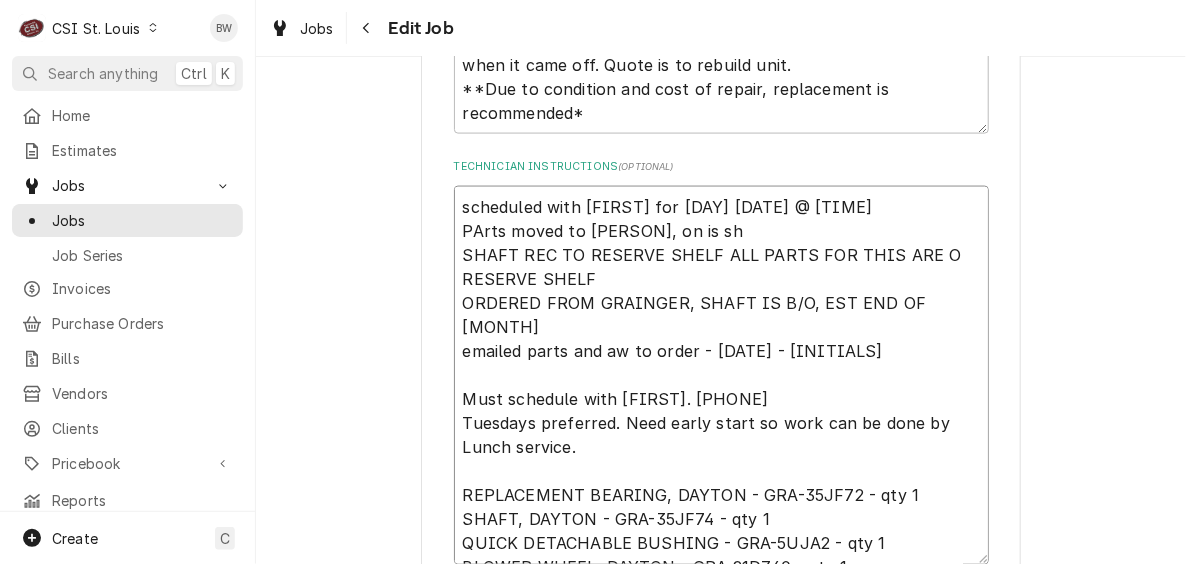 type on "x" 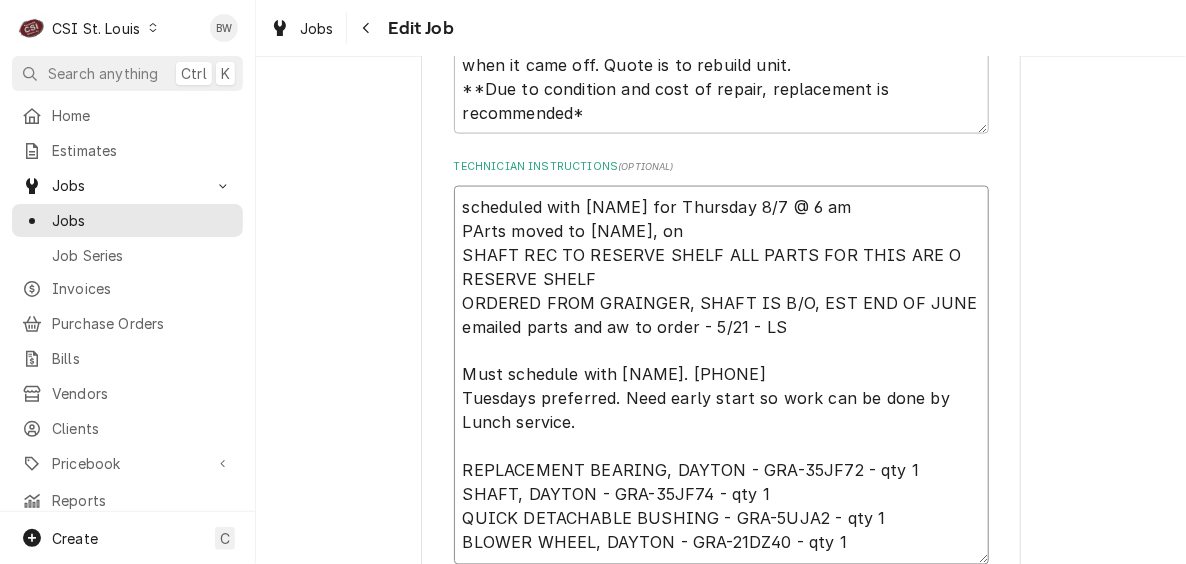 type on "x" 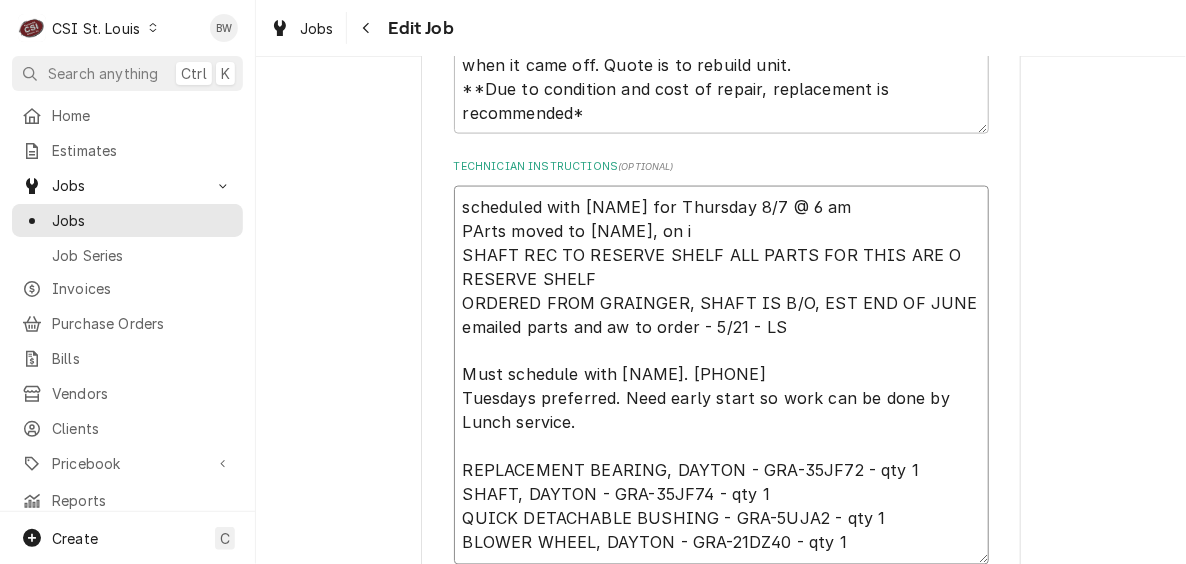 type on "x" 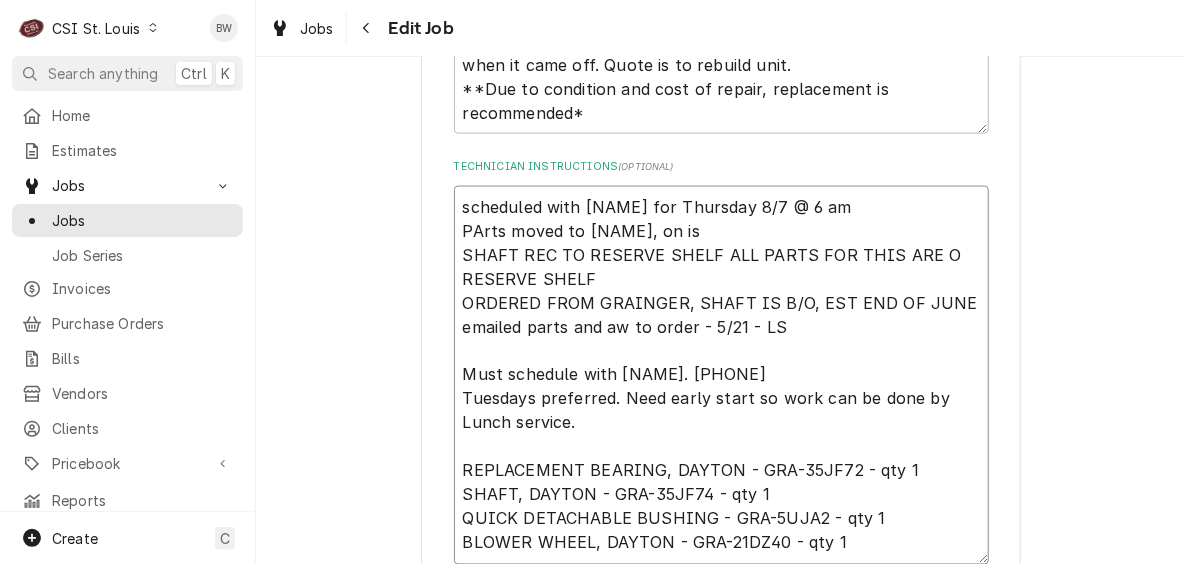 type on "x" 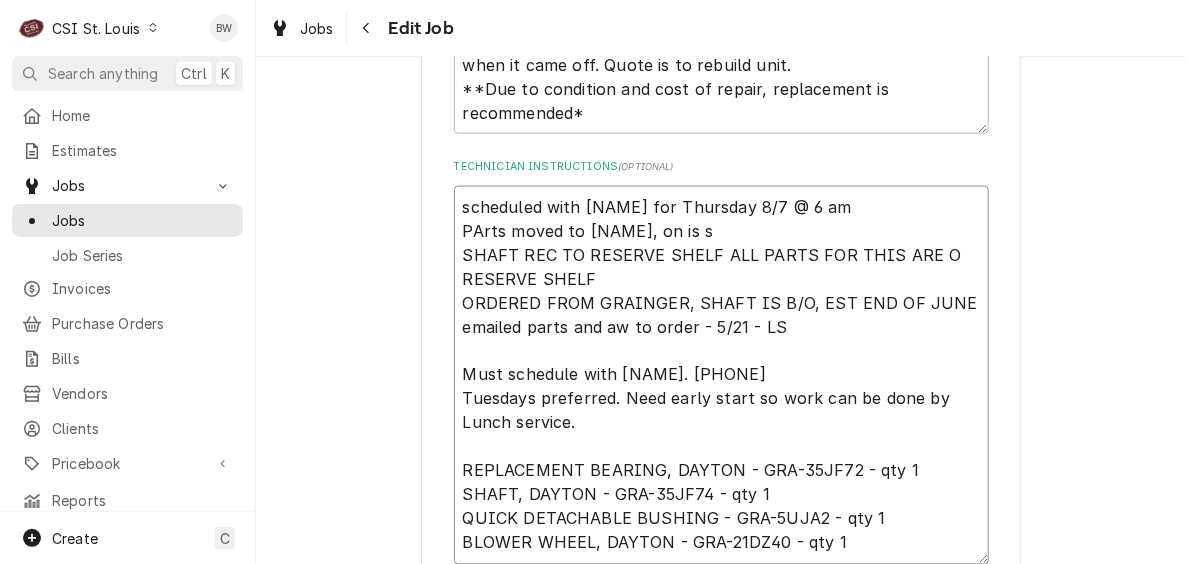 type on "x" 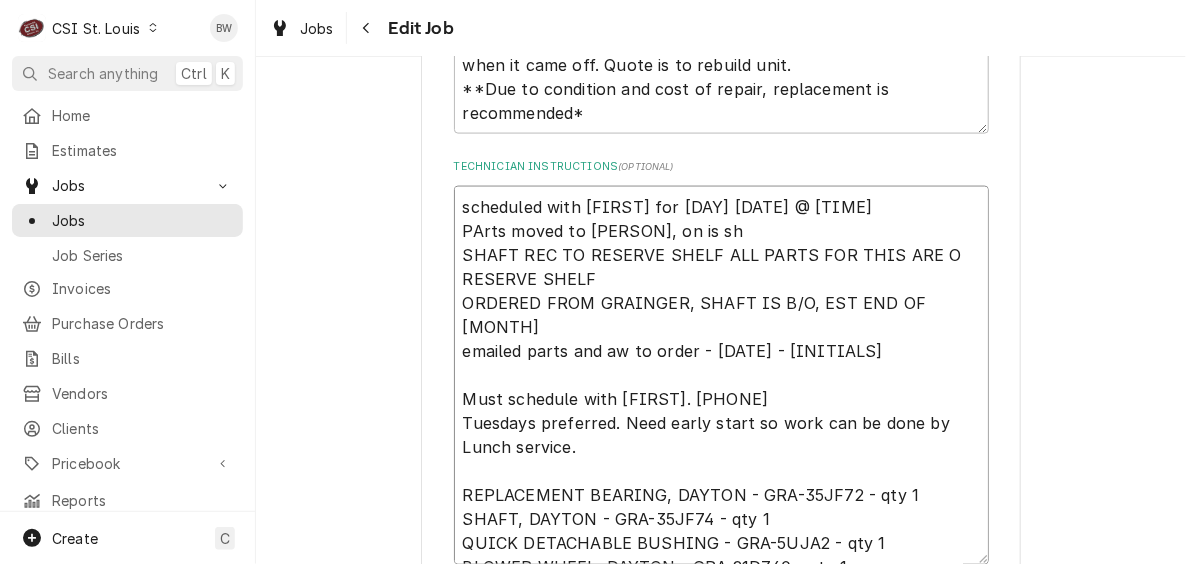 type on "x" 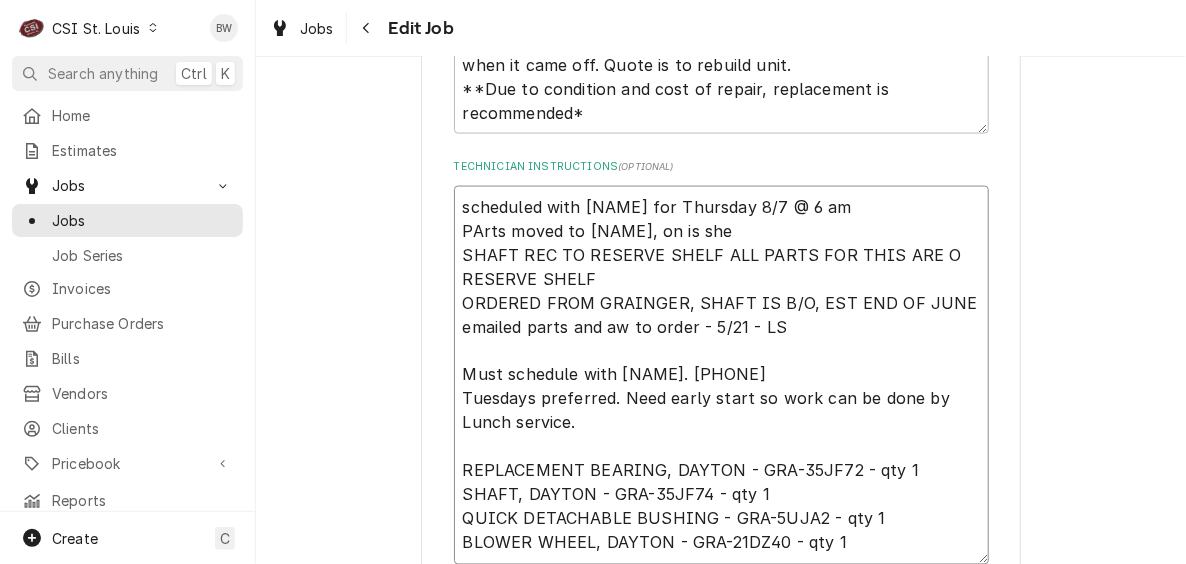 type on "x" 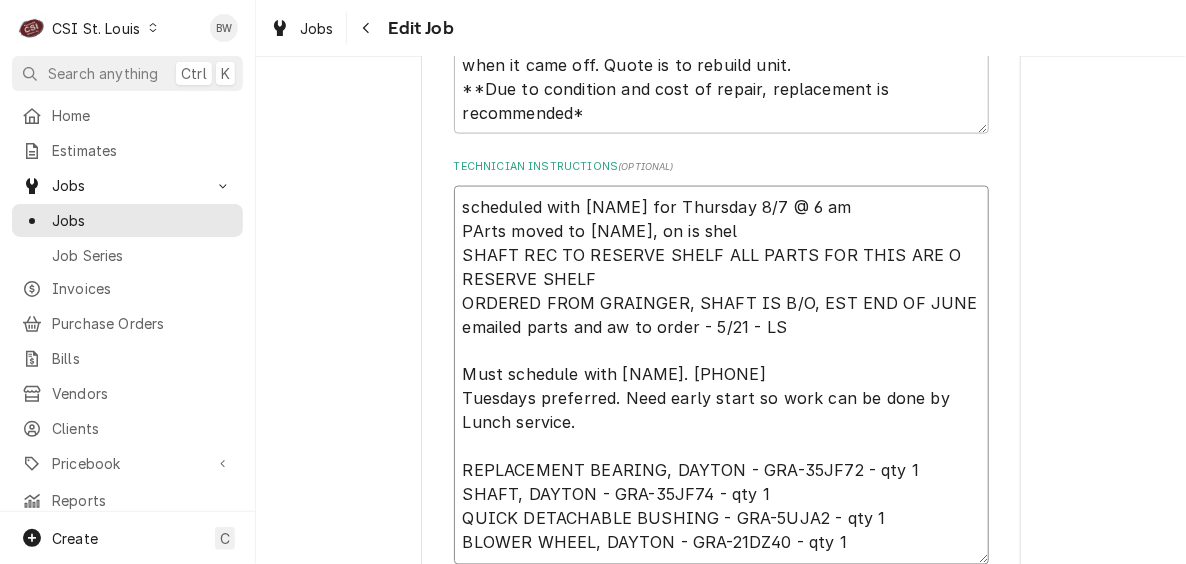 type on "x" 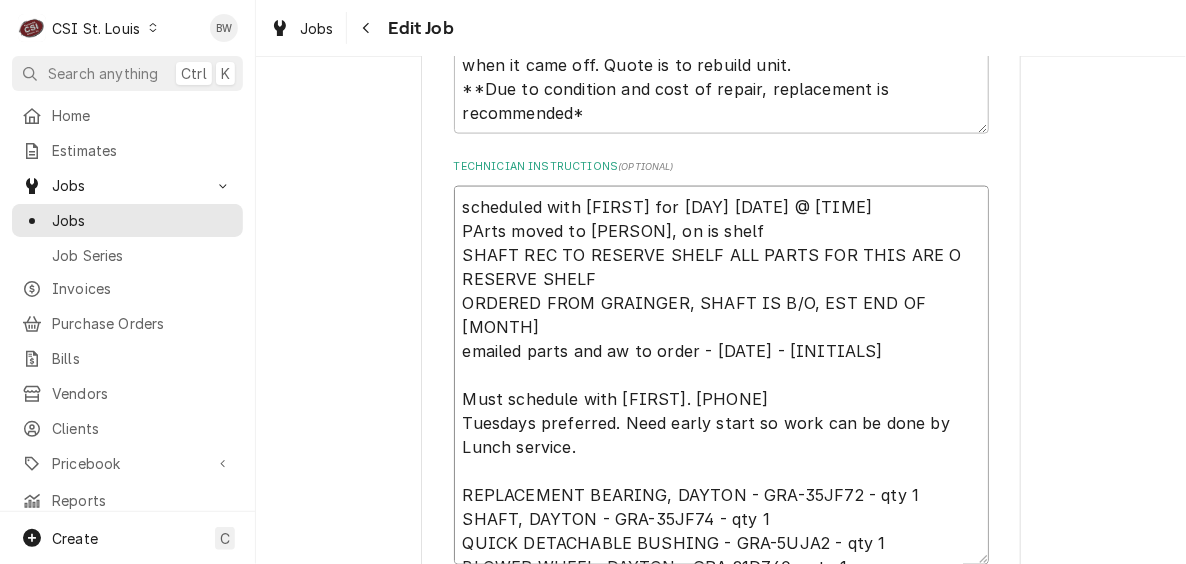 type on "x" 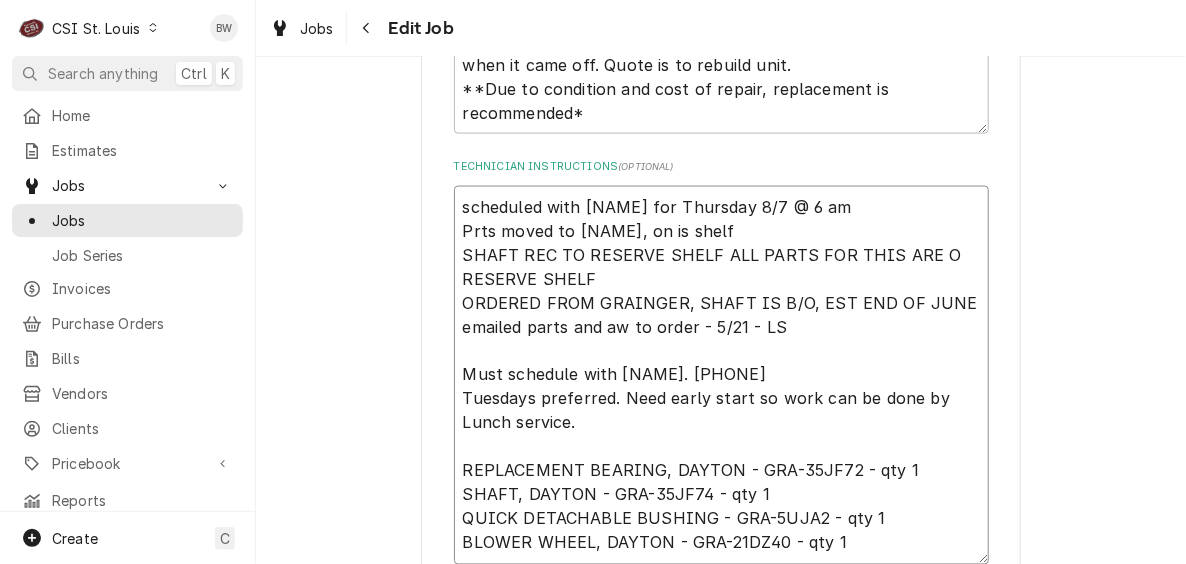 type on "x" 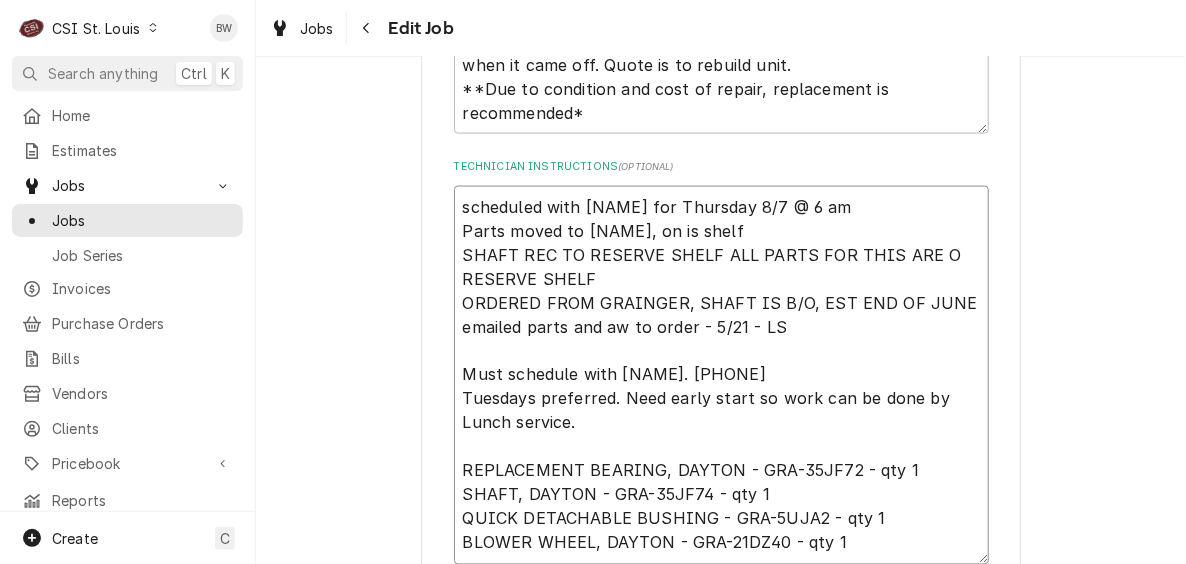 type on "x" 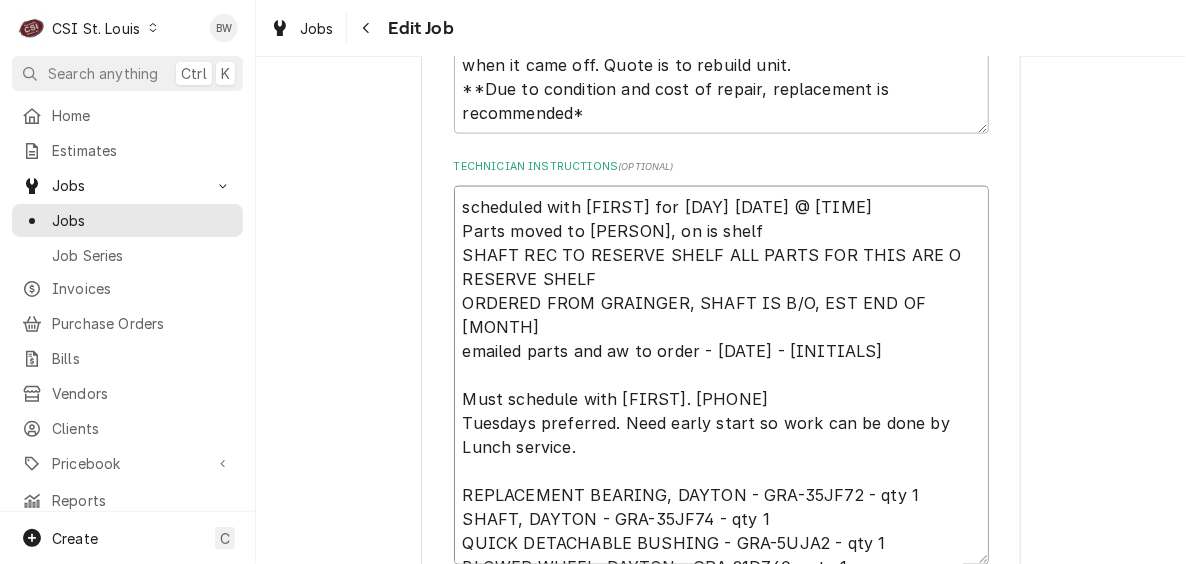 click on "scheduled with Mike for Thursday 8/7 @ 6 am
Parts moved to Kyle, on is shelf
SHAFT REC TO RESERVE SHELF ALL PARTS FOR THIS ARE O RESERVE SHELF
ORDERED FROM GRAINGER, SHAFT IS B/O, EST END OF JUNE
emailed parts and aw to order - 5/21 - LS
Must schedule with Mike. 314-775-8112
Tuesdays preferred. Need early start so work can be done by Lunch service.
REPLACEMENT BEARING, DAYTON - GRA-35JF72 - qty 1
SHAFT, DAYTON - GRA-35JF74 - qty 1
QUICK DETACHABLE BUSHING - GRA-5UJA2 - qty 1
BLOWER WHEEL, DAYTON - GRA-21DZ40 - qty 1" at bounding box center [721, 375] 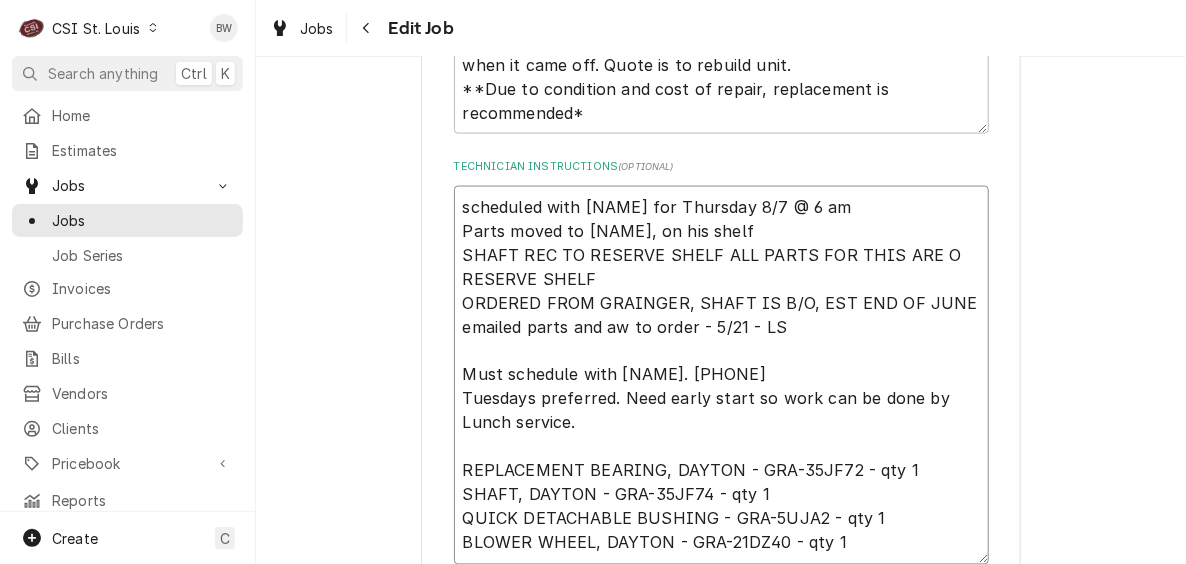 type on "x" 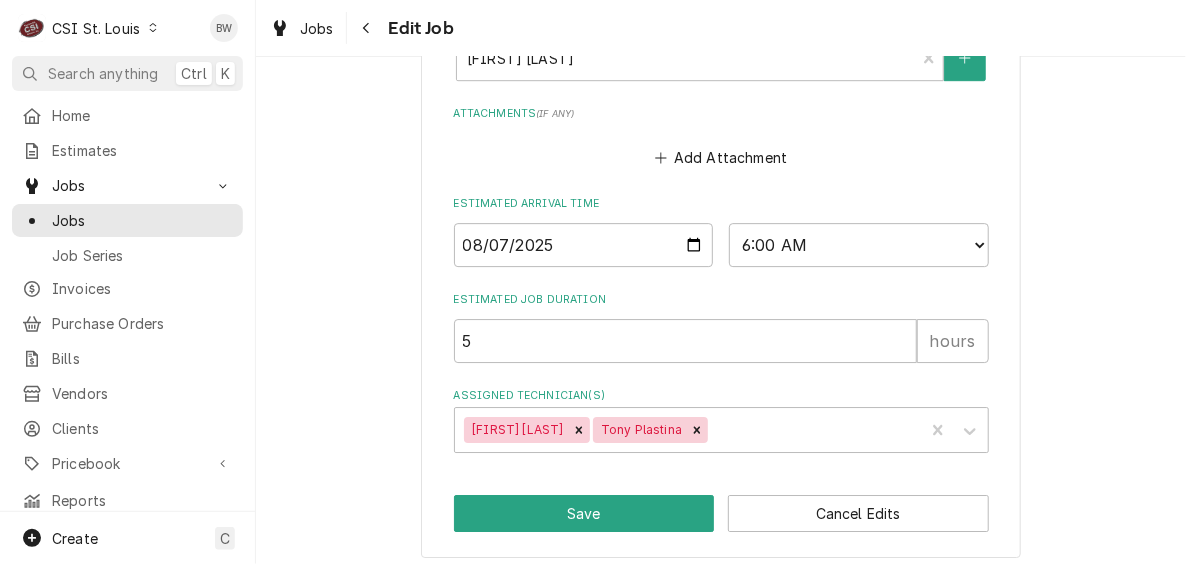 scroll, scrollTop: 2081, scrollLeft: 0, axis: vertical 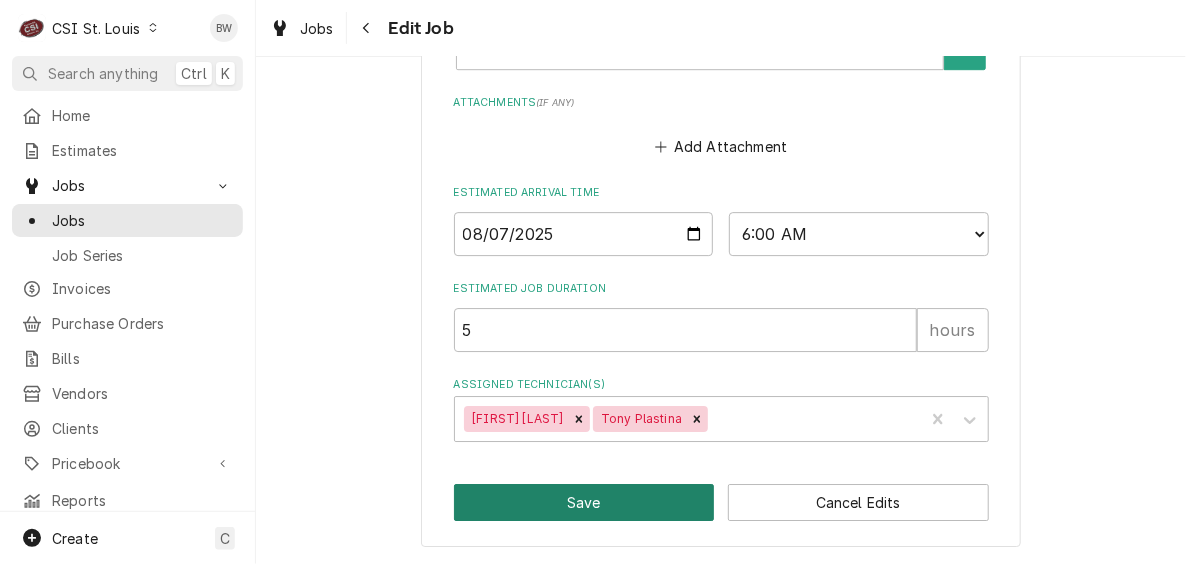 type on "scheduled with Mike for Thursday 8/7 @ 6 am
Parts moved to Kyle, on his shelf
SHAFT REC TO RESERVE SHELF ALL PARTS FOR THIS ARE O RESERVE SHELF
ORDERED FROM GRAINGER, SHAFT IS B/O, EST END OF JUNE
emailed parts and aw to order - 5/21 - LS
Must schedule with Mike. 314-775-8112
Tuesdays preferred. Need early start so work can be done by Lunch service.
REPLACEMENT BEARING, DAYTON - GRA-35JF72 - qty 1
SHAFT, DAYTON - GRA-35JF74 - qty 1
QUICK DETACHABLE BUSHING - GRA-5UJA2 - qty 1
BLOWER WHEEL, DAYTON - GRA-21DZ40 - qty 1" 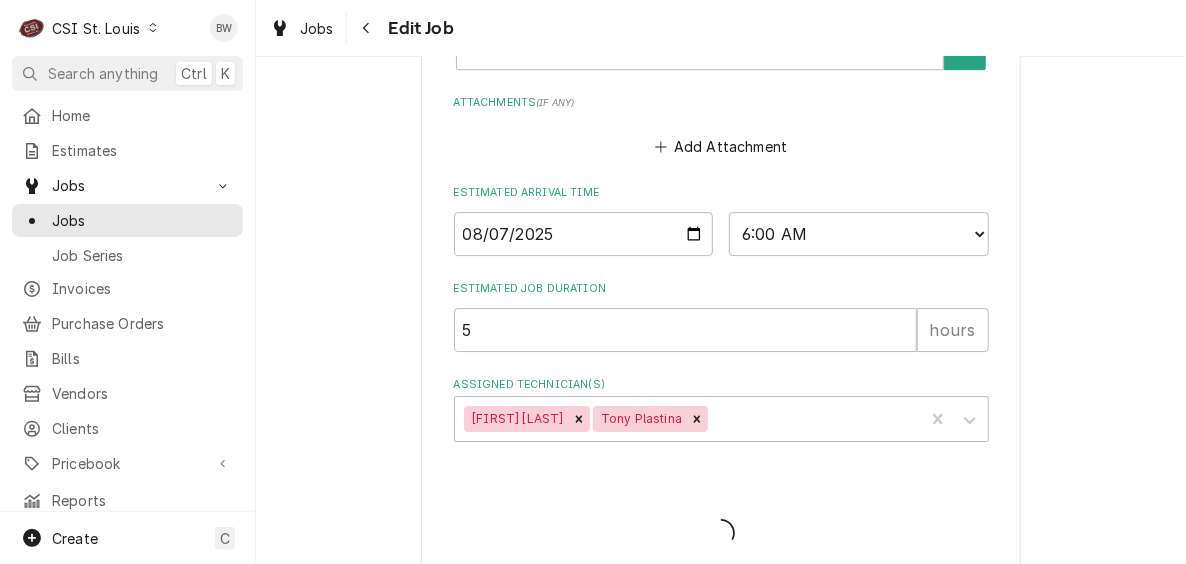 type on "x" 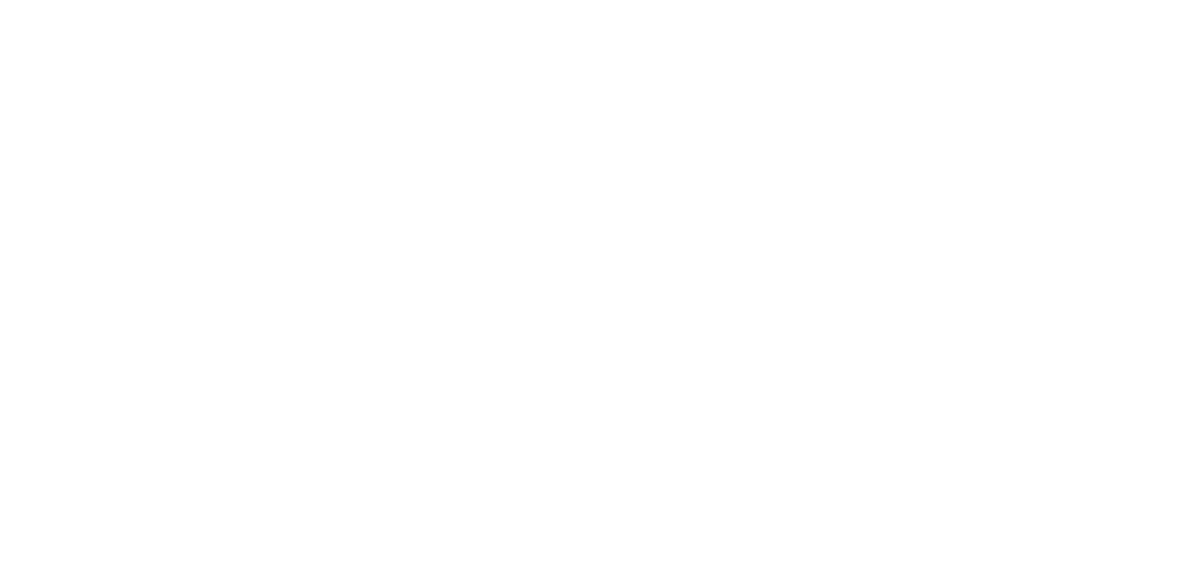 scroll, scrollTop: 0, scrollLeft: 0, axis: both 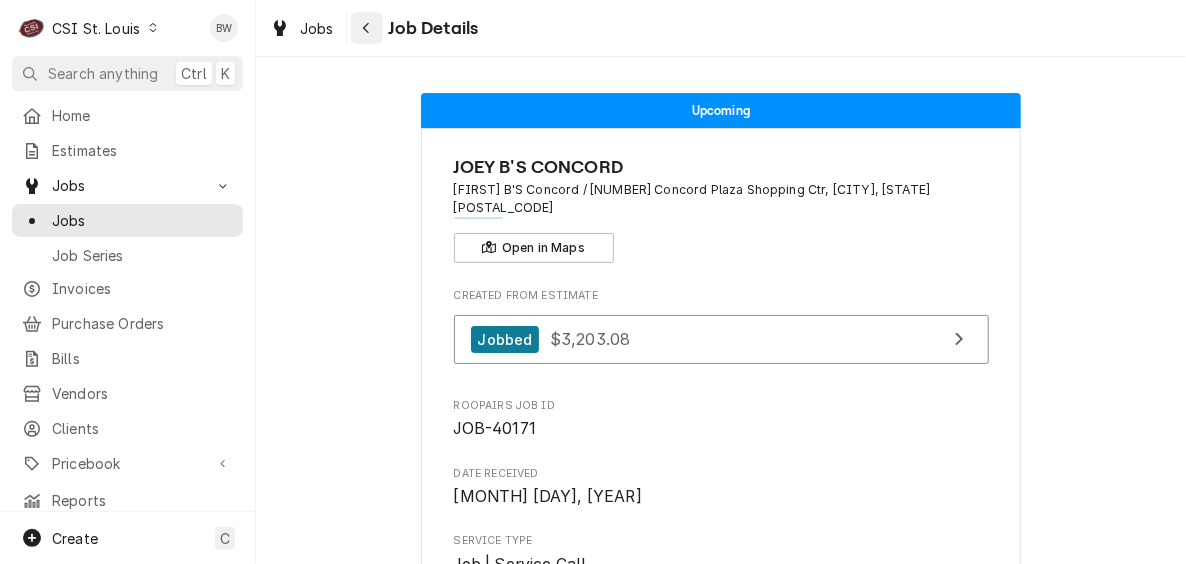 click 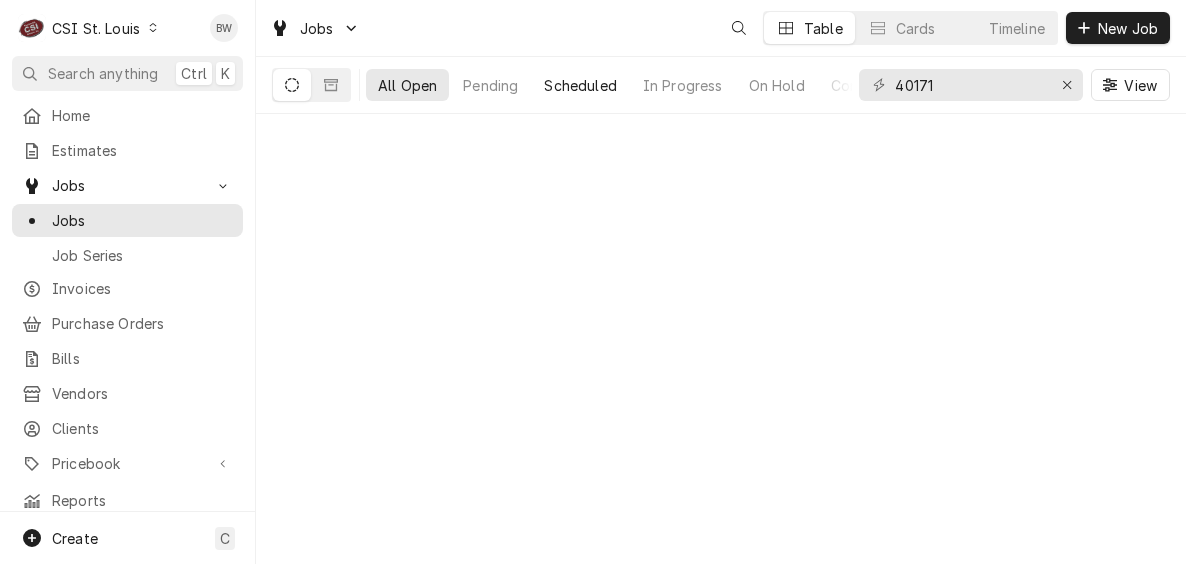 scroll, scrollTop: 0, scrollLeft: 0, axis: both 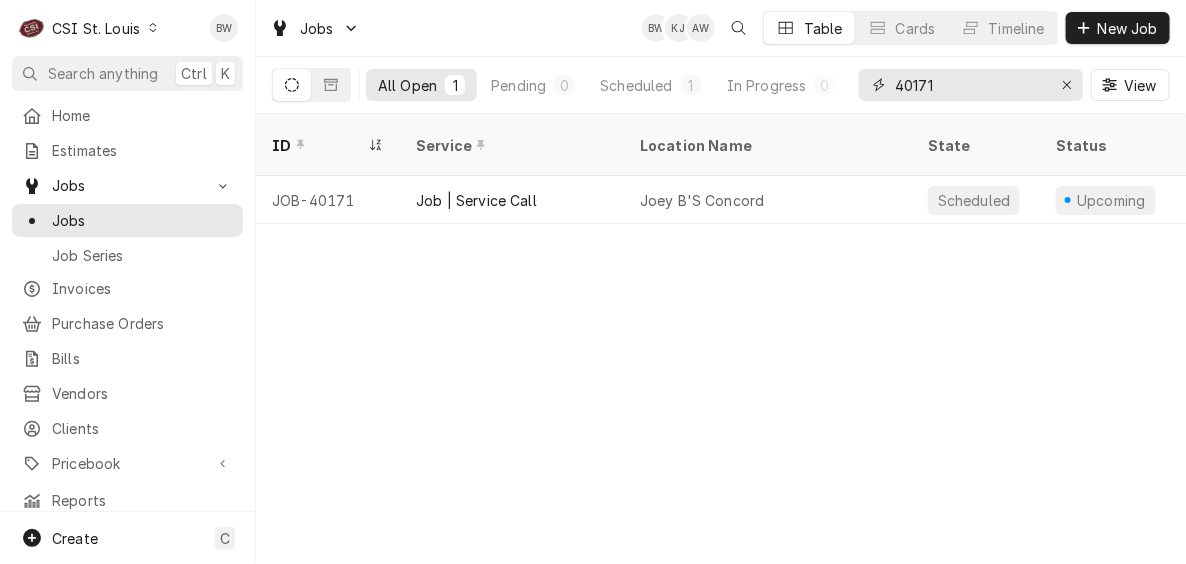 drag, startPoint x: 935, startPoint y: 95, endPoint x: 868, endPoint y: 93, distance: 67.02985 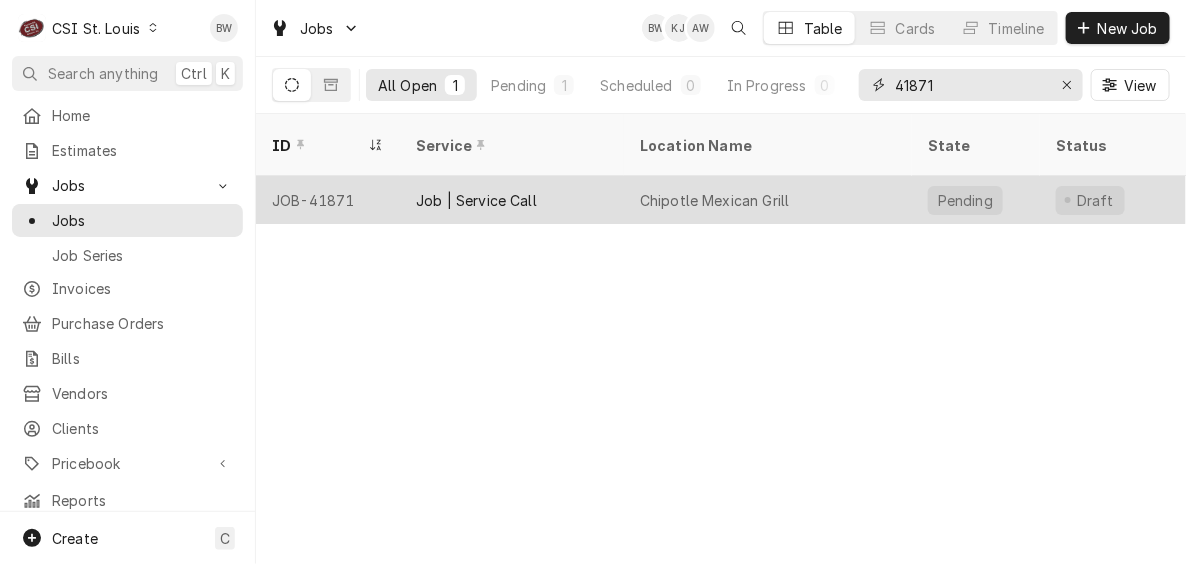type on "41871" 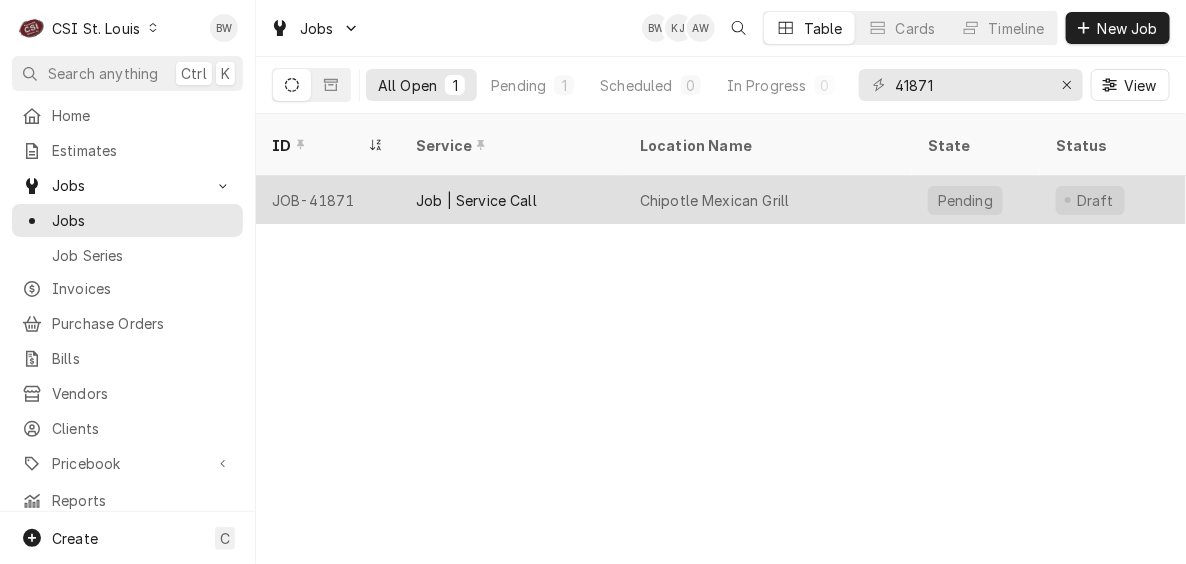 click on "JOB-41871" at bounding box center [328, 200] 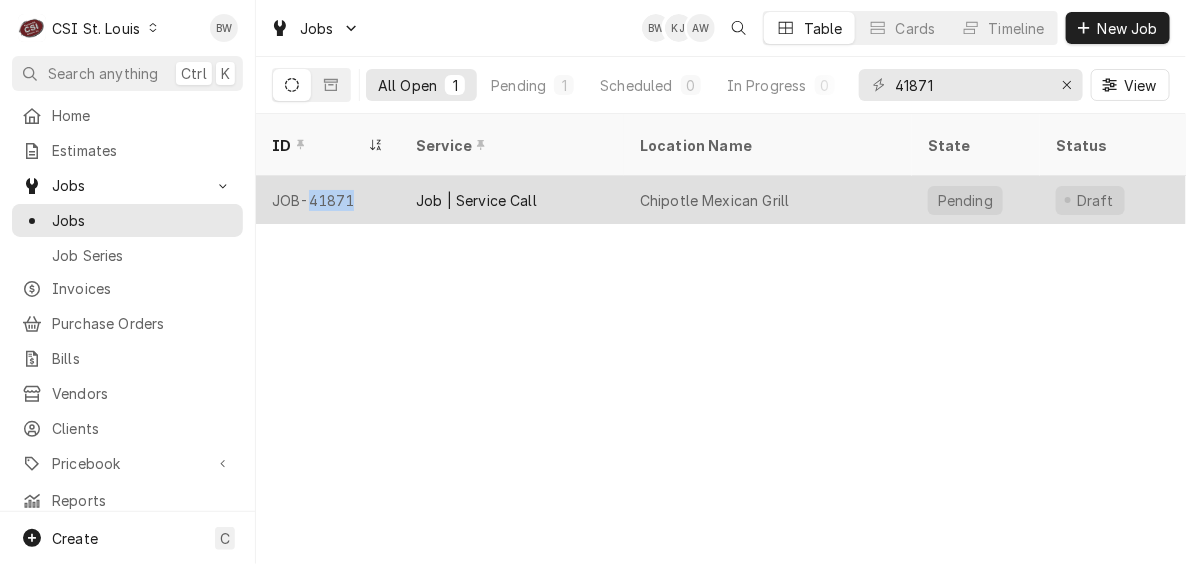 click on "JOB-41871" at bounding box center (328, 200) 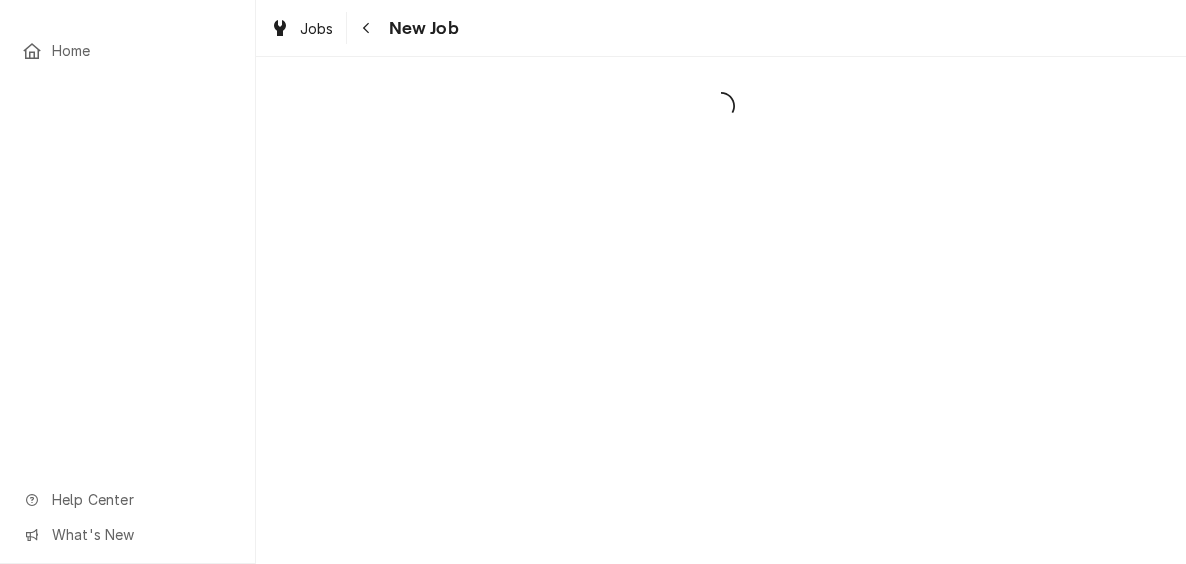 scroll, scrollTop: 0, scrollLeft: 0, axis: both 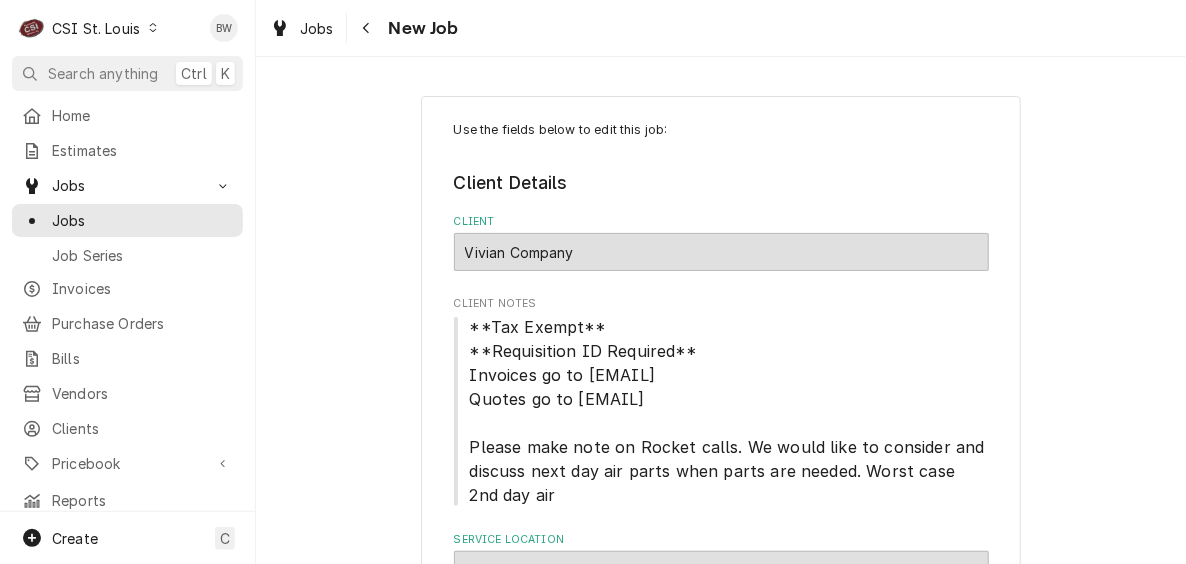 type on "x" 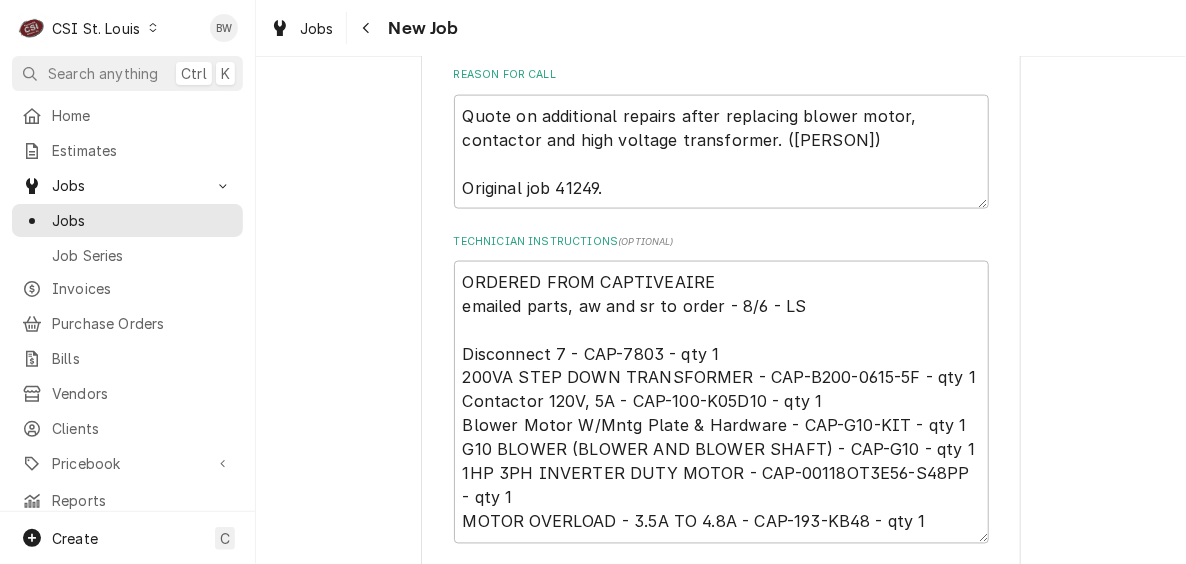 scroll, scrollTop: 1000, scrollLeft: 0, axis: vertical 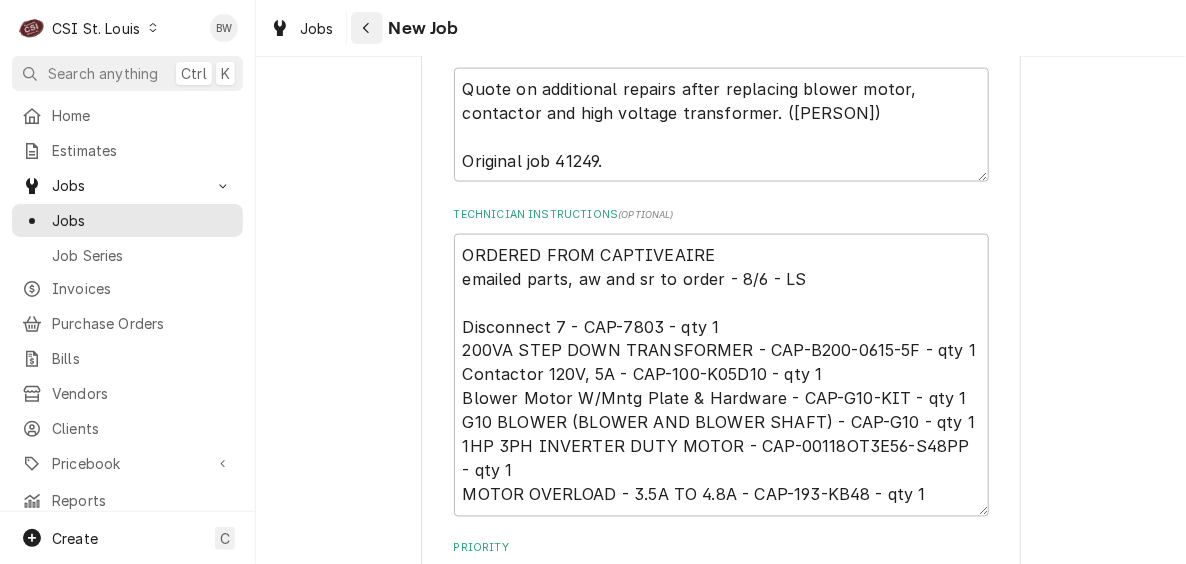 click 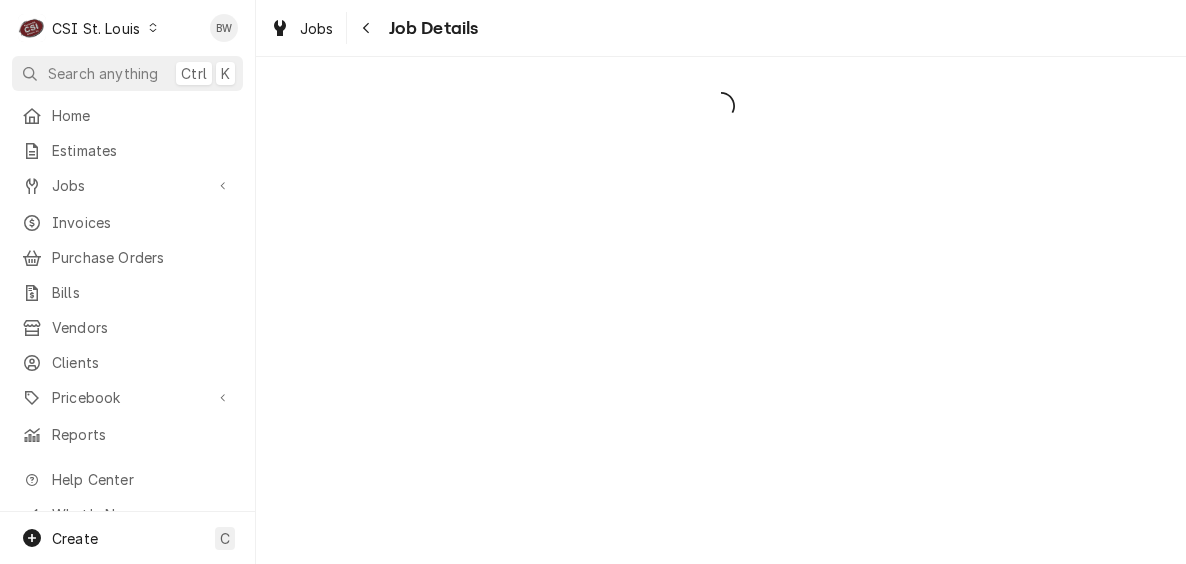 scroll, scrollTop: 0, scrollLeft: 0, axis: both 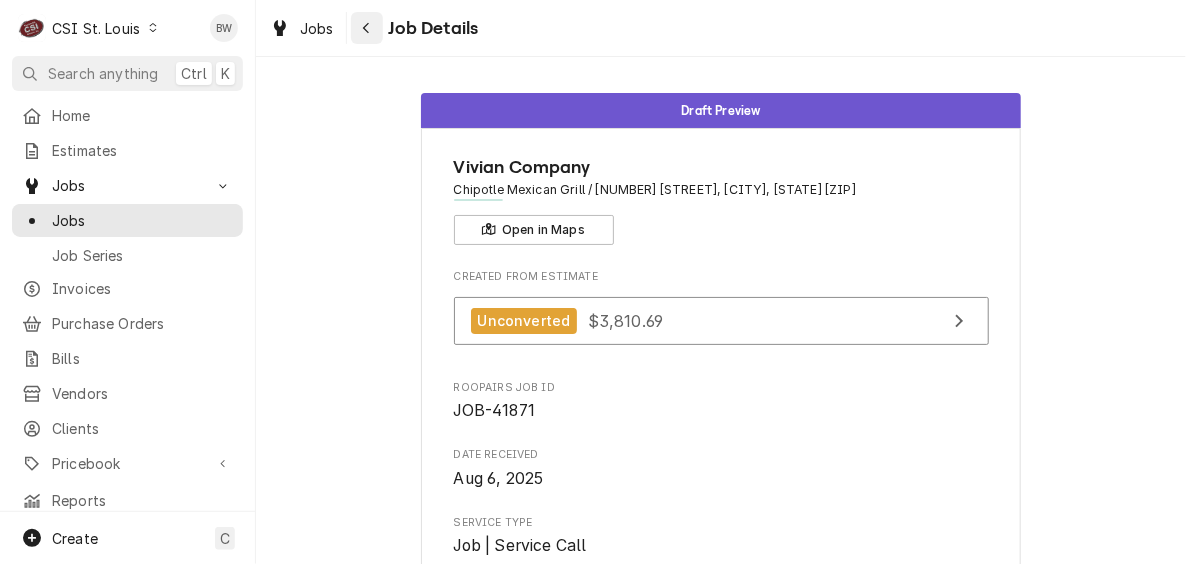 click at bounding box center [367, 28] 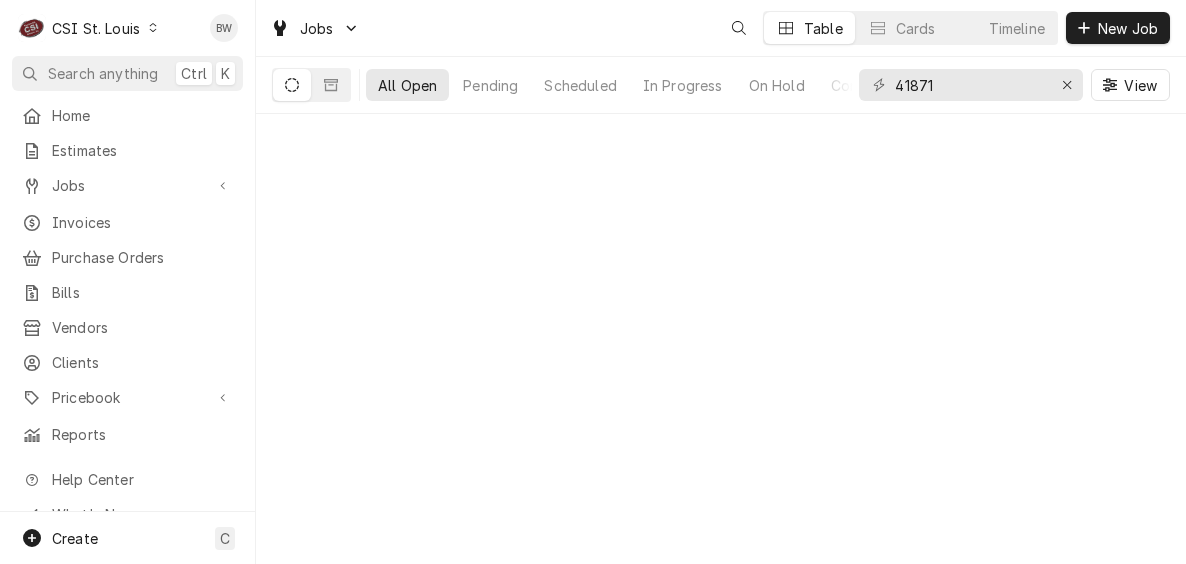 scroll, scrollTop: 0, scrollLeft: 0, axis: both 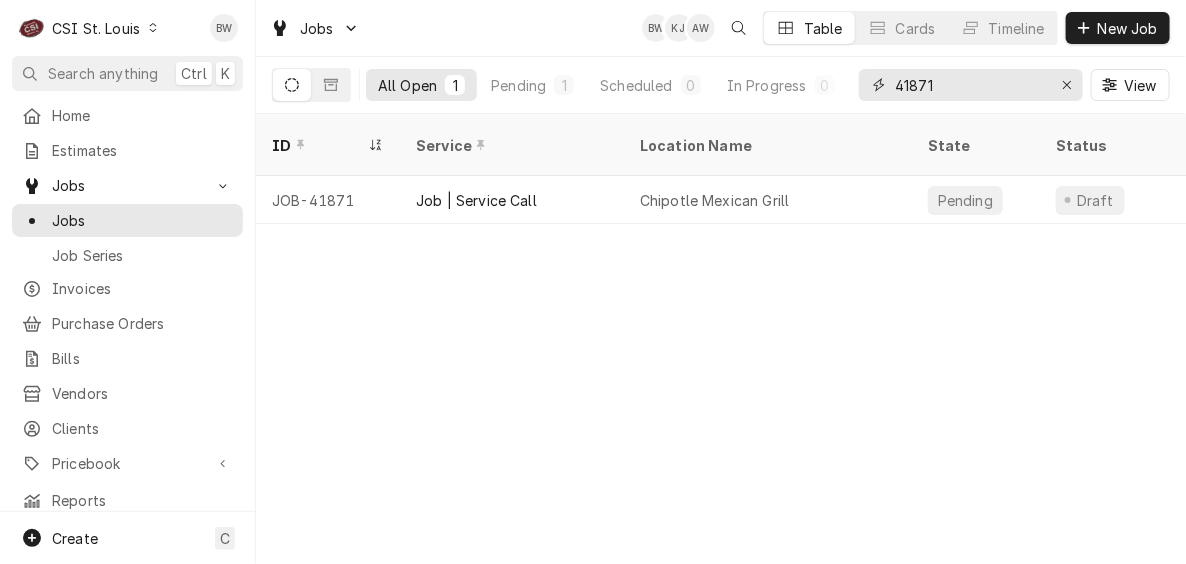 click on "41871" at bounding box center (970, 85) 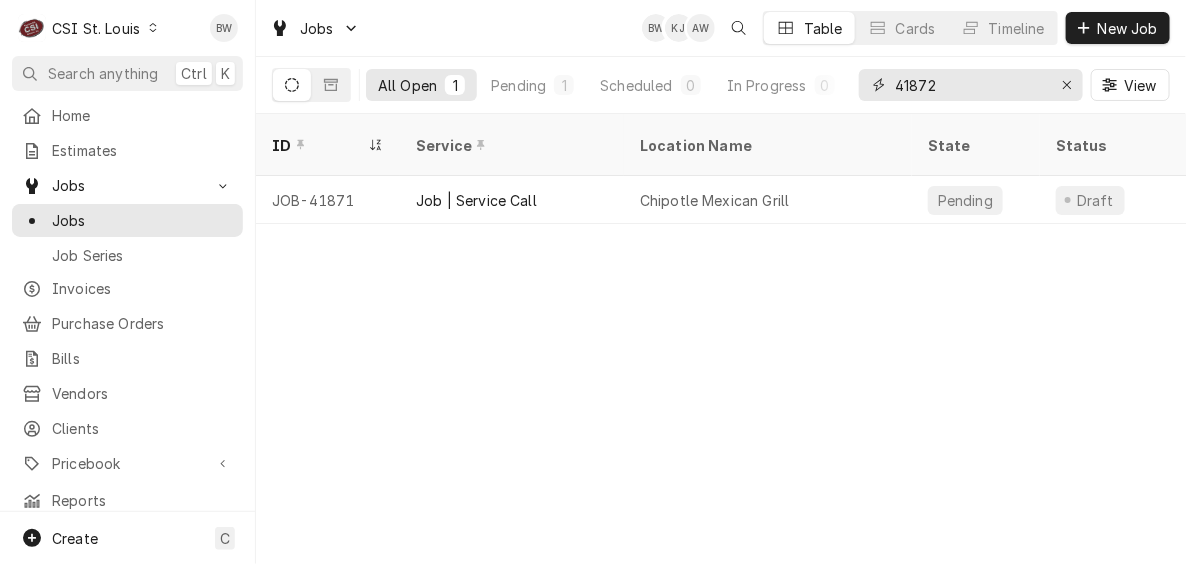 type on "41872" 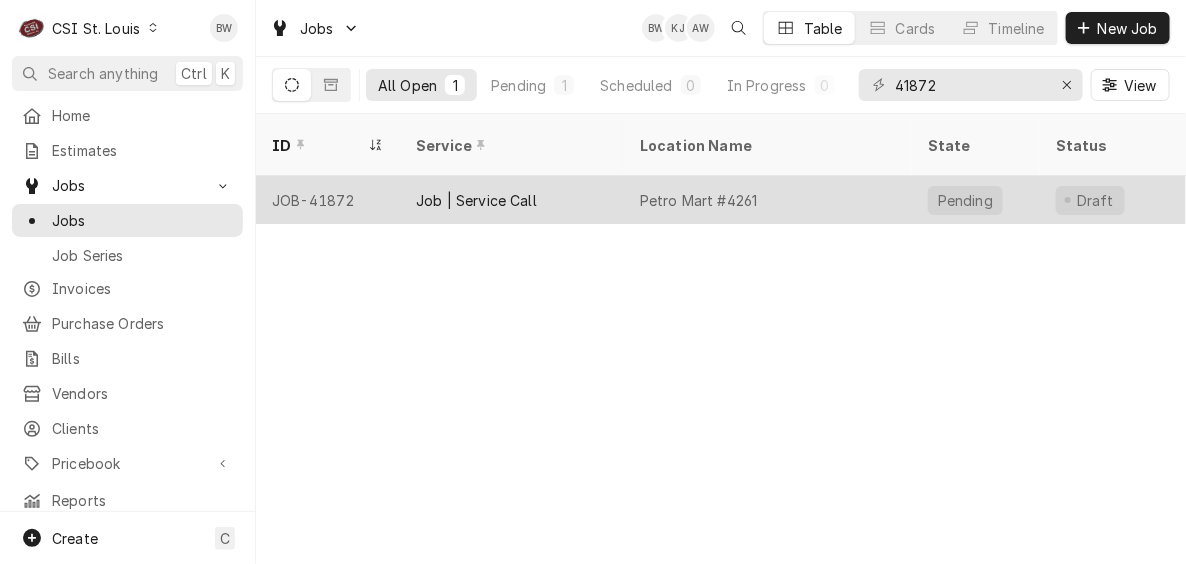 click on "JOB-41872" at bounding box center (328, 200) 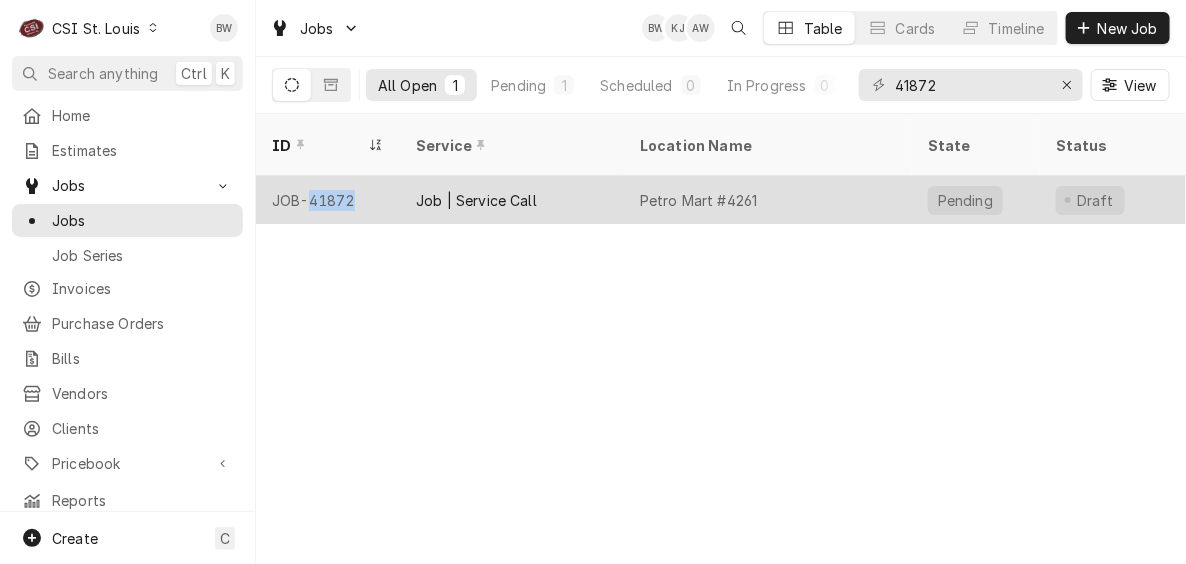 click on "JOB-41872" at bounding box center [328, 200] 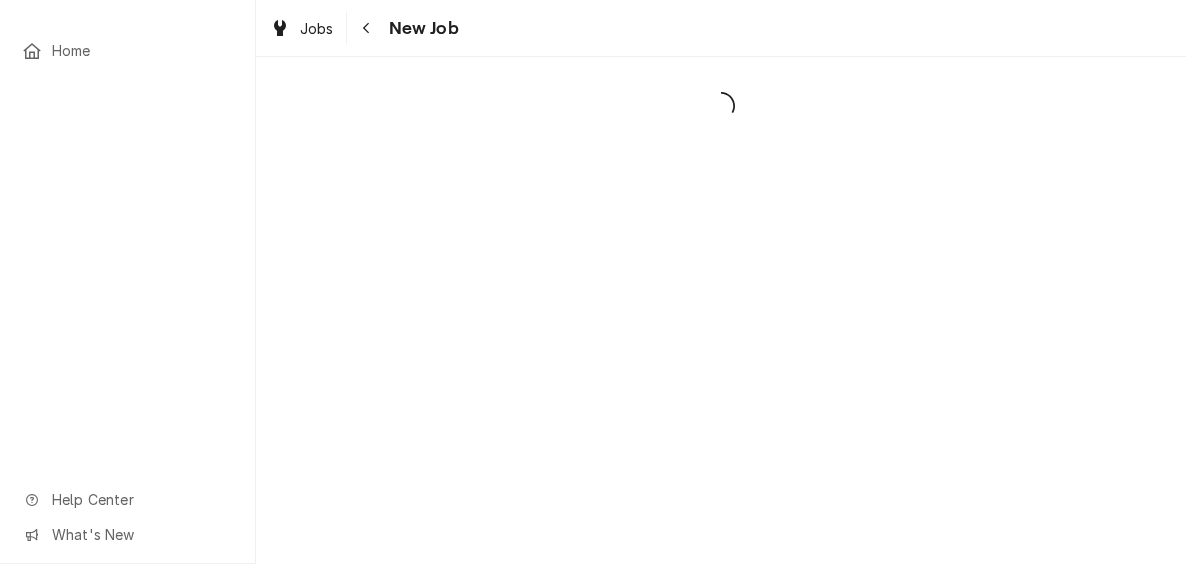 scroll, scrollTop: 0, scrollLeft: 0, axis: both 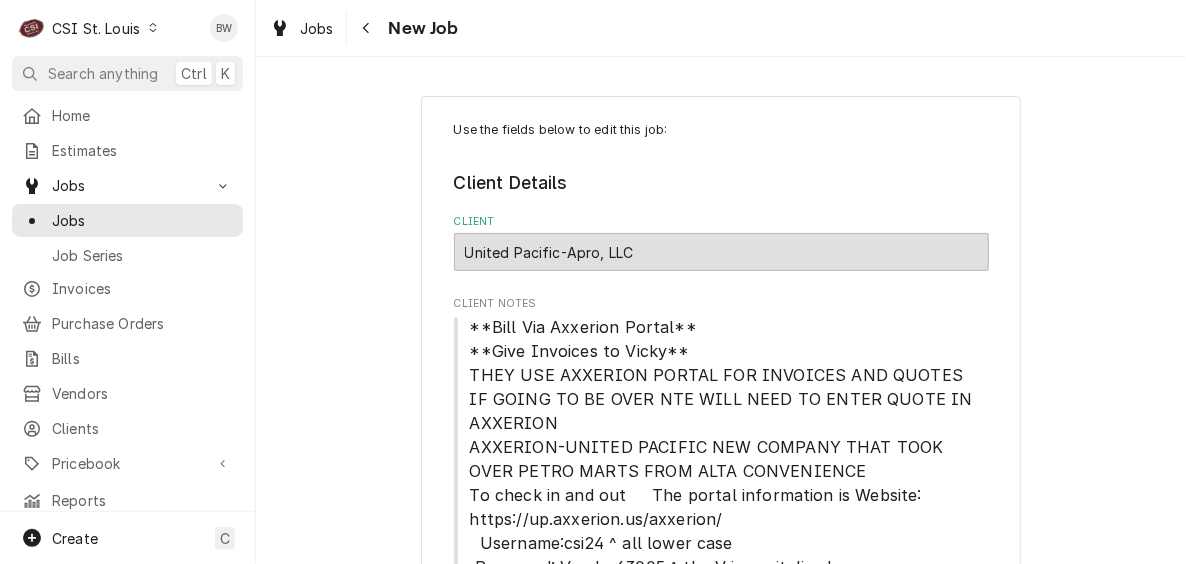 type on "x" 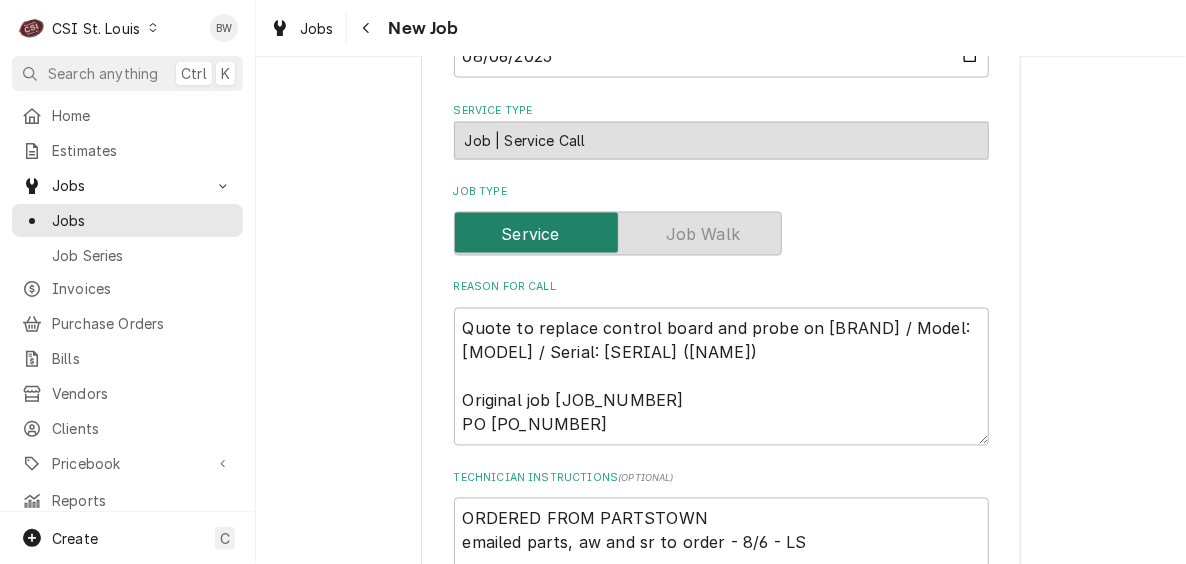 scroll, scrollTop: 1200, scrollLeft: 0, axis: vertical 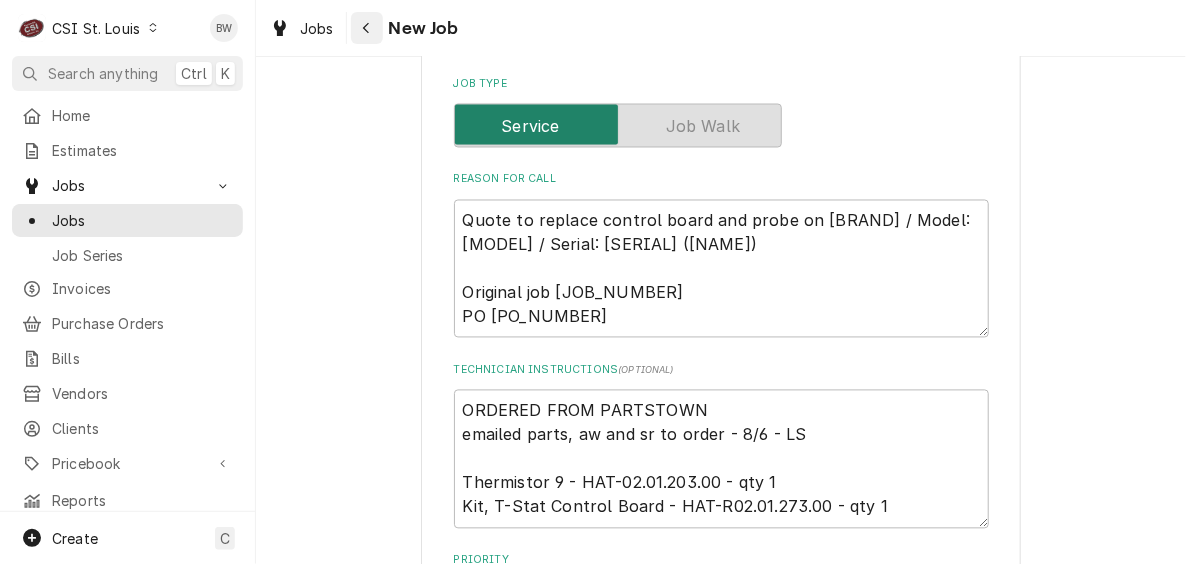 click at bounding box center [367, 28] 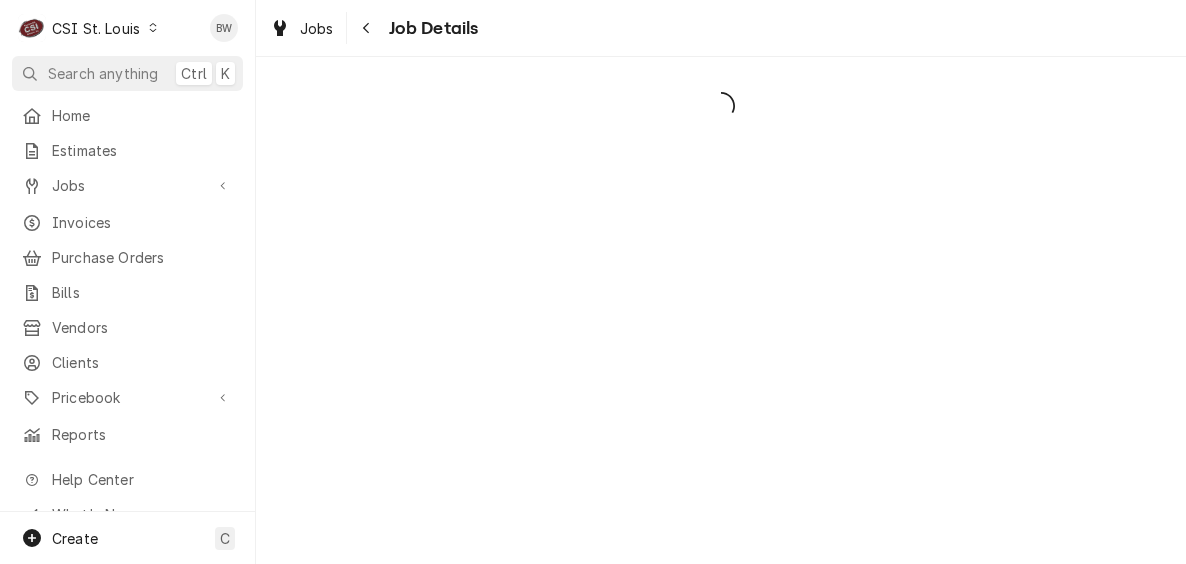 scroll, scrollTop: 0, scrollLeft: 0, axis: both 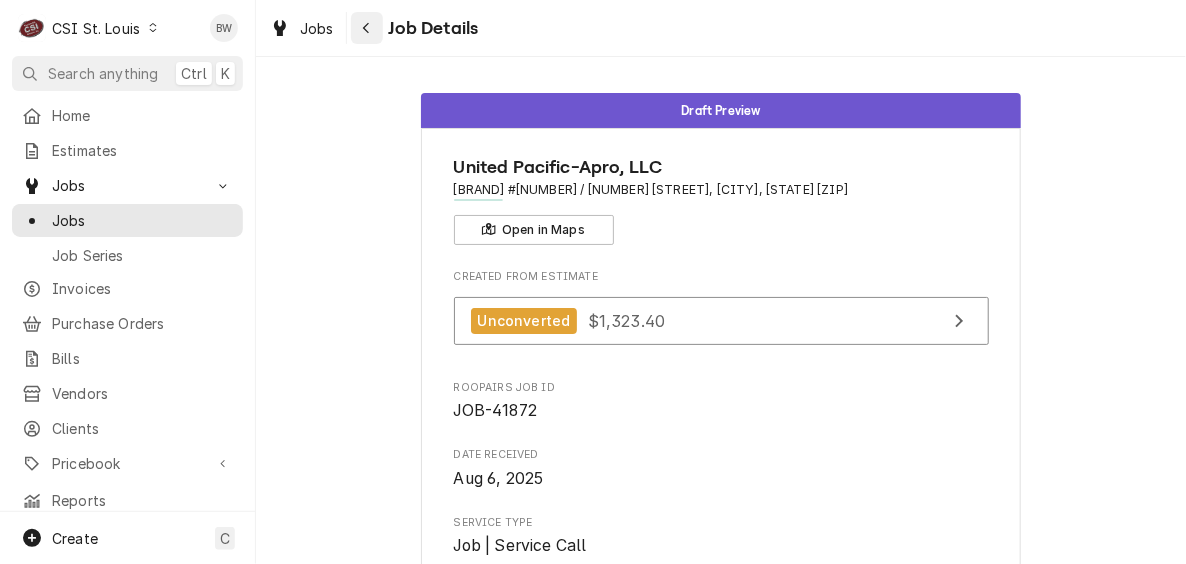 click 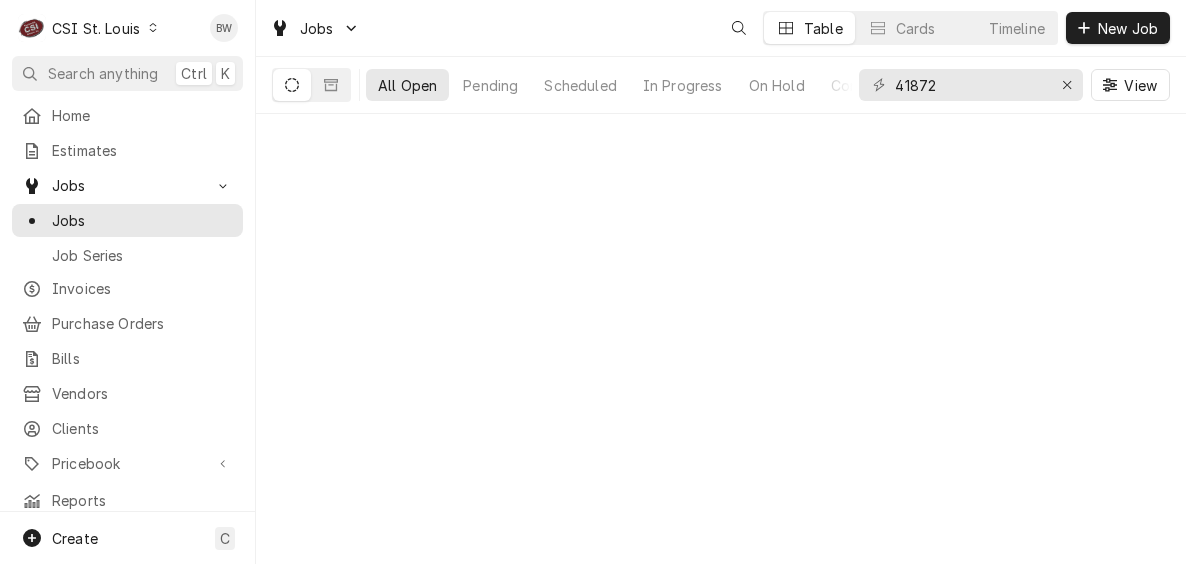scroll, scrollTop: 0, scrollLeft: 0, axis: both 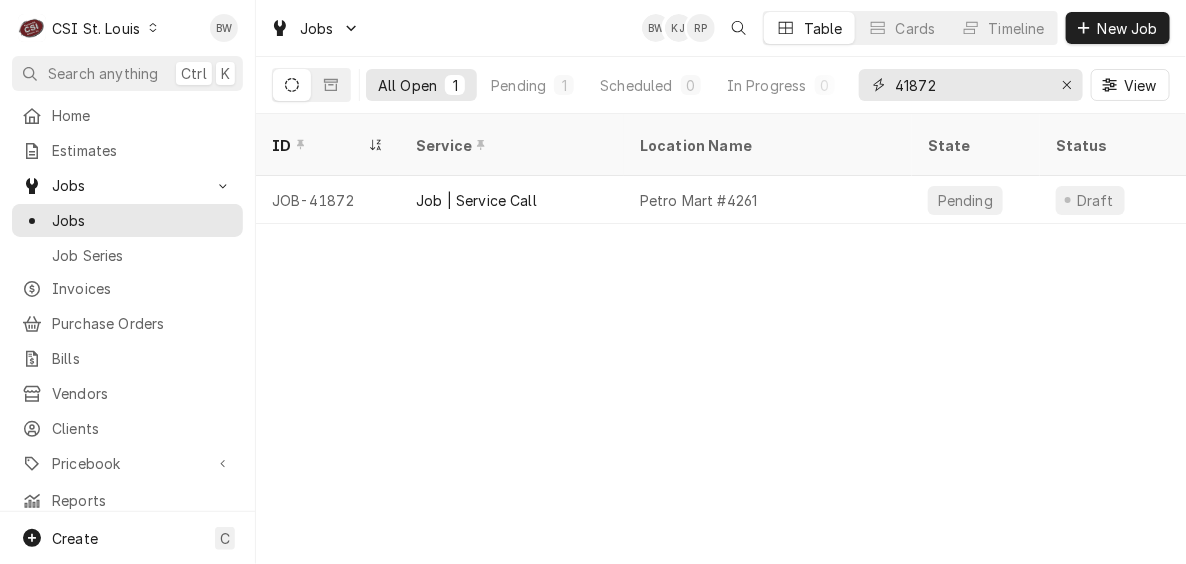 click on "41872" at bounding box center (970, 85) 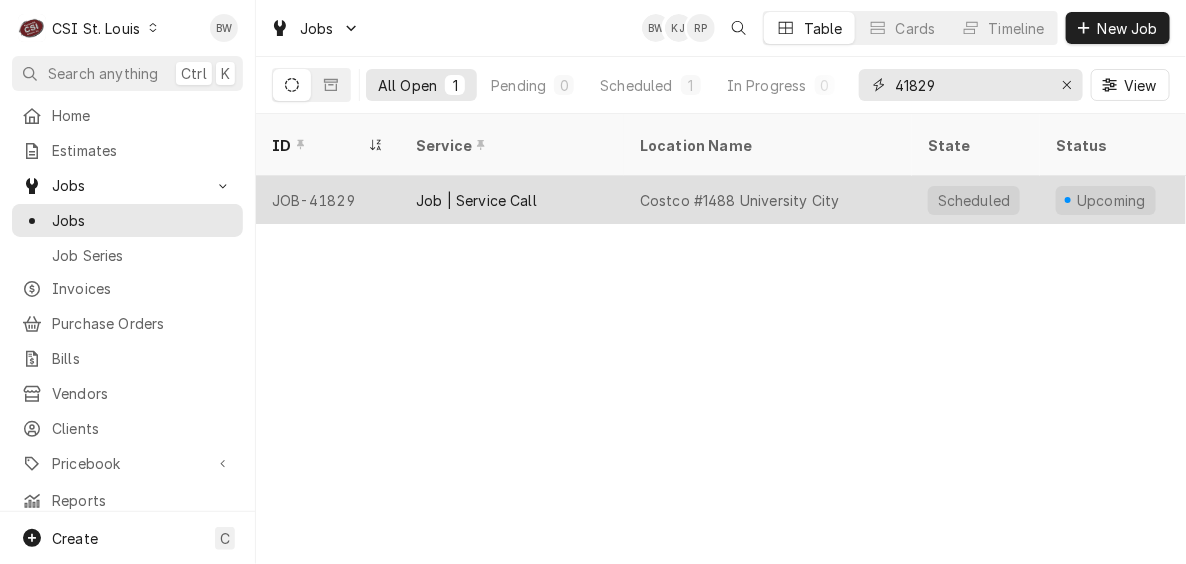 type on "41829" 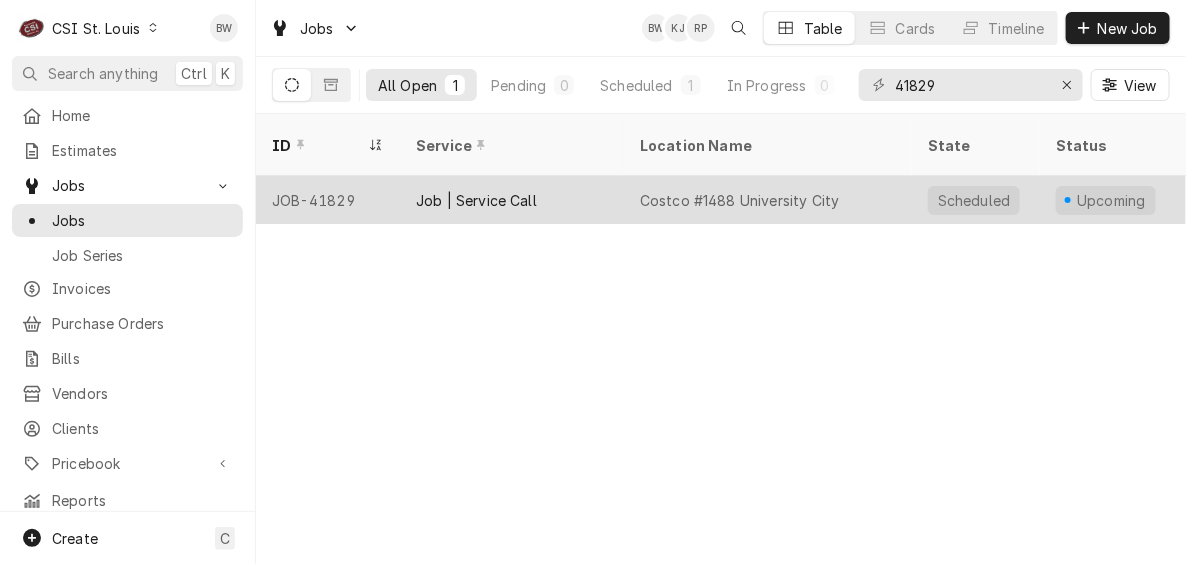 click on "JOB-41829" at bounding box center (328, 200) 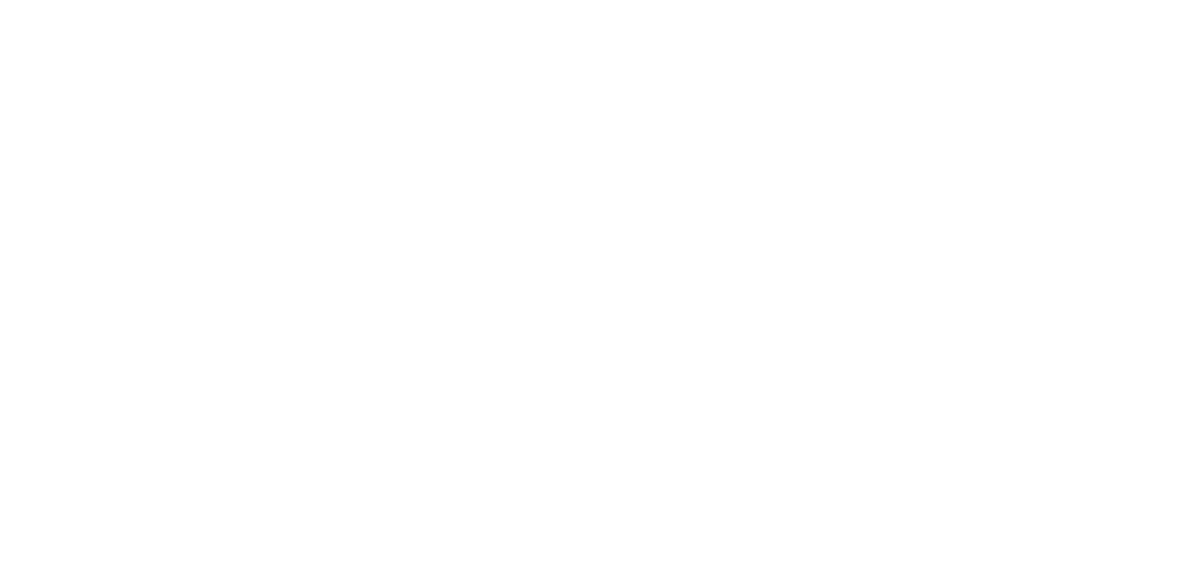 scroll, scrollTop: 0, scrollLeft: 0, axis: both 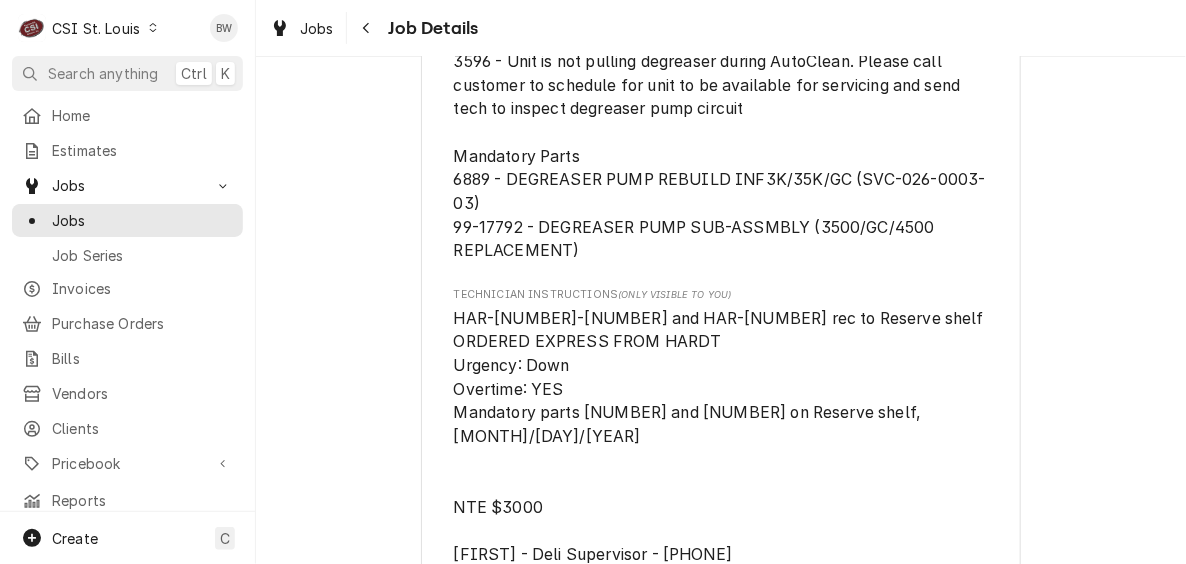 click on "HAR-99-17792 and  HAR-6889 rec to Reserve shelf
ORDERED EXPRESS FROM HARDT
Urgency: Down
Overtime: YES
Mandatory parts 6889 and 99-17792 on Reserve shelf, 8/4/25
NTE $3000
Johnny - Deli Supervisor - 417 65-2595
**ERICK H TRAINING***" at bounding box center (719, 460) 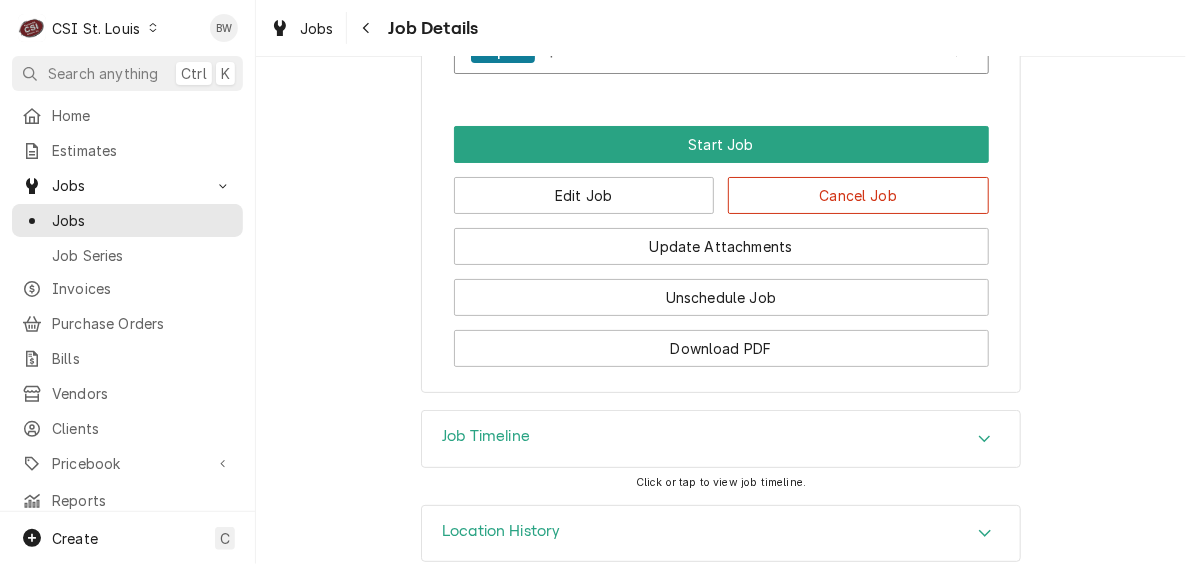 scroll, scrollTop: 2571, scrollLeft: 0, axis: vertical 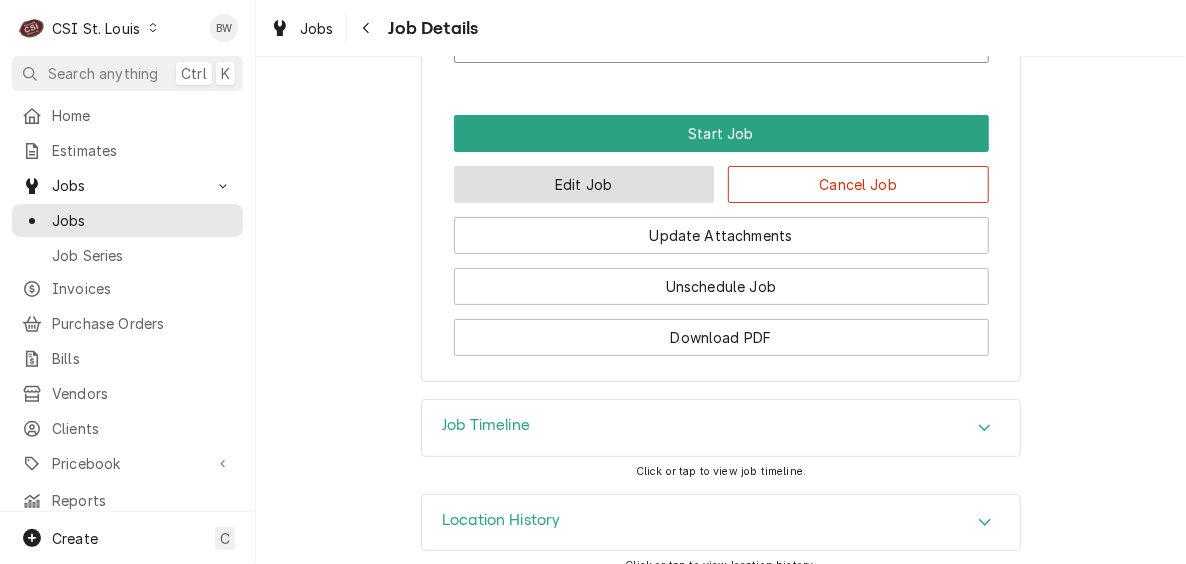click on "Edit Job" at bounding box center [584, 184] 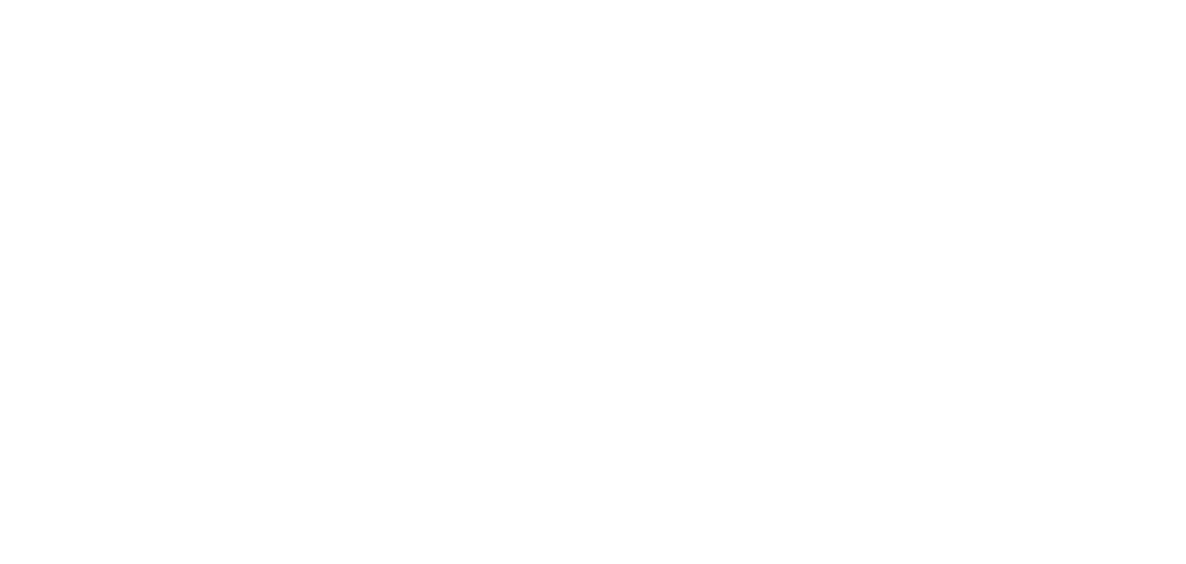 scroll, scrollTop: 0, scrollLeft: 0, axis: both 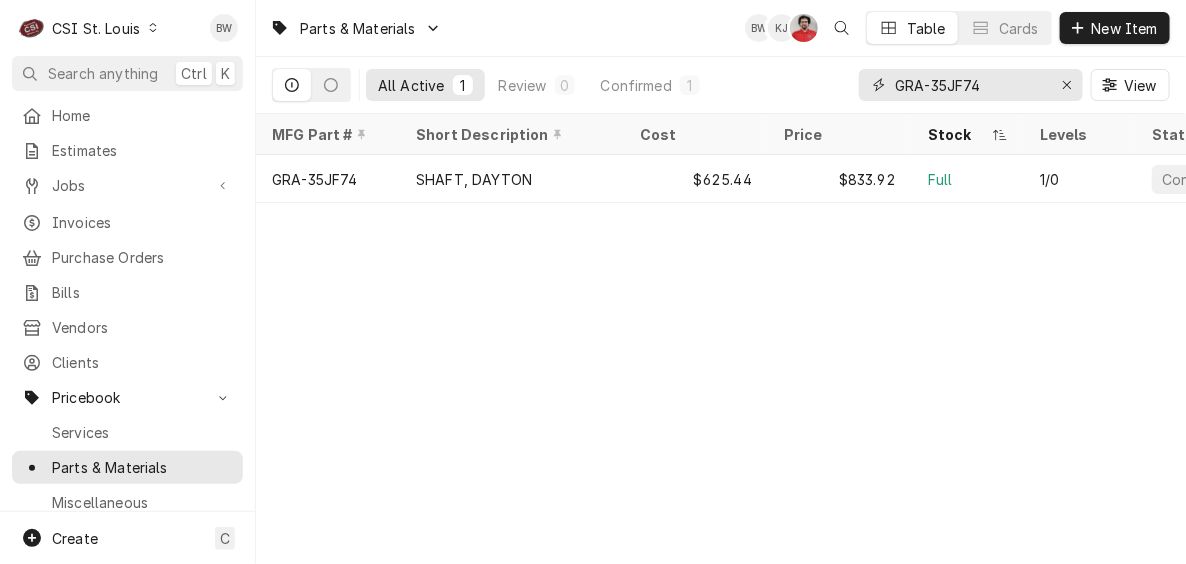 drag, startPoint x: 988, startPoint y: 88, endPoint x: 880, endPoint y: 83, distance: 108.11568 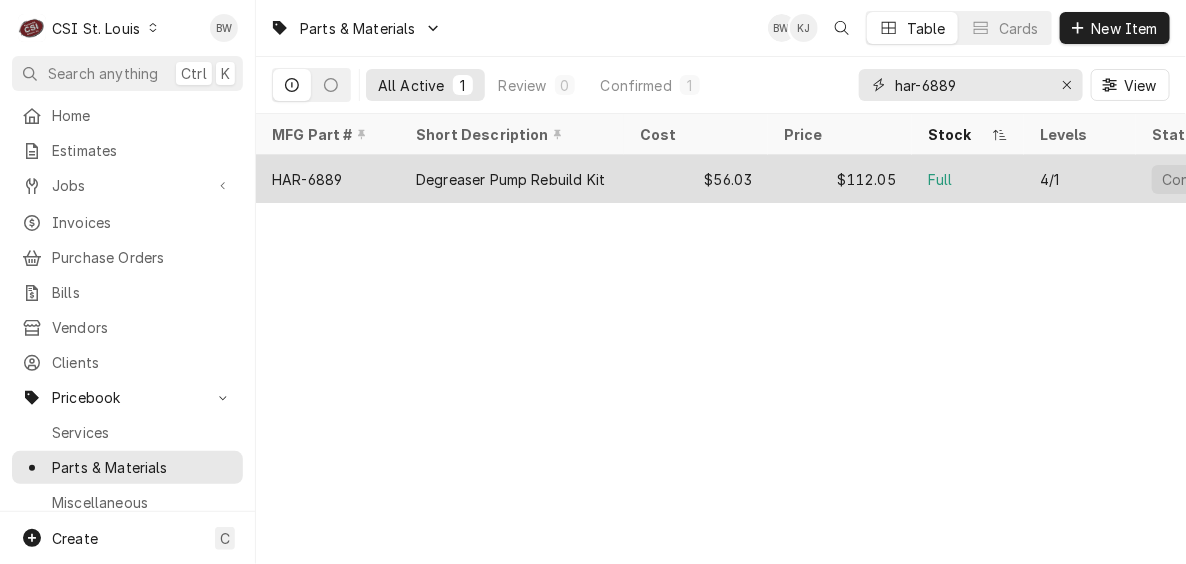 type on "har-6889" 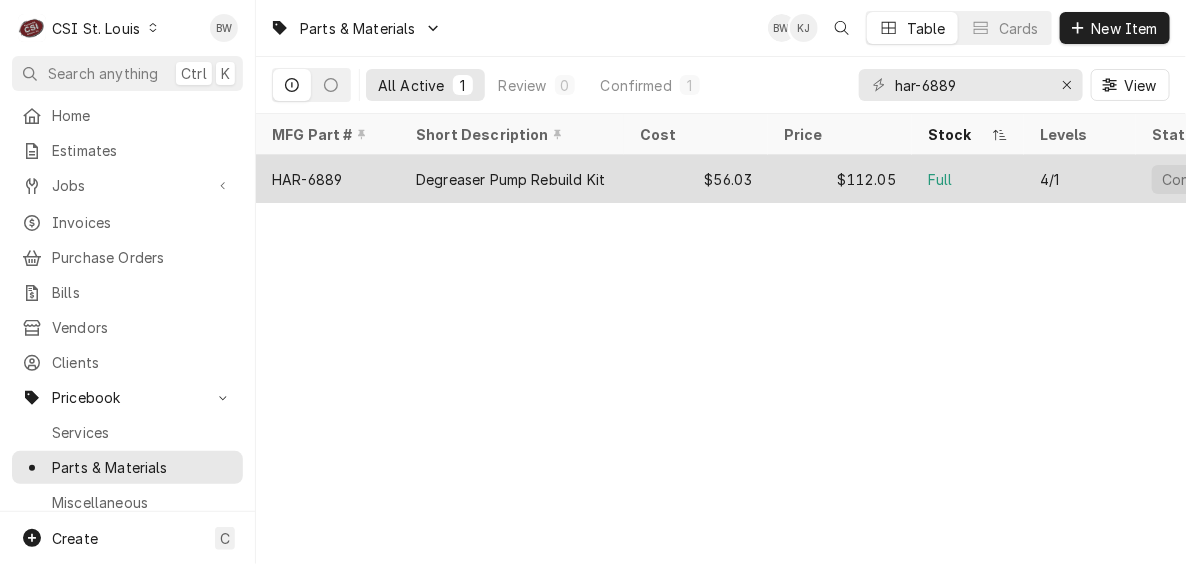 click on "HAR-6889" at bounding box center (307, 179) 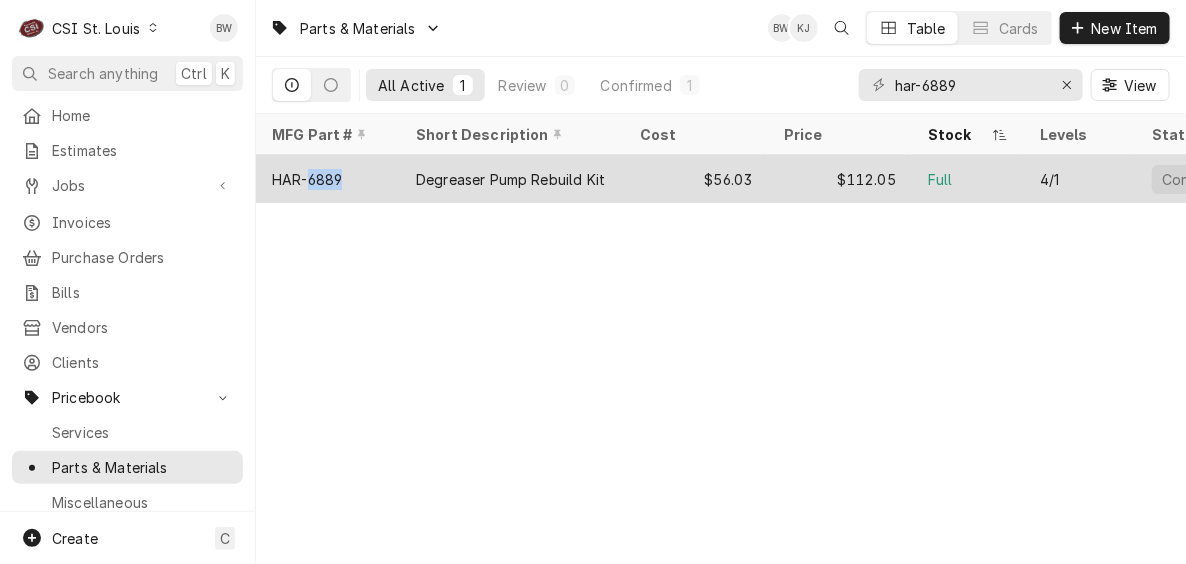 click on "HAR-6889" at bounding box center (307, 179) 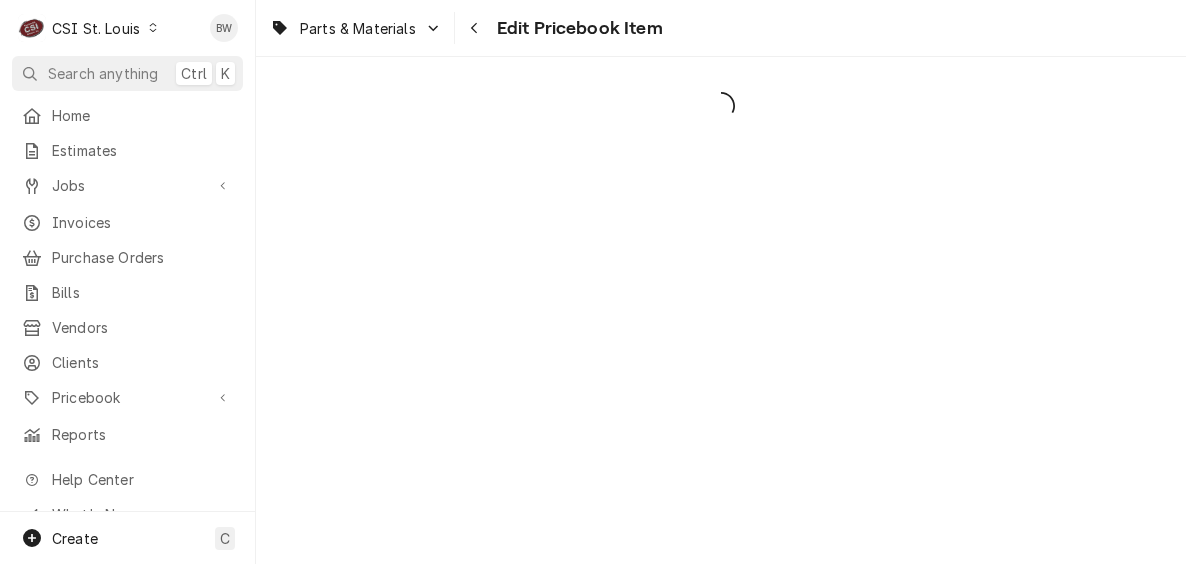 scroll, scrollTop: 0, scrollLeft: 0, axis: both 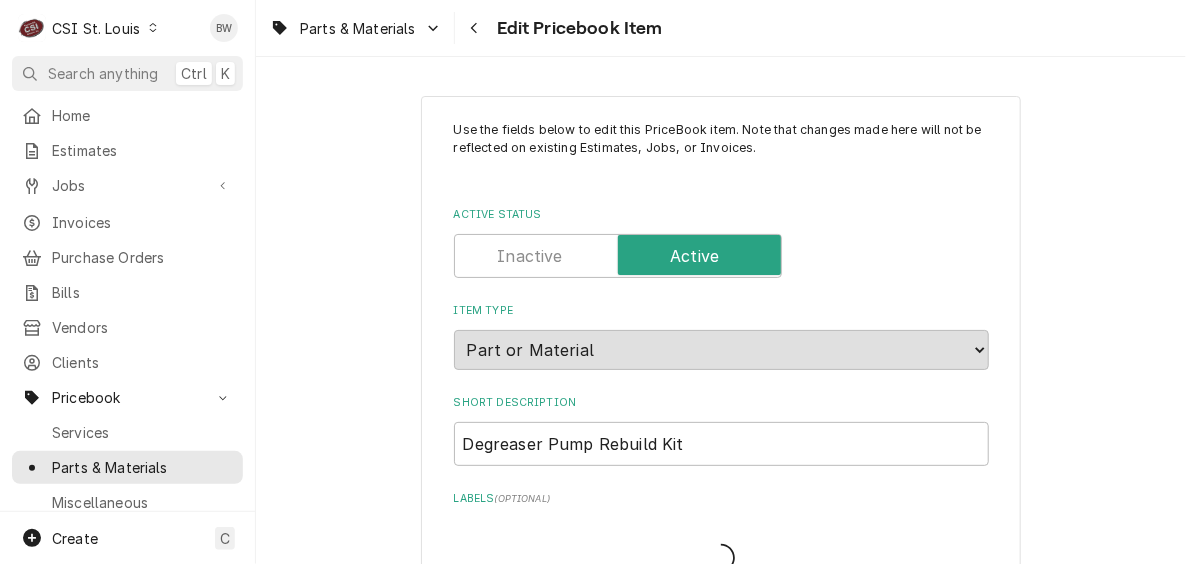 type on "x" 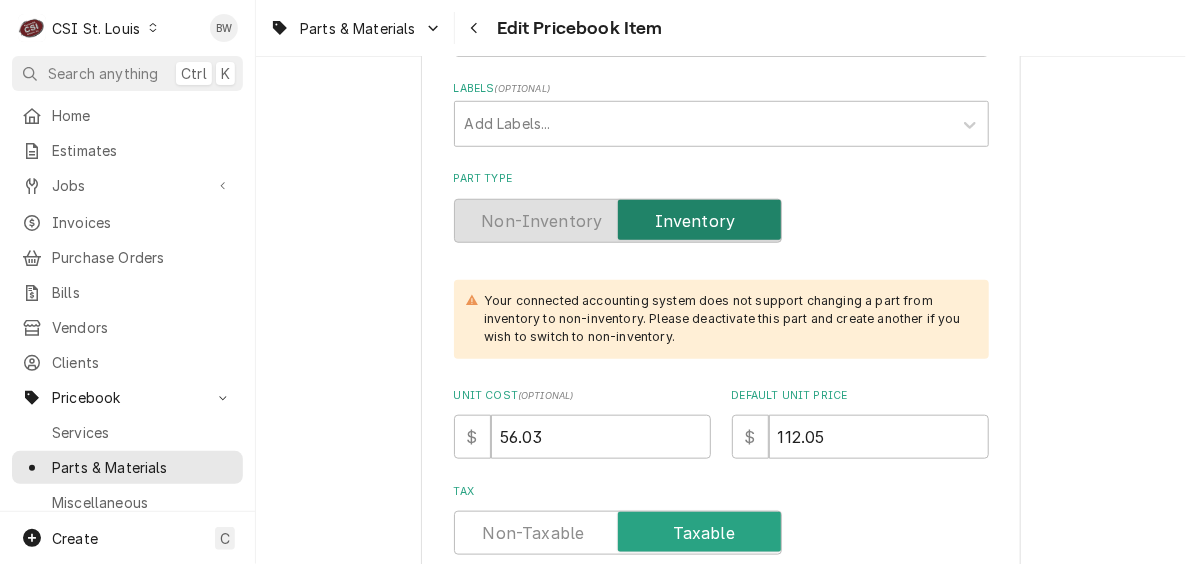scroll, scrollTop: 300, scrollLeft: 0, axis: vertical 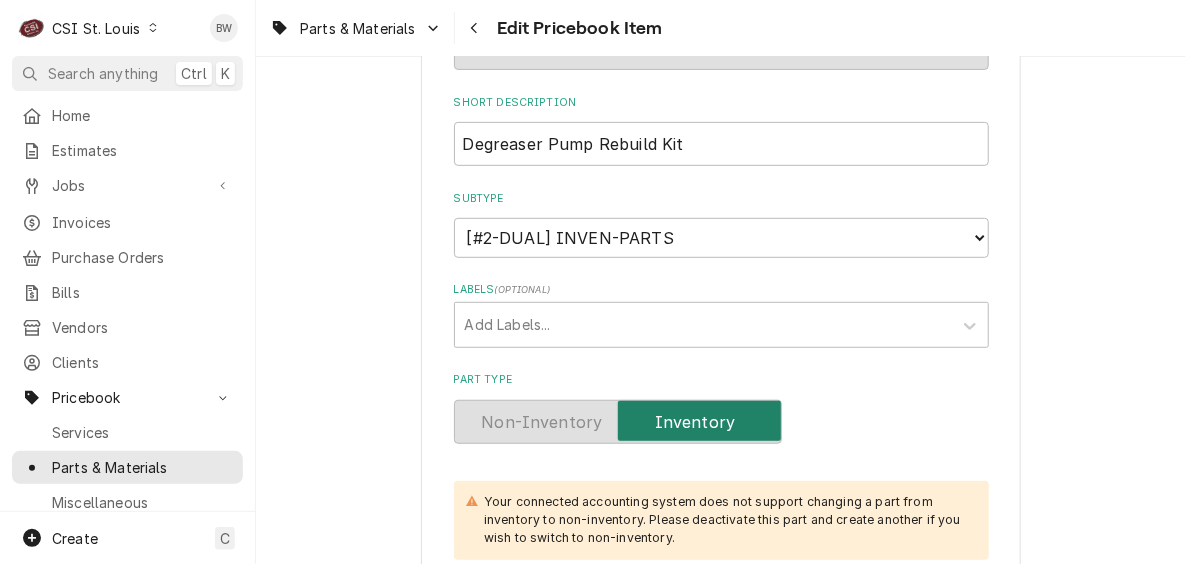 click on "Parts & Materials   Edit Pricebook Item" at bounding box center [721, 28] 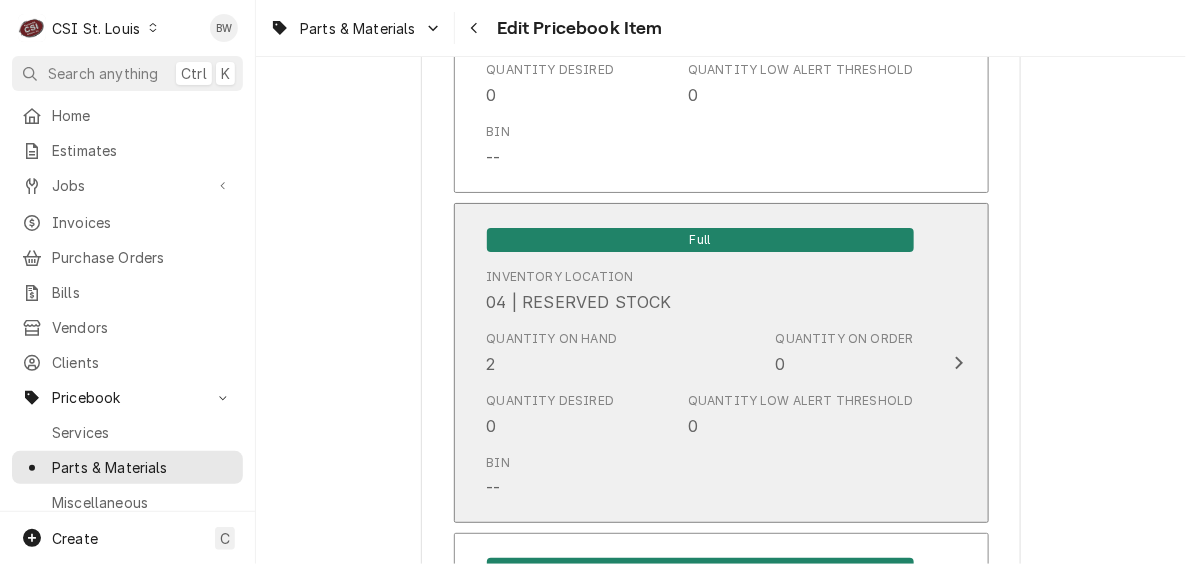 click on "Quantity on Hand 2" at bounding box center (552, 353) 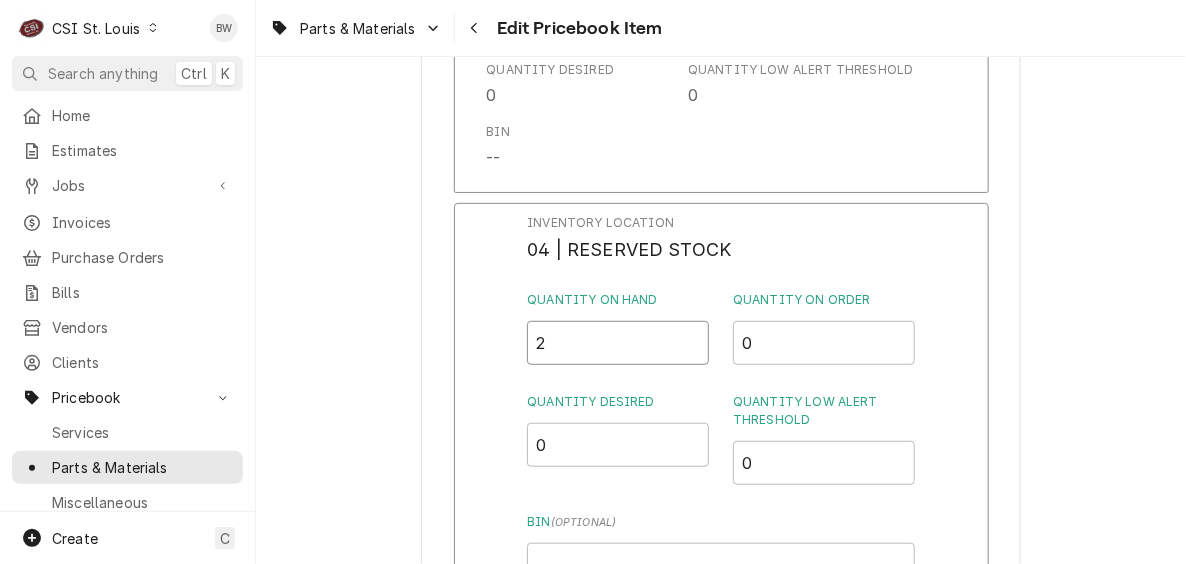 drag, startPoint x: 551, startPoint y: 361, endPoint x: 510, endPoint y: 357, distance: 41.19466 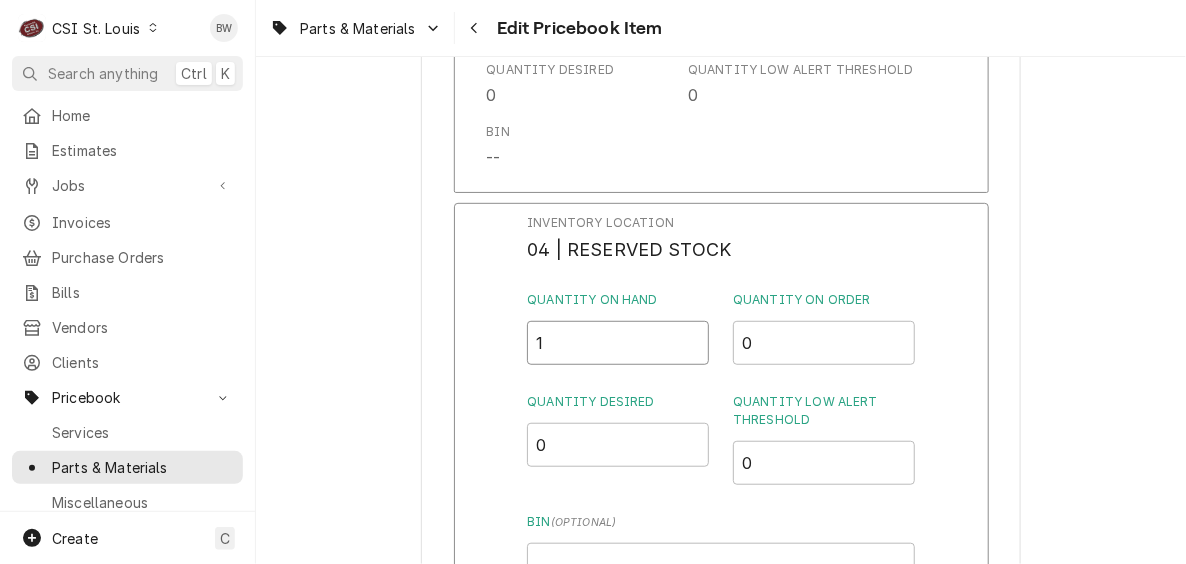 type on "1" 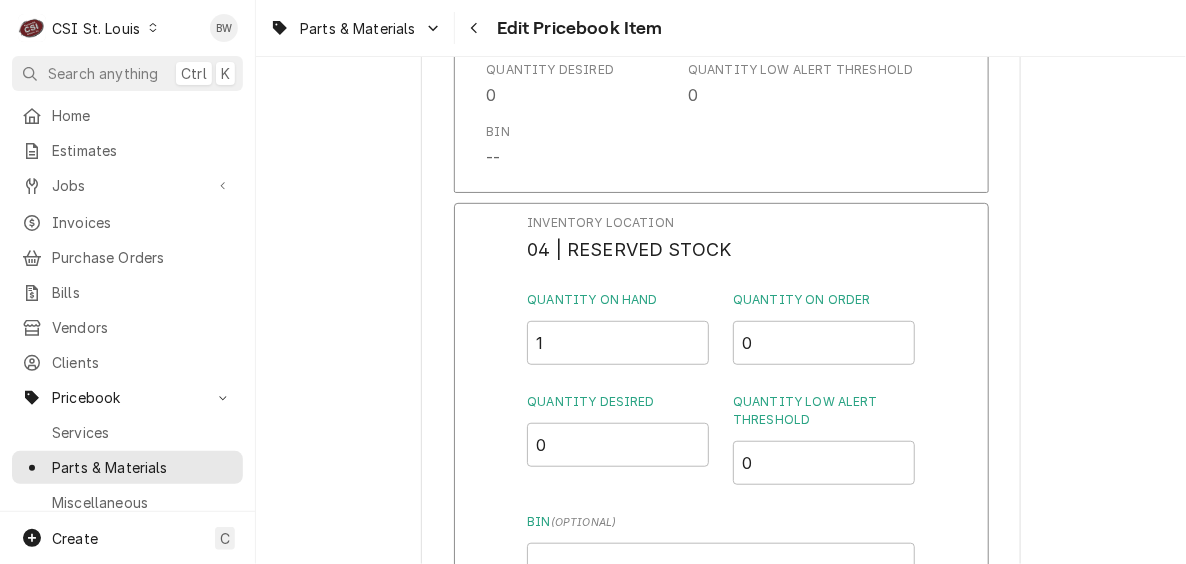 click on "Inventory Location 04 | RESERVED STOCK Quantity on Hand 1 Quantity on Order 0 Quantity Desired 0 Quantity Low Alert Threshold 0 Bin  ( optional ) Save Cancel Edits" at bounding box center [721, 463] 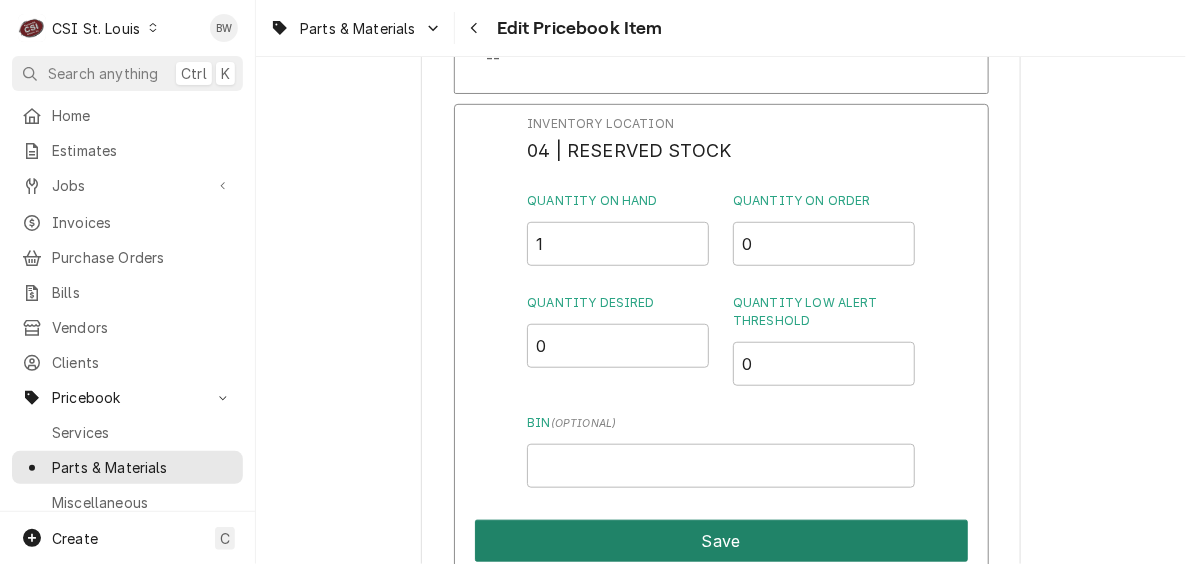 click on "Save" at bounding box center (721, 541) 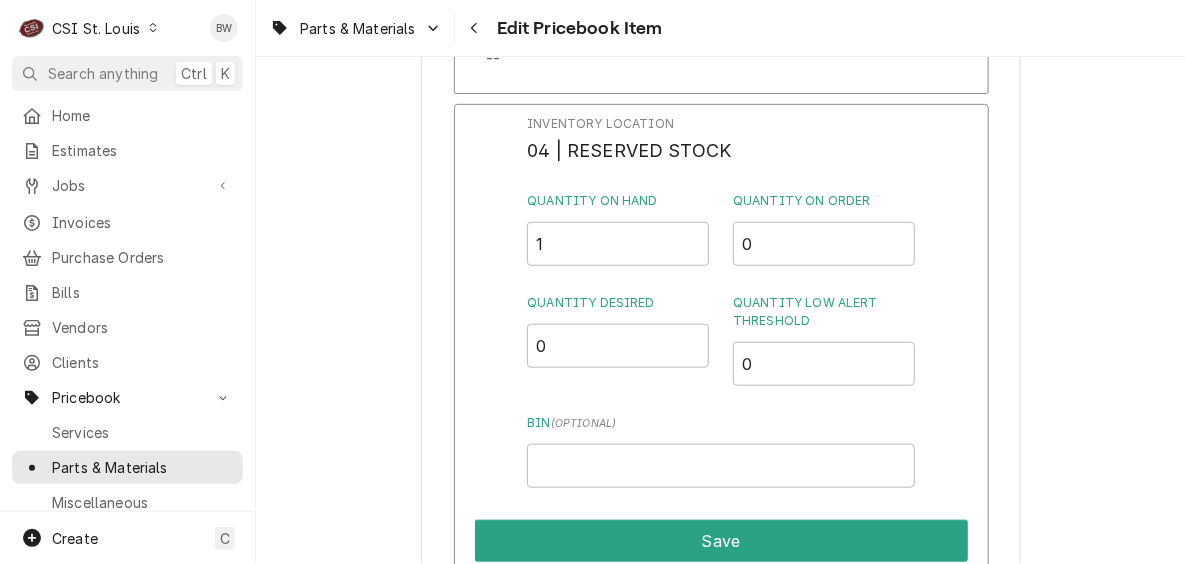 type on "x" 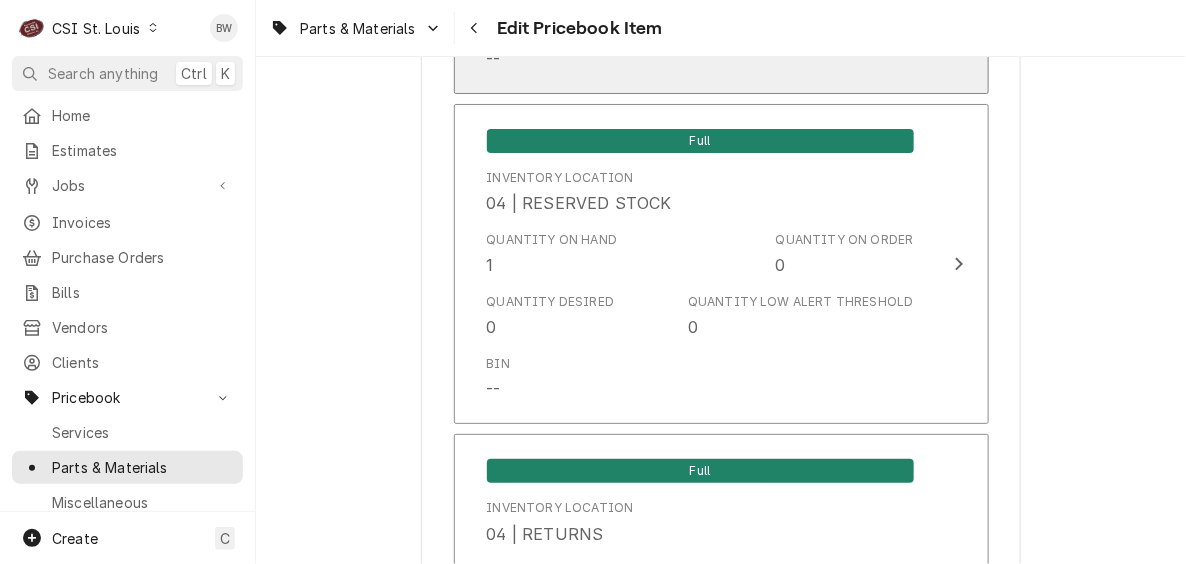 scroll, scrollTop: 3324, scrollLeft: 0, axis: vertical 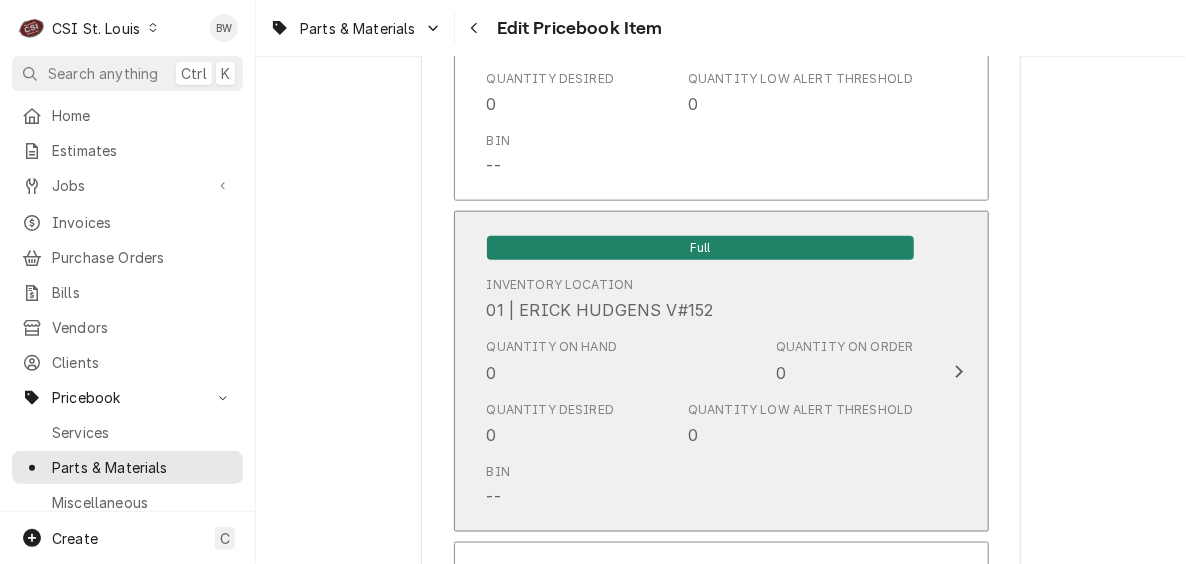 click on "Quantity on Hand 0" at bounding box center [552, 361] 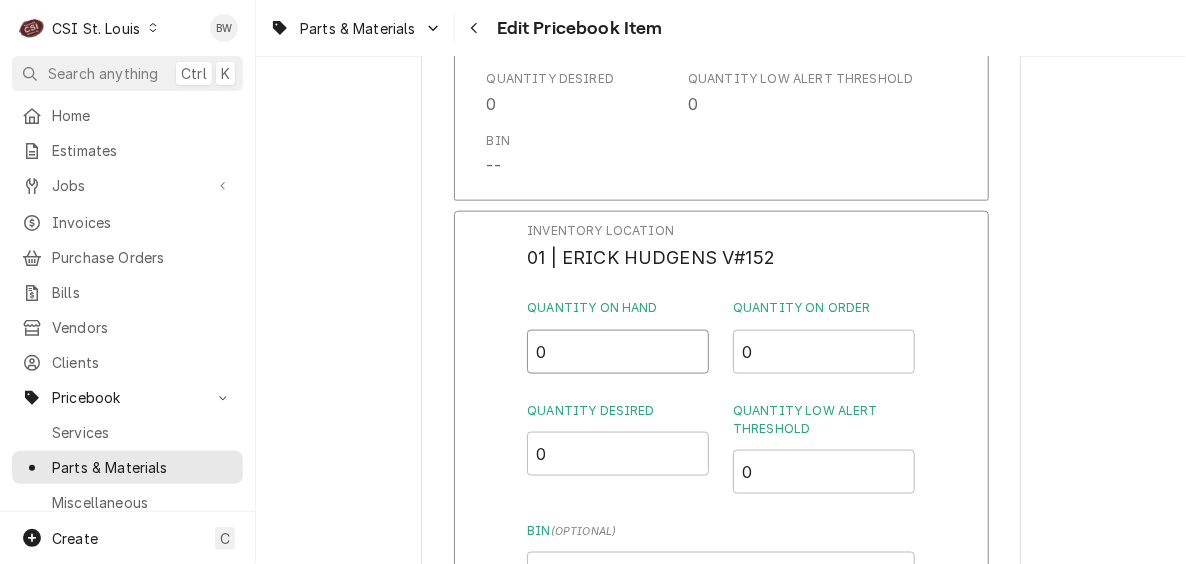 drag, startPoint x: 553, startPoint y: 355, endPoint x: 511, endPoint y: 355, distance: 42 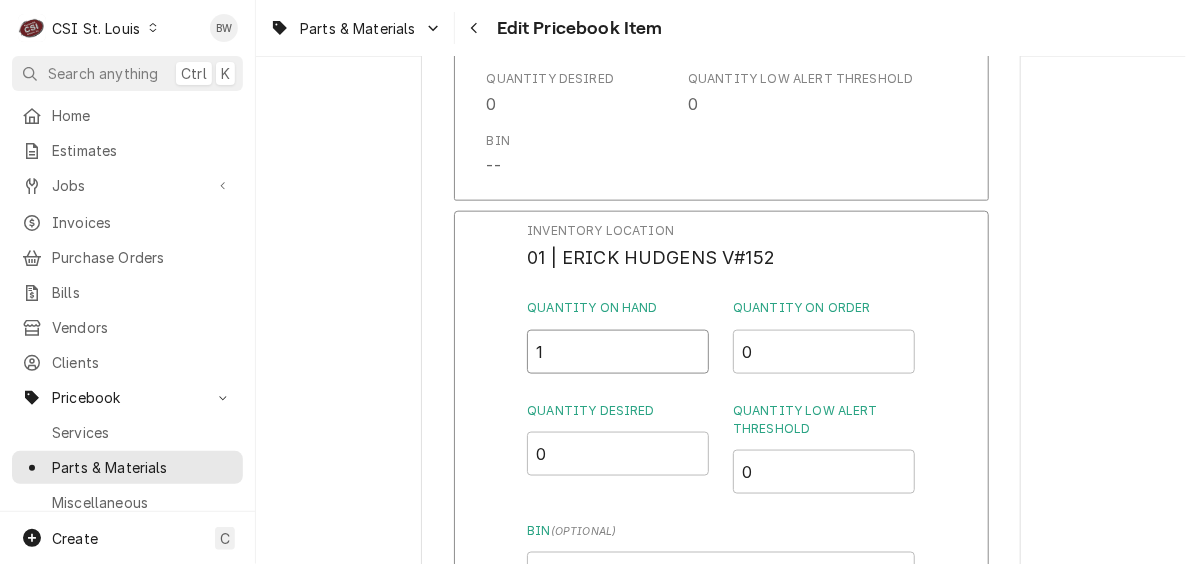 type on "1" 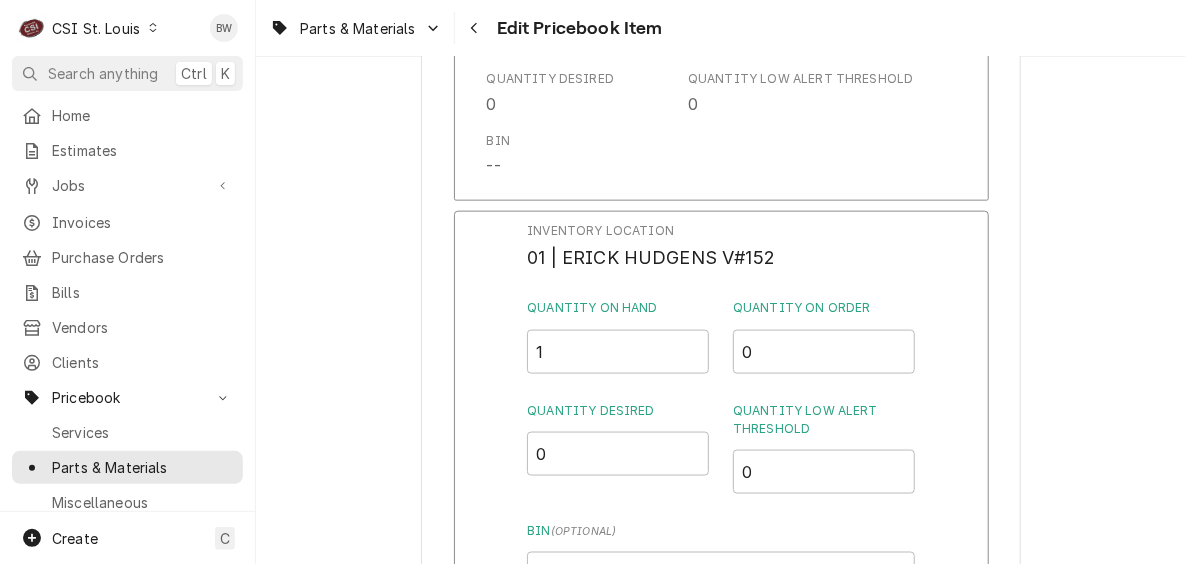 click on "Inventory Location 01 | [FIRST] [LAST] V#152 Quantity on Hand 1 Quantity on Order 0 Quantity Desired 0 Quantity Low Alert Threshold 0 Bin  ( optional ) Save Cancel Edits" at bounding box center [721, 471] 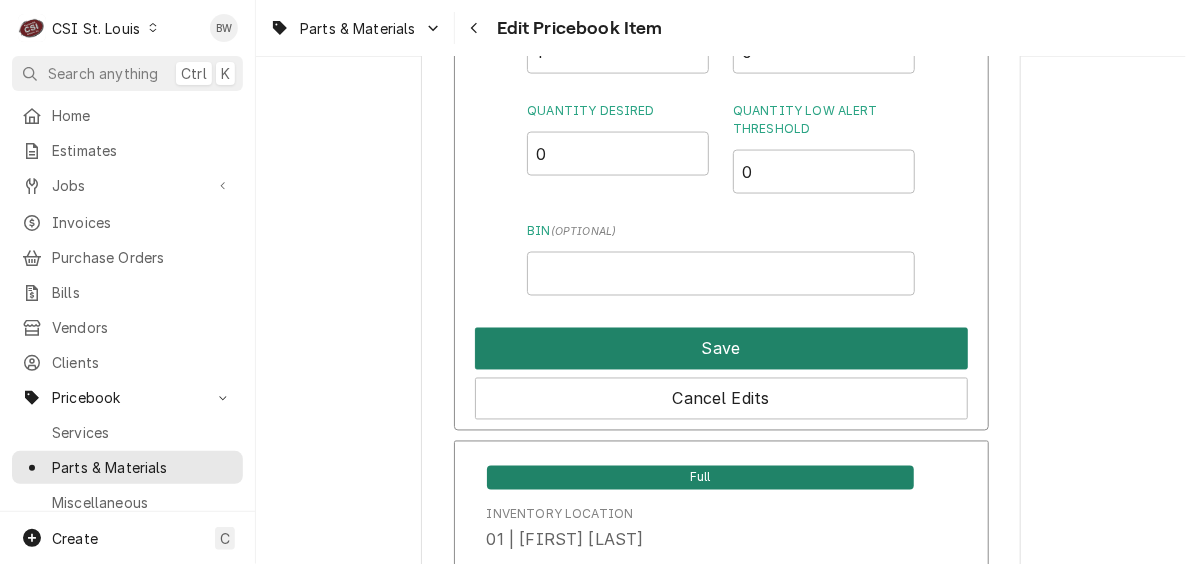 click on "Save" at bounding box center [721, 349] 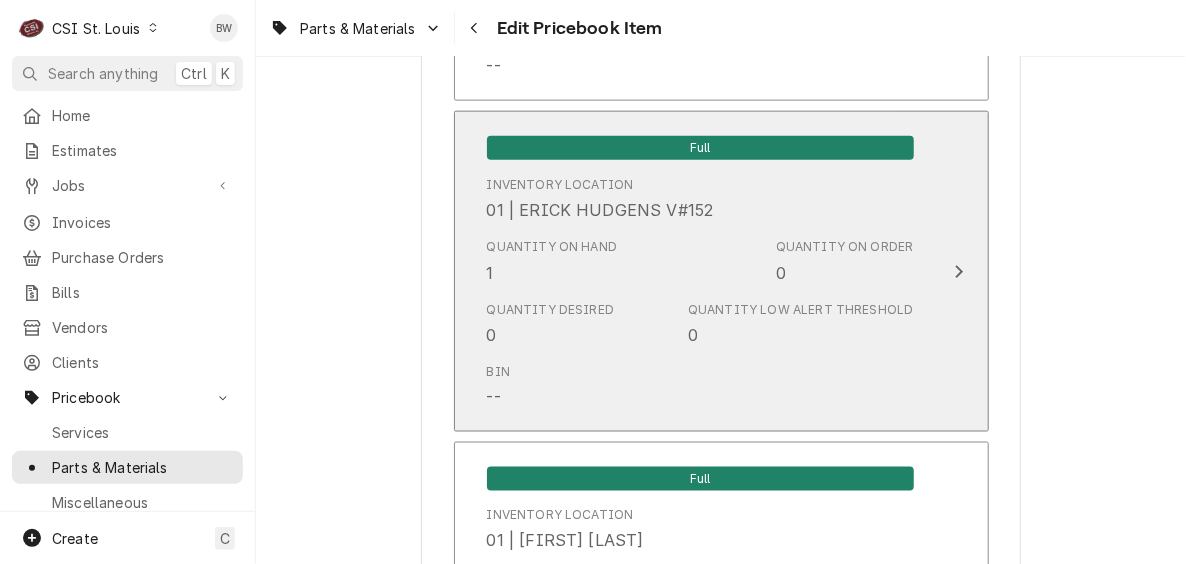scroll, scrollTop: 17307, scrollLeft: 0, axis: vertical 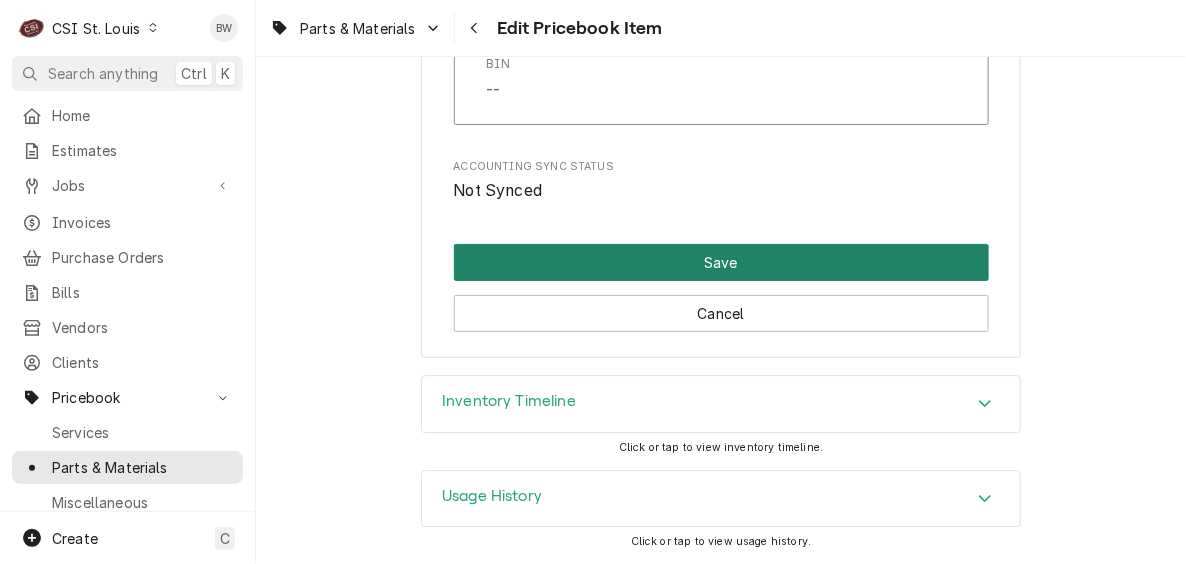 click on "Save" at bounding box center (721, 262) 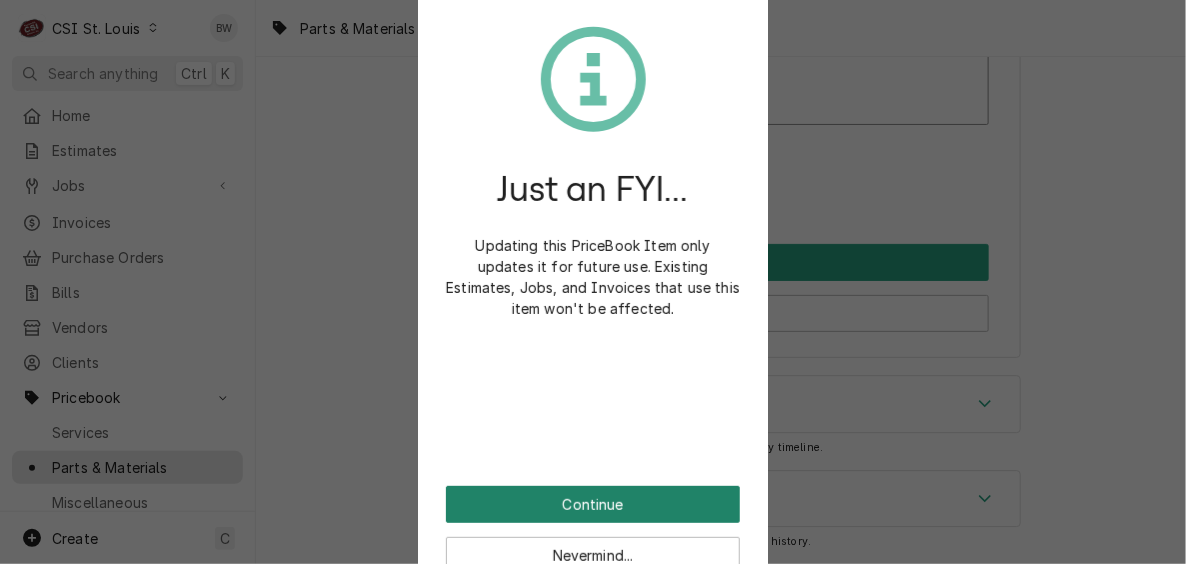 click on "Continue" at bounding box center [593, 504] 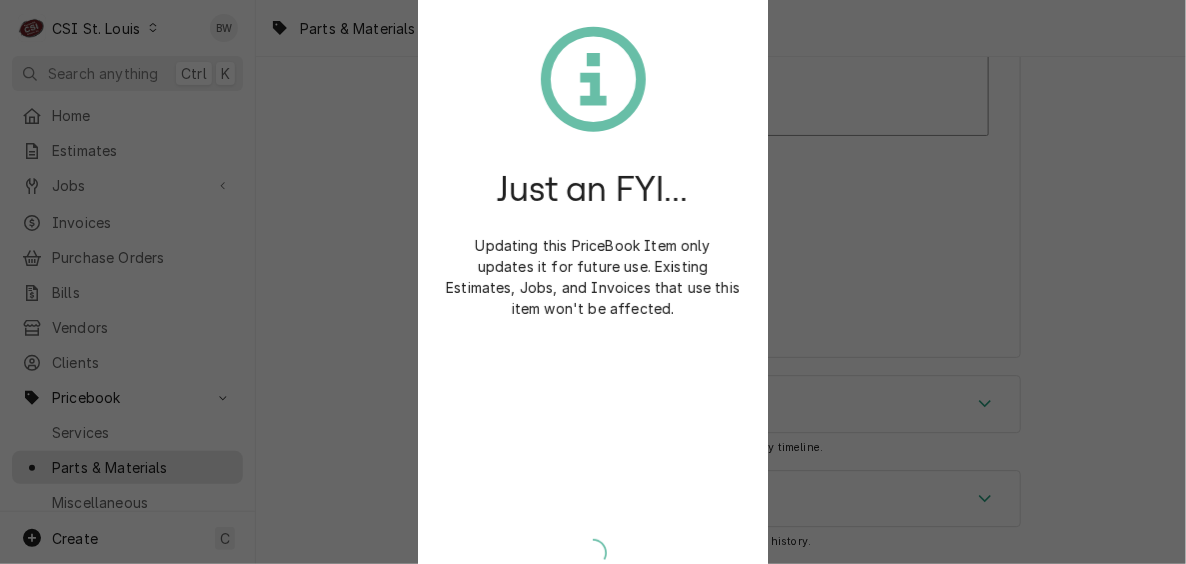 type on "x" 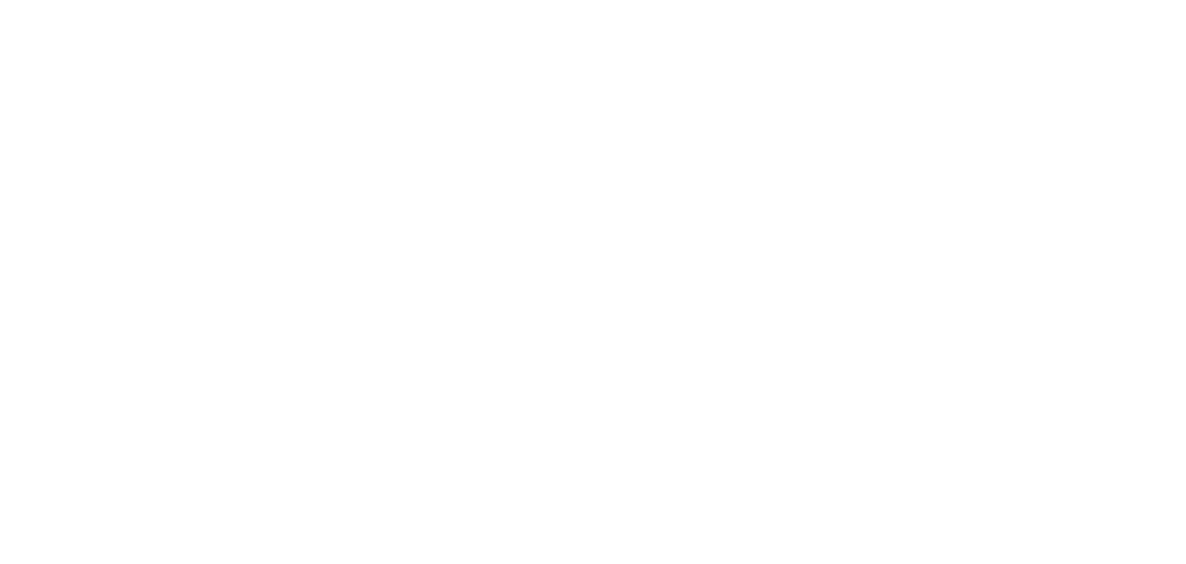 scroll, scrollTop: 0, scrollLeft: 0, axis: both 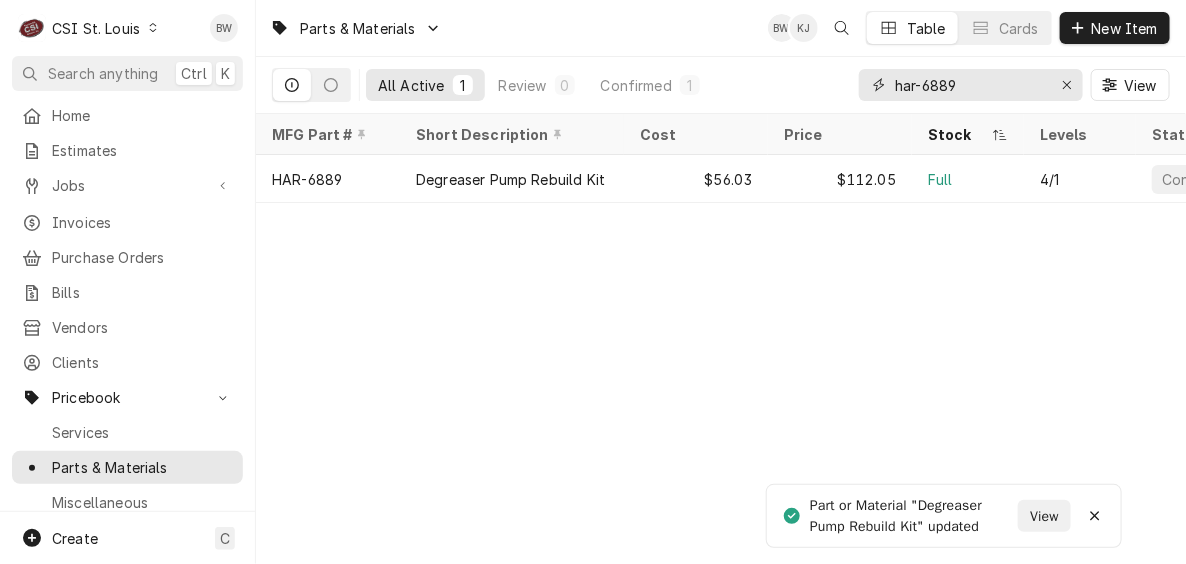 drag, startPoint x: 981, startPoint y: 90, endPoint x: 896, endPoint y: 91, distance: 85.00588 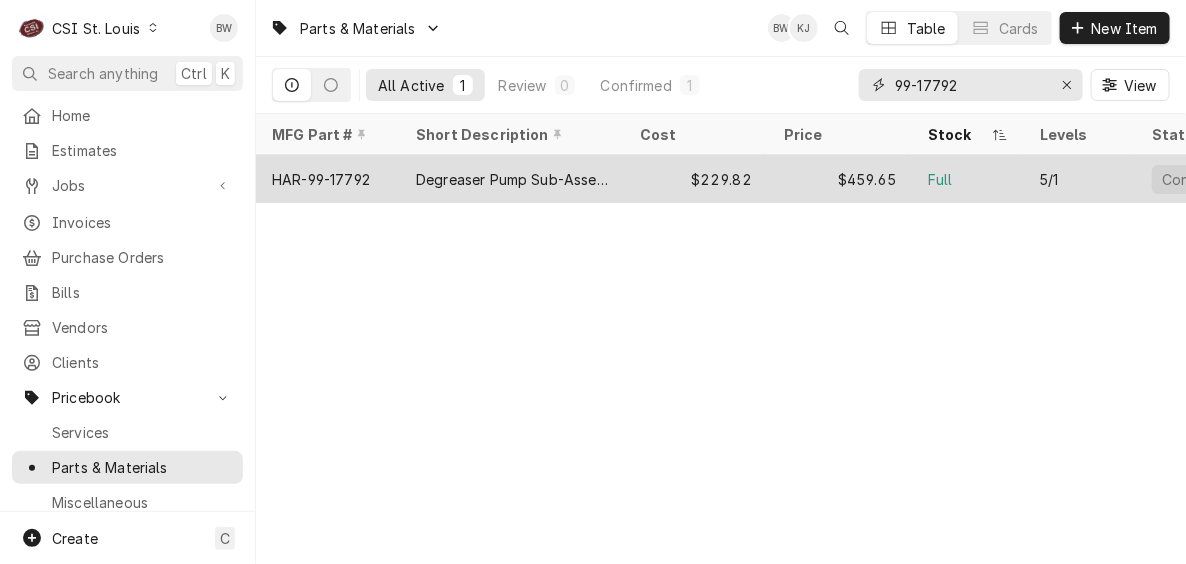 type on "99-17792" 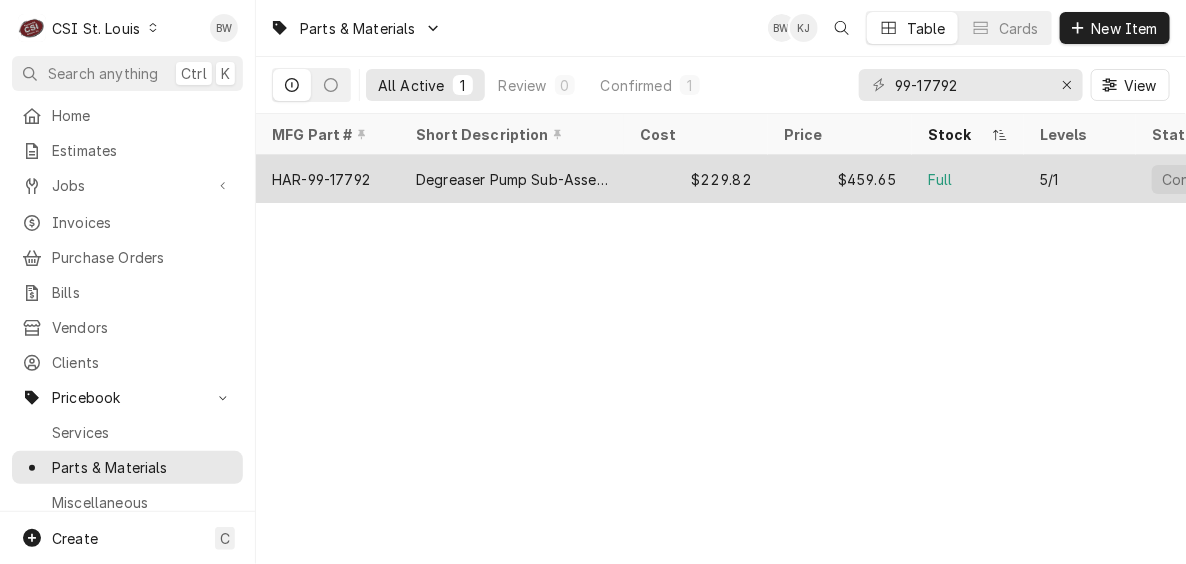 click on "HAR-99-17792" at bounding box center (321, 179) 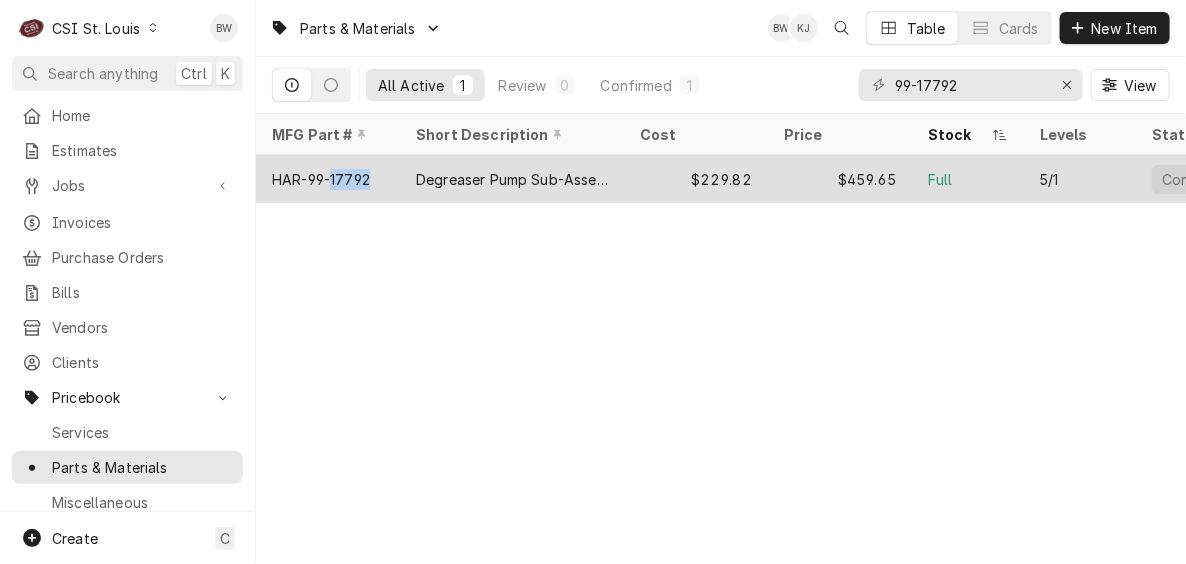 click on "HAR-99-17792" at bounding box center [321, 179] 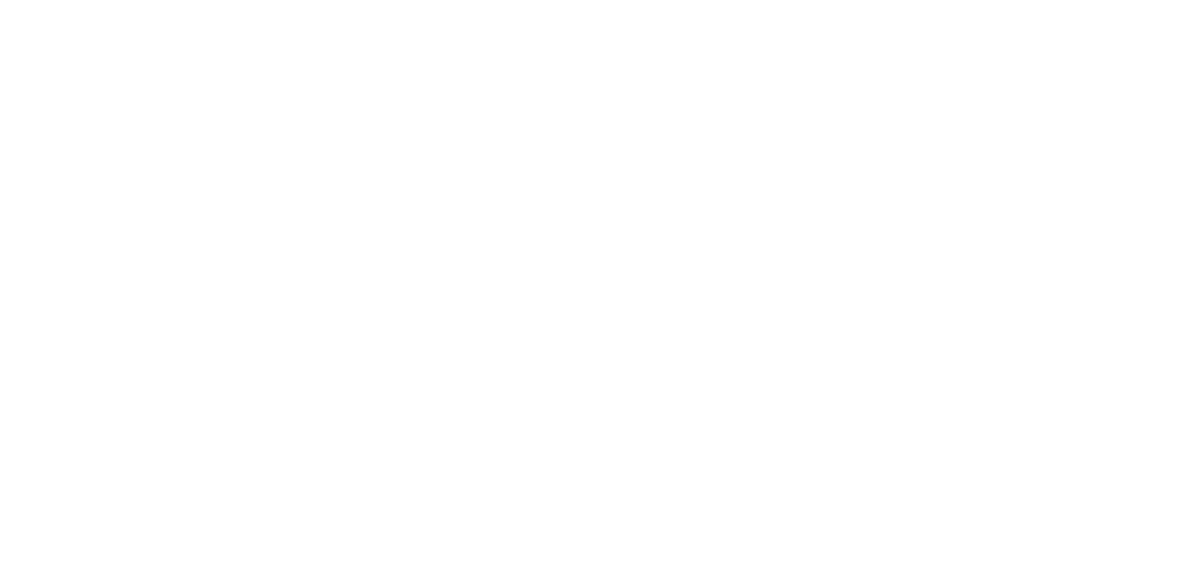 scroll, scrollTop: 0, scrollLeft: 0, axis: both 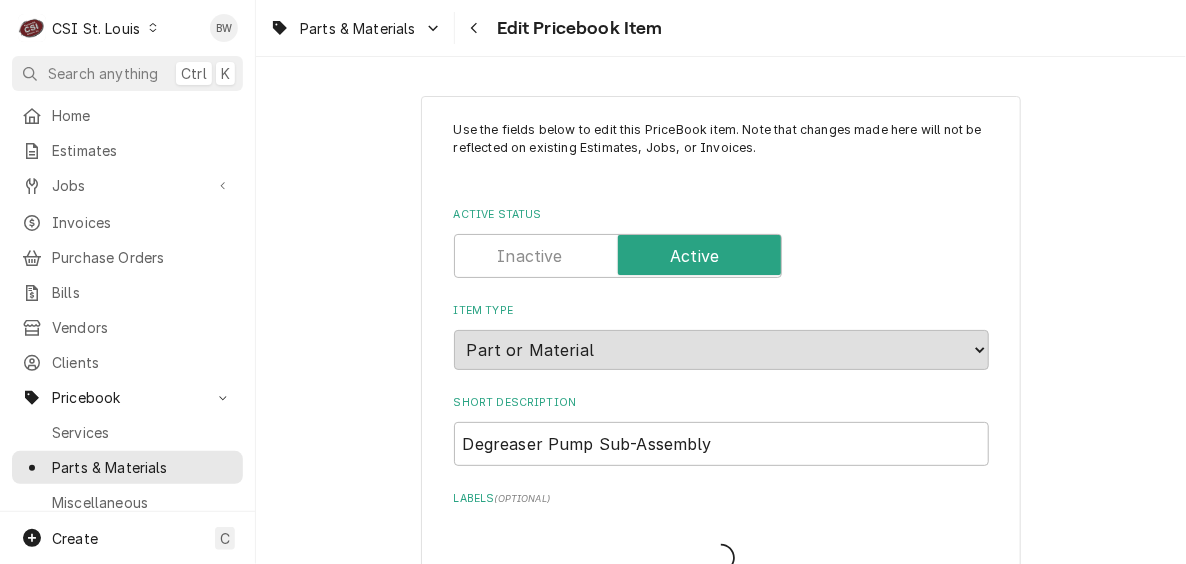 type on "x" 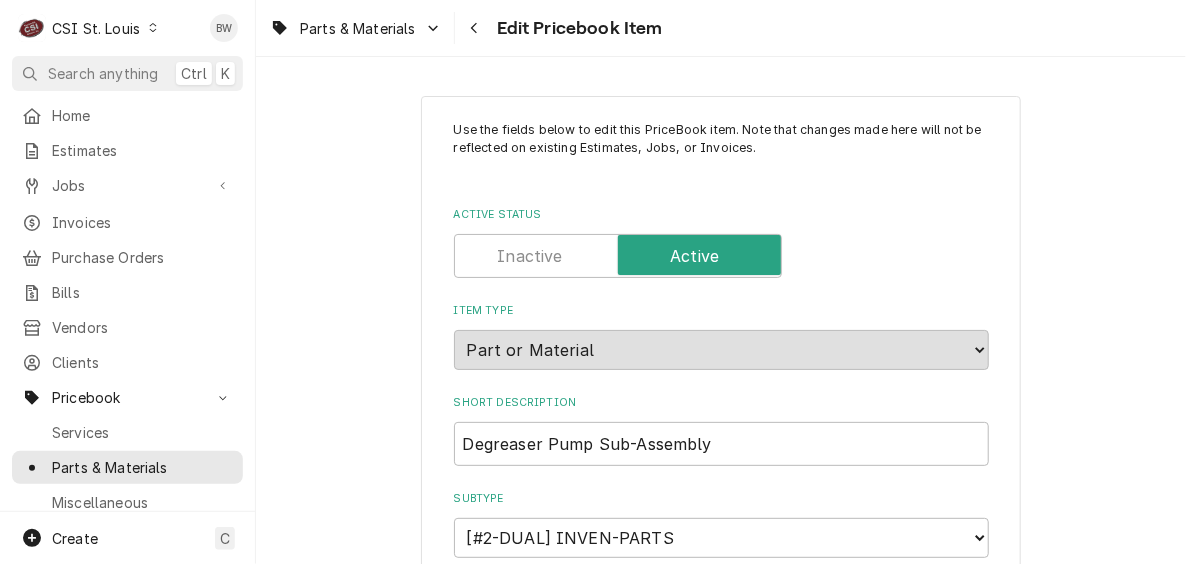 click on "Parts & Materials   Edit Pricebook Item" at bounding box center (721, 28) 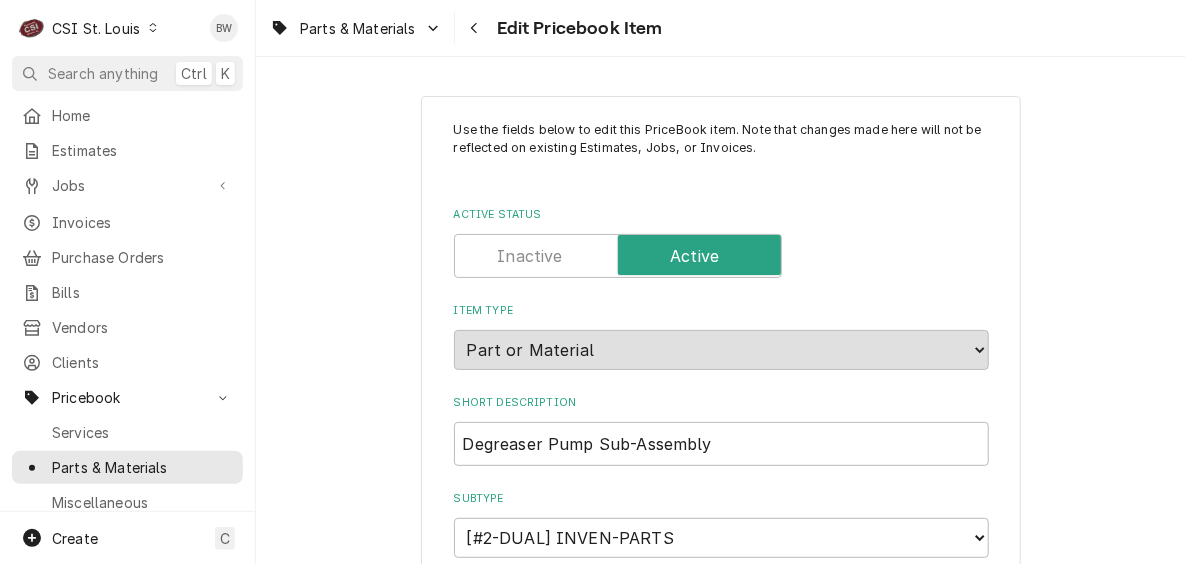 scroll, scrollTop: 10609, scrollLeft: 0, axis: vertical 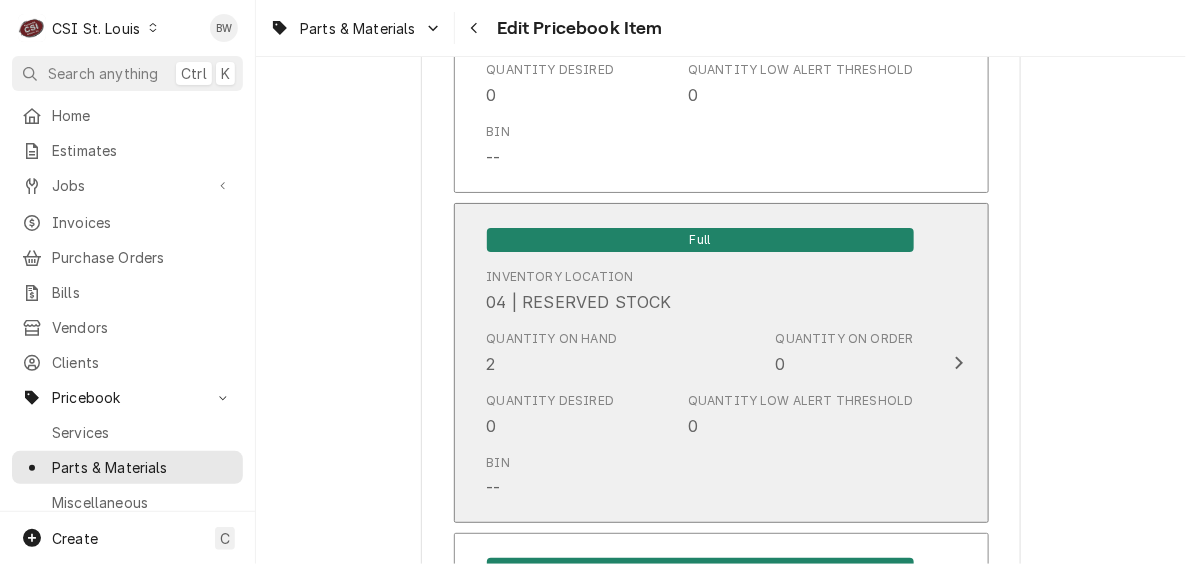 click on "Quantity on Hand 2" at bounding box center [552, 353] 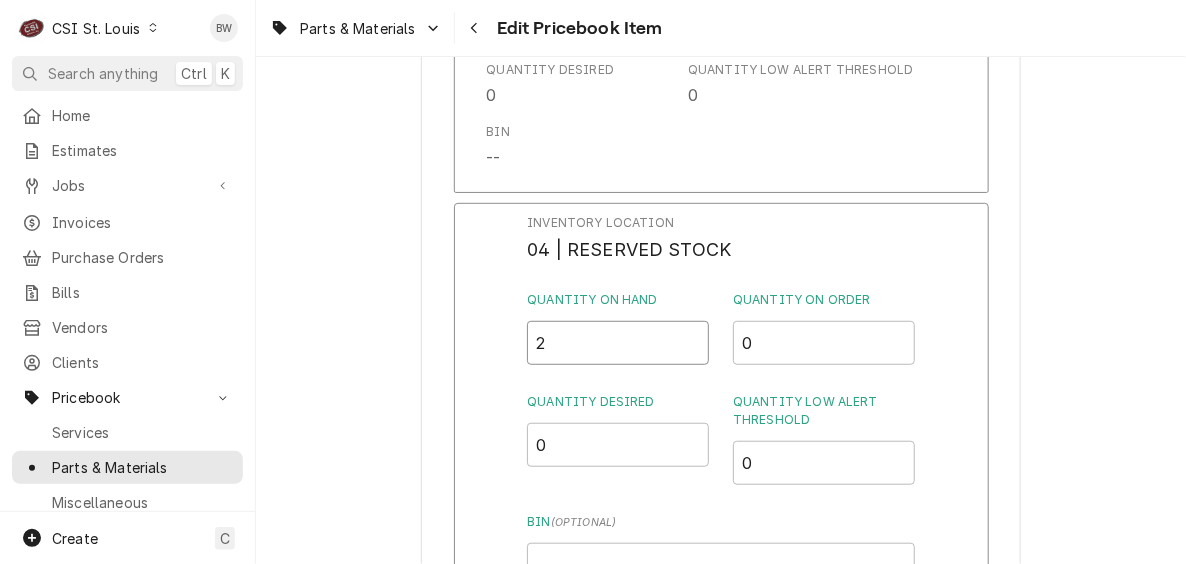 drag, startPoint x: 558, startPoint y: 351, endPoint x: 505, endPoint y: 351, distance: 53 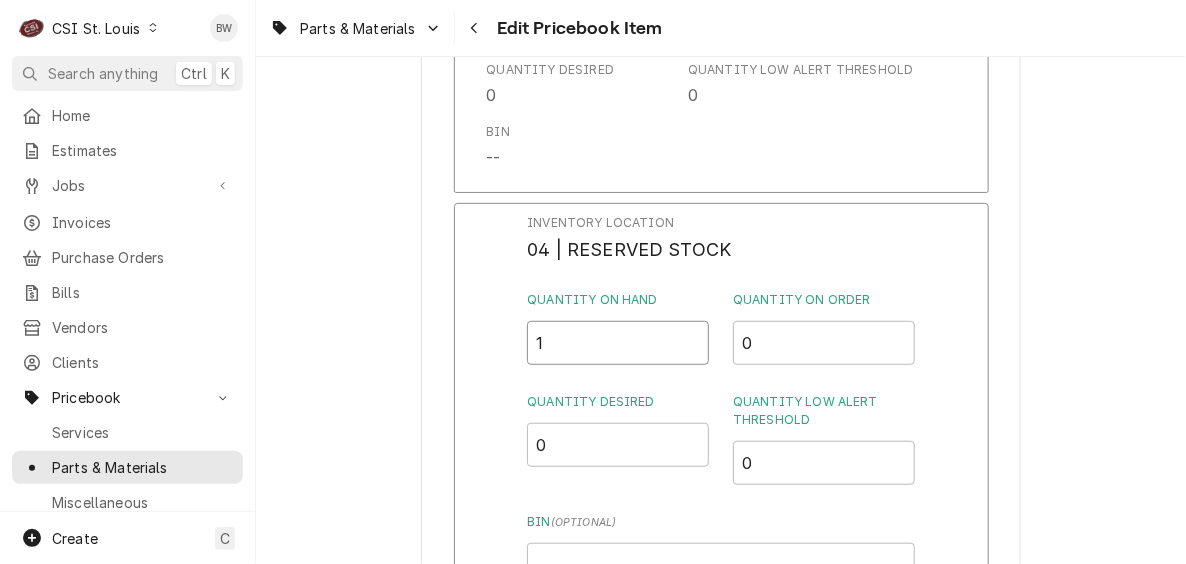 type on "1" 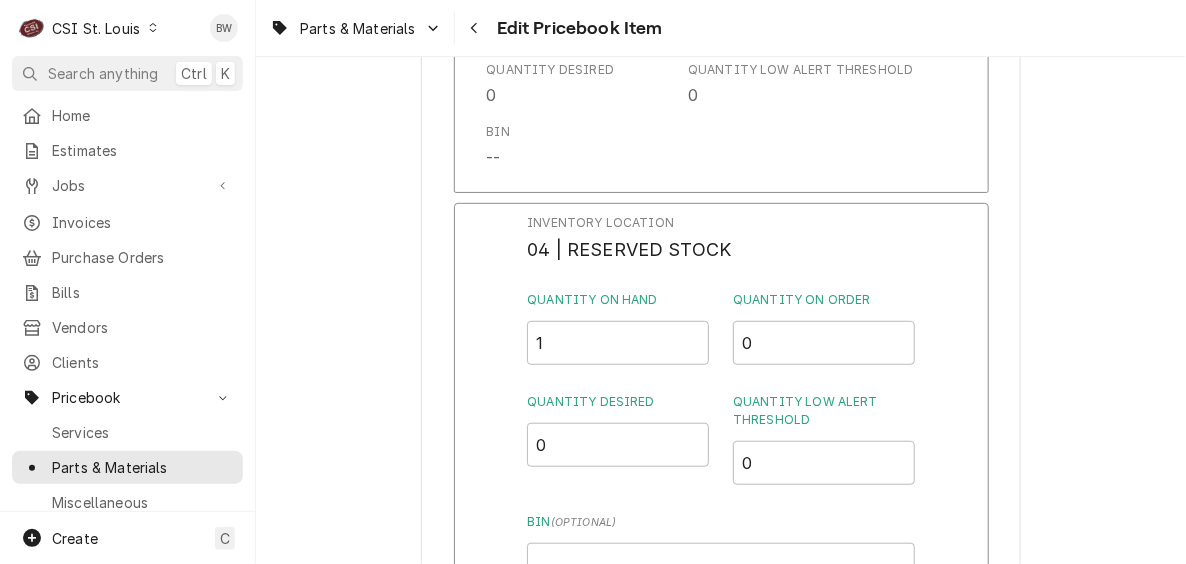 click on "Inventory Location 04 | RESERVED STOCK Quantity on Hand 1 Quantity on Order 0 Quantity Desired 0 Quantity Low Alert Threshold 0 Bin  ( optional ) Save Cancel Edits" at bounding box center (721, 463) 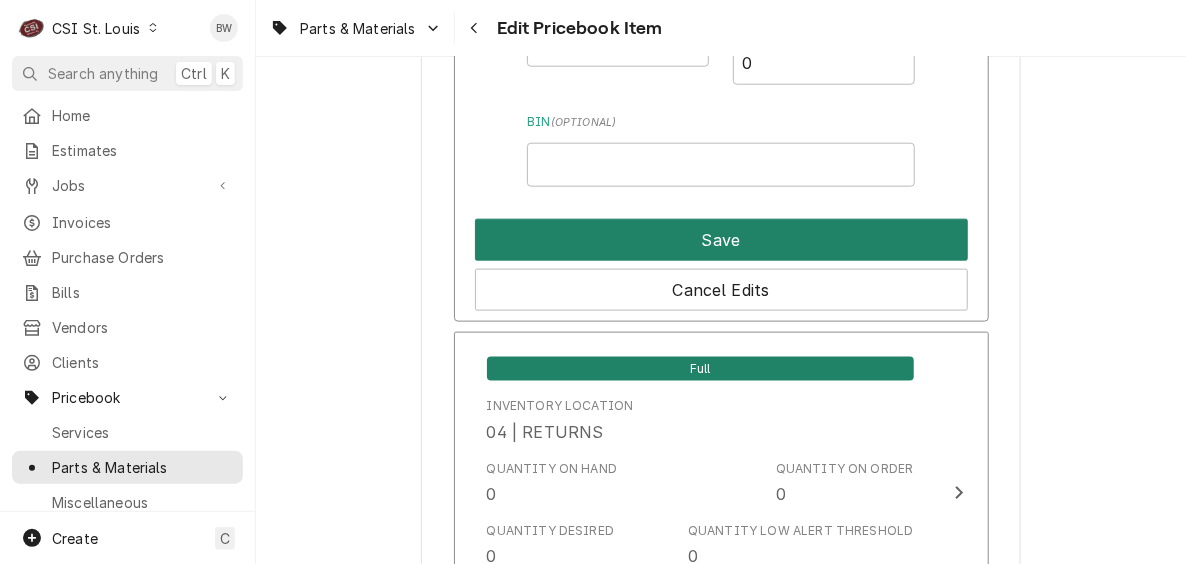 click on "Save" at bounding box center [721, 240] 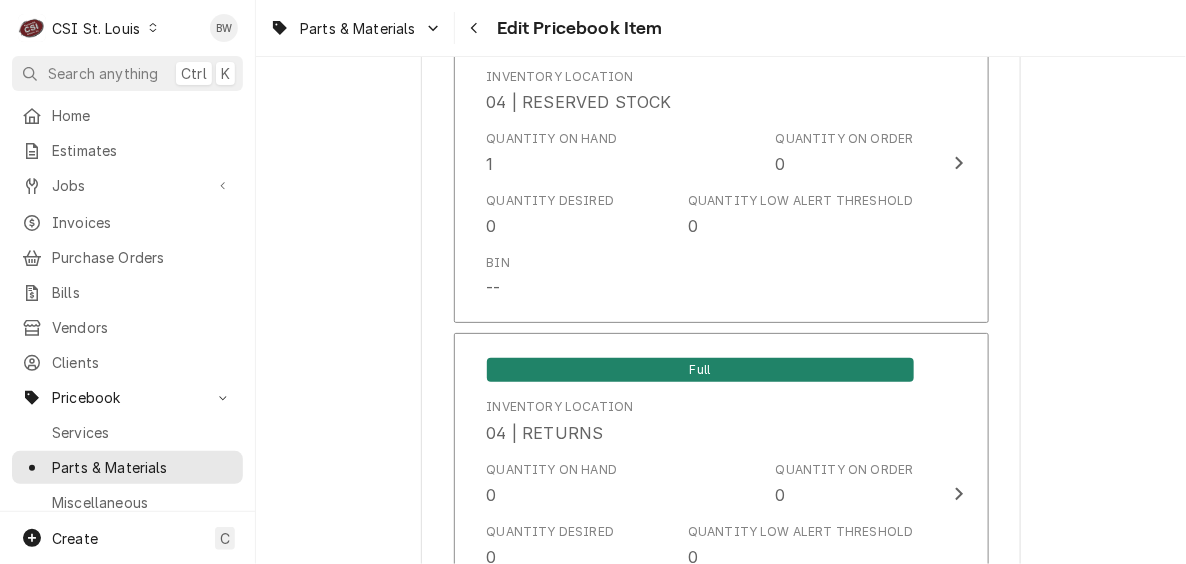 scroll, scrollTop: 3324, scrollLeft: 0, axis: vertical 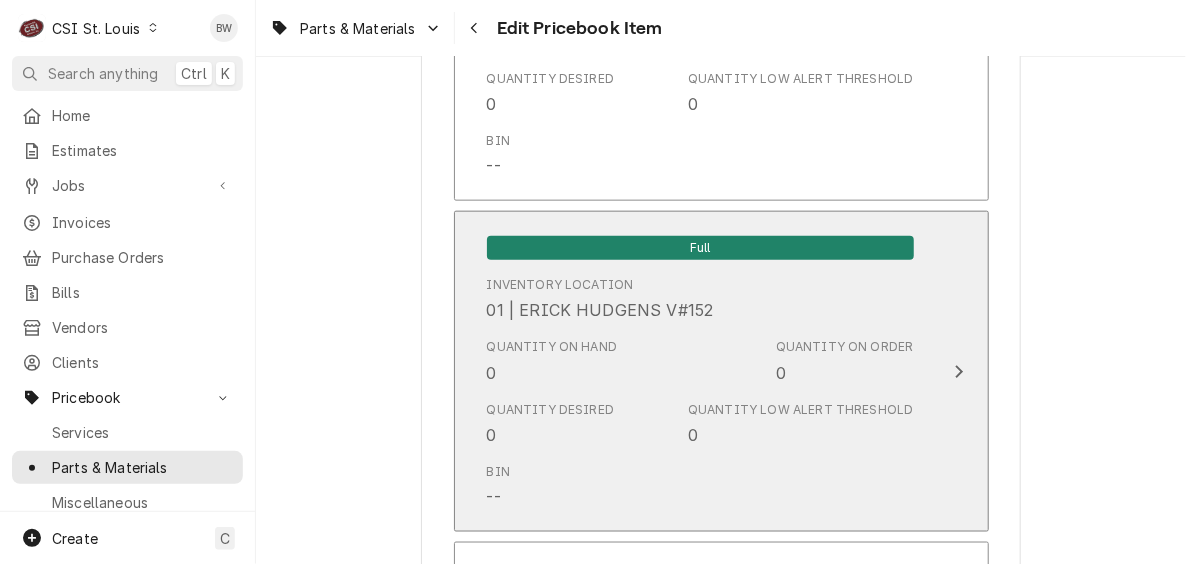 click on "Quantity on Hand 0" at bounding box center (552, 361) 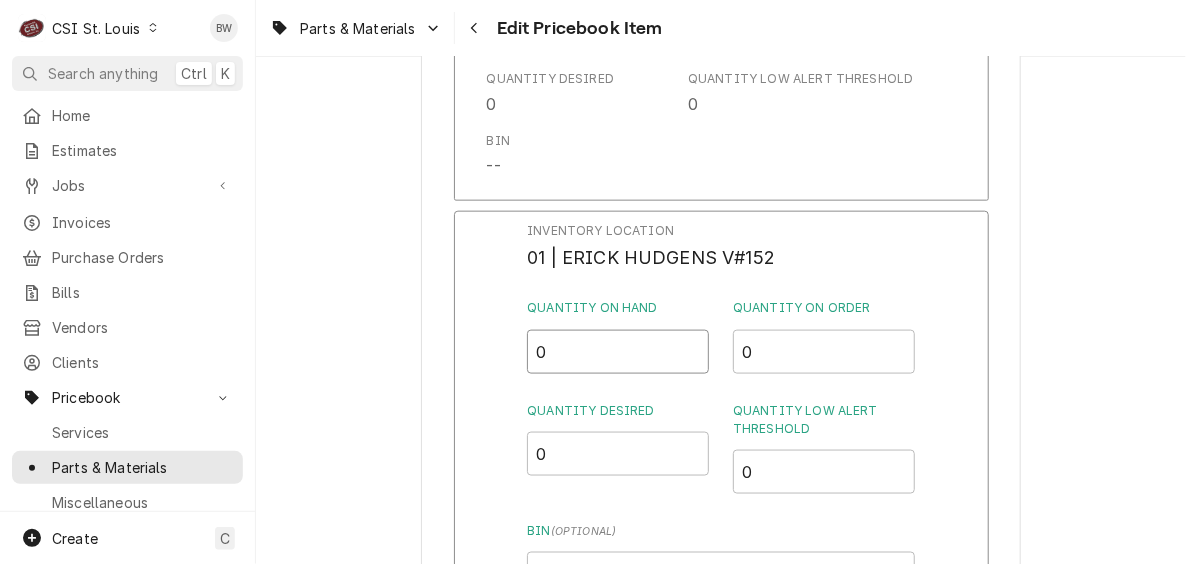 drag, startPoint x: 562, startPoint y: 362, endPoint x: 520, endPoint y: 360, distance: 42.047592 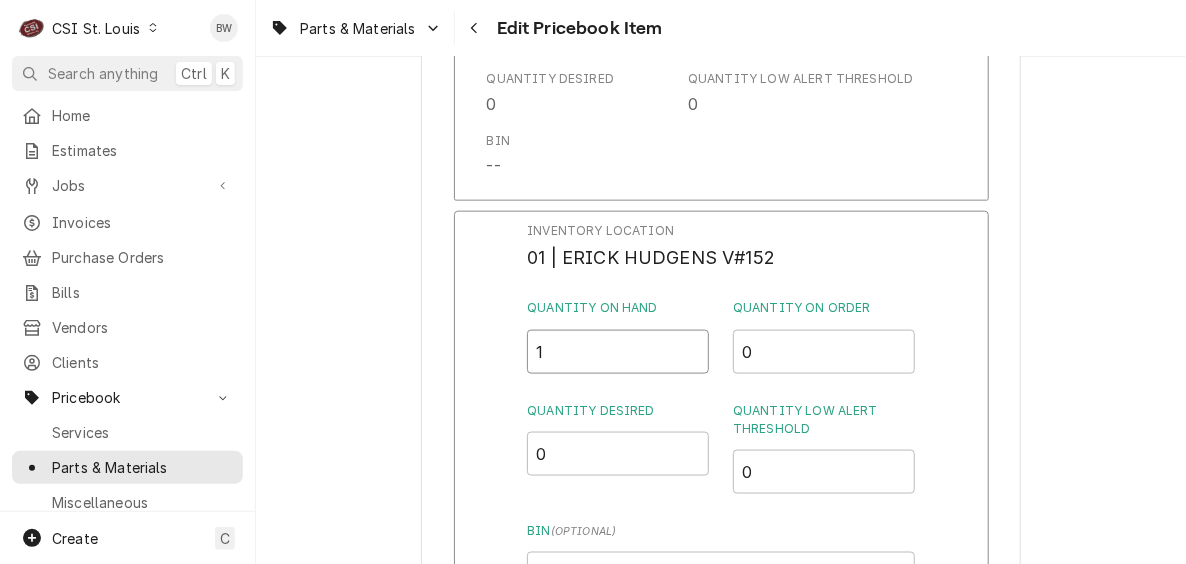 type on "1" 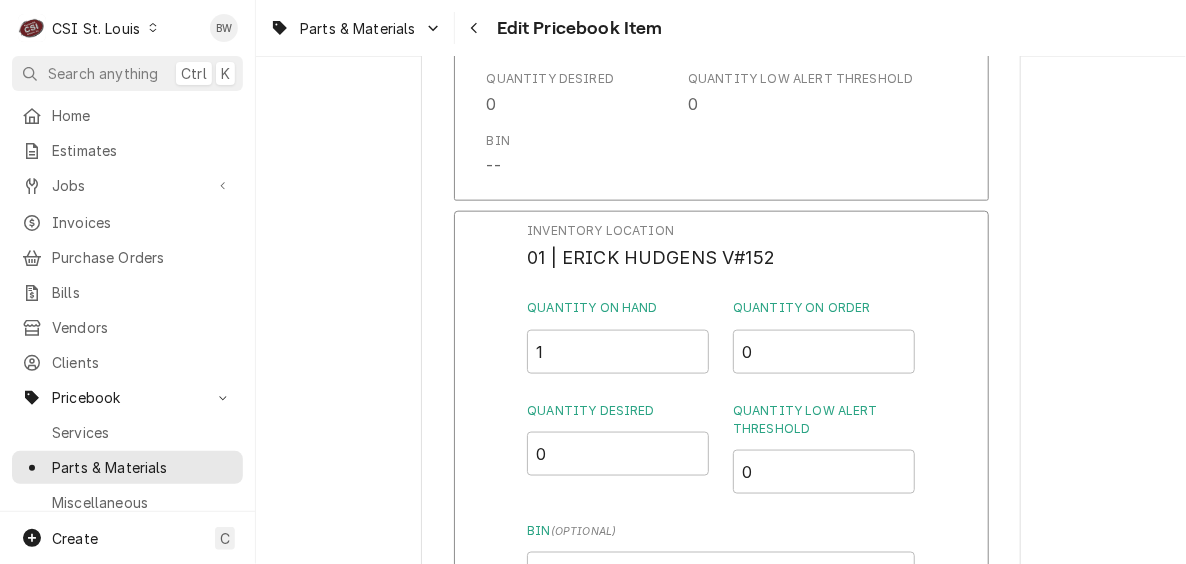 click on "Inventory Location 01 | [FIRST] [LAST] V#152 Quantity on Hand 1 Quantity on Order 0 Quantity Desired 0 Quantity Low Alert Threshold 0 Bin  ( optional ) Save Cancel Edits" at bounding box center (721, 471) 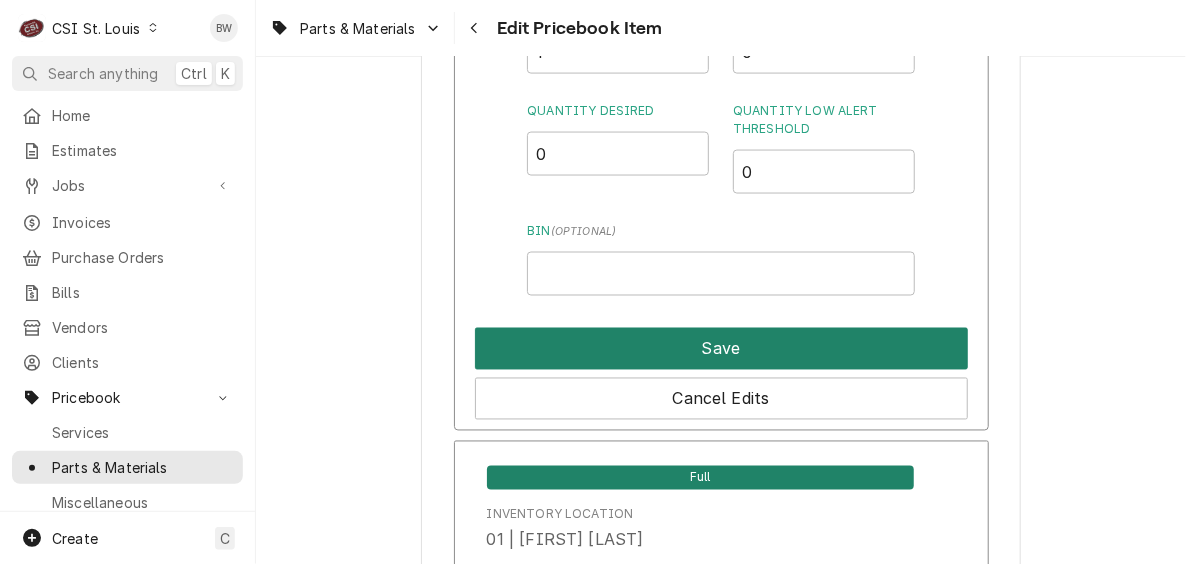 click on "Save" at bounding box center [721, 349] 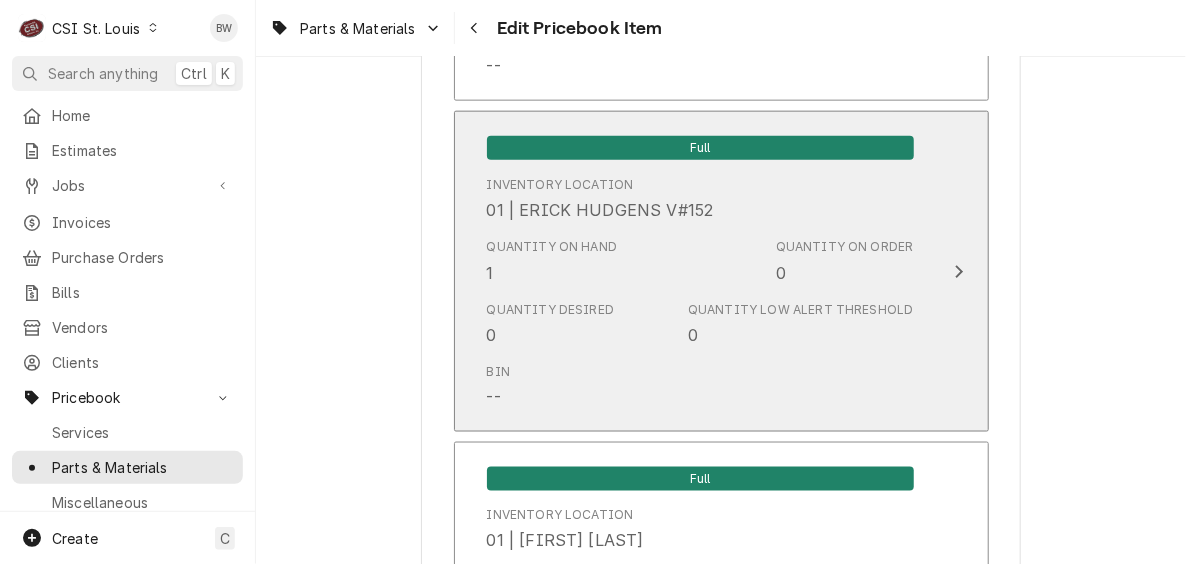 scroll, scrollTop: 17307, scrollLeft: 0, axis: vertical 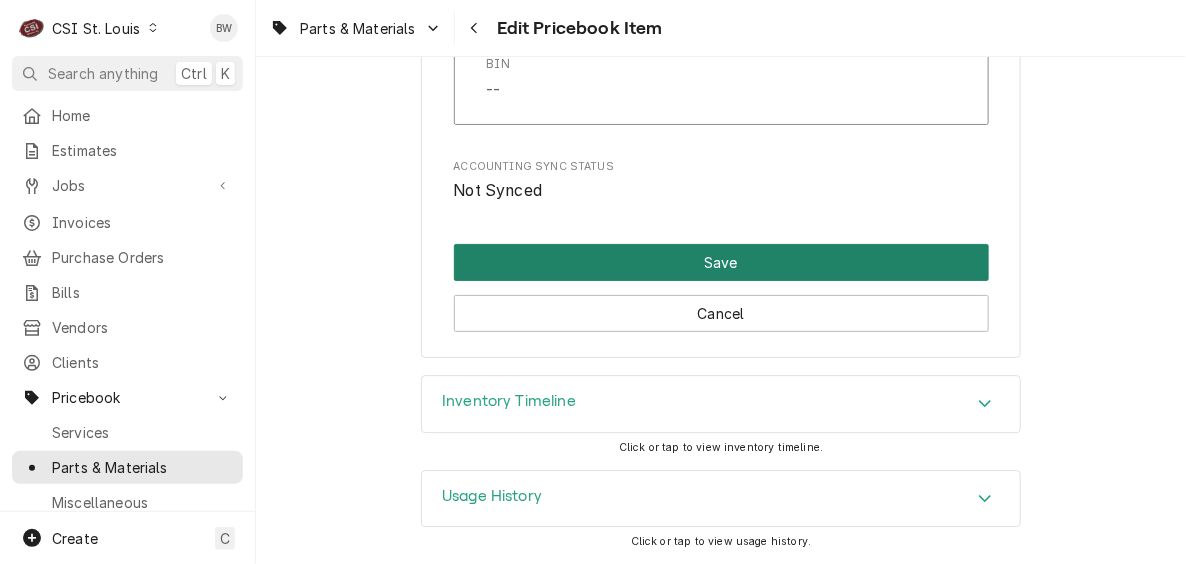click on "Save" at bounding box center [721, 262] 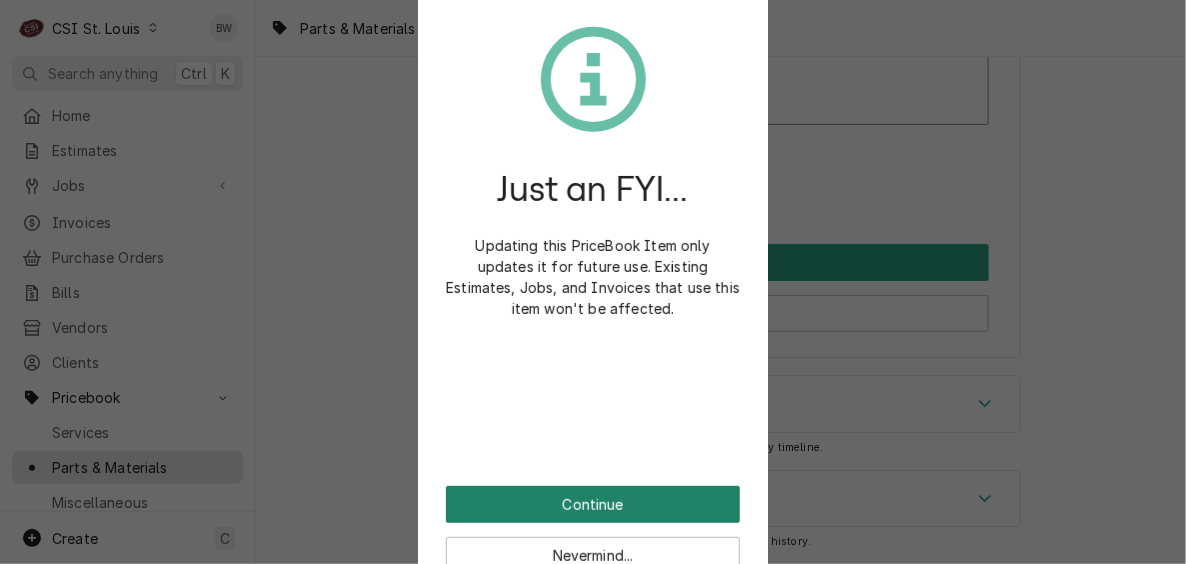 click on "Continue" at bounding box center (593, 504) 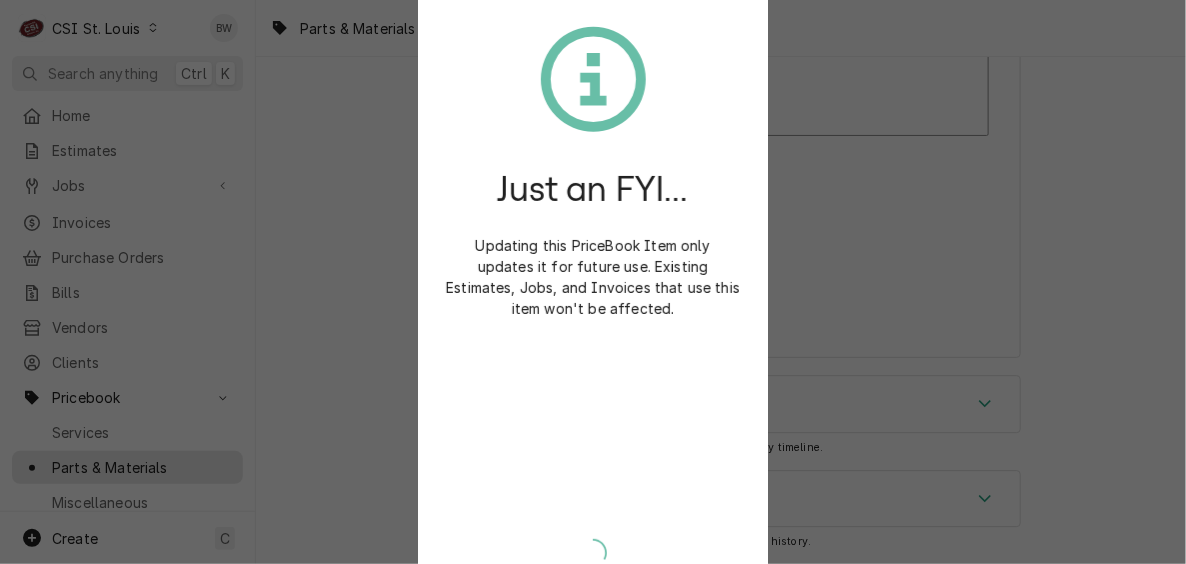 type on "x" 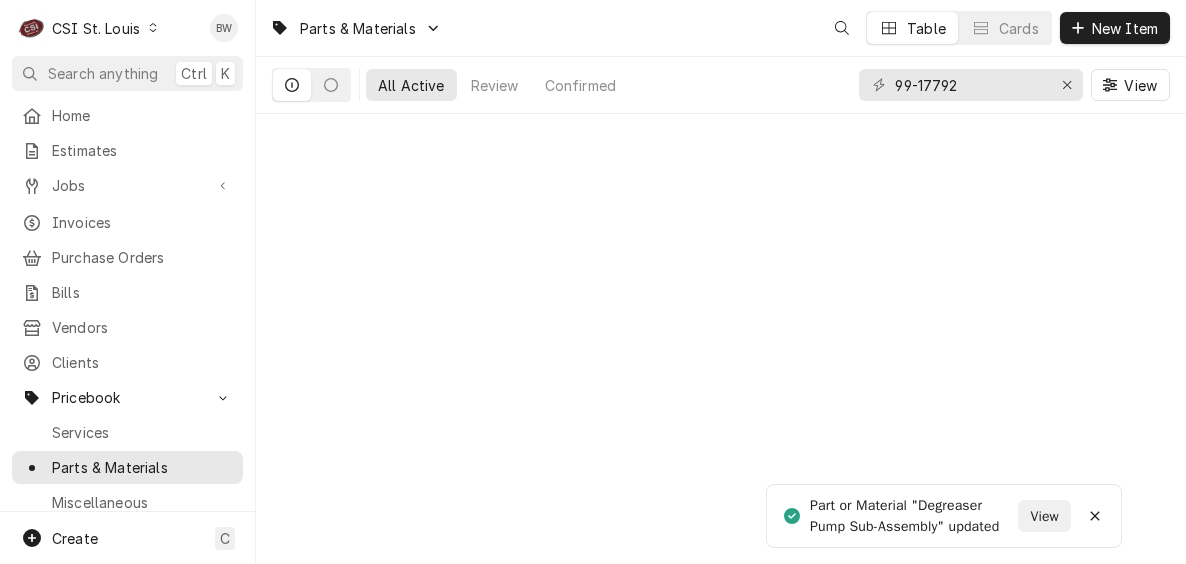 scroll, scrollTop: 0, scrollLeft: 0, axis: both 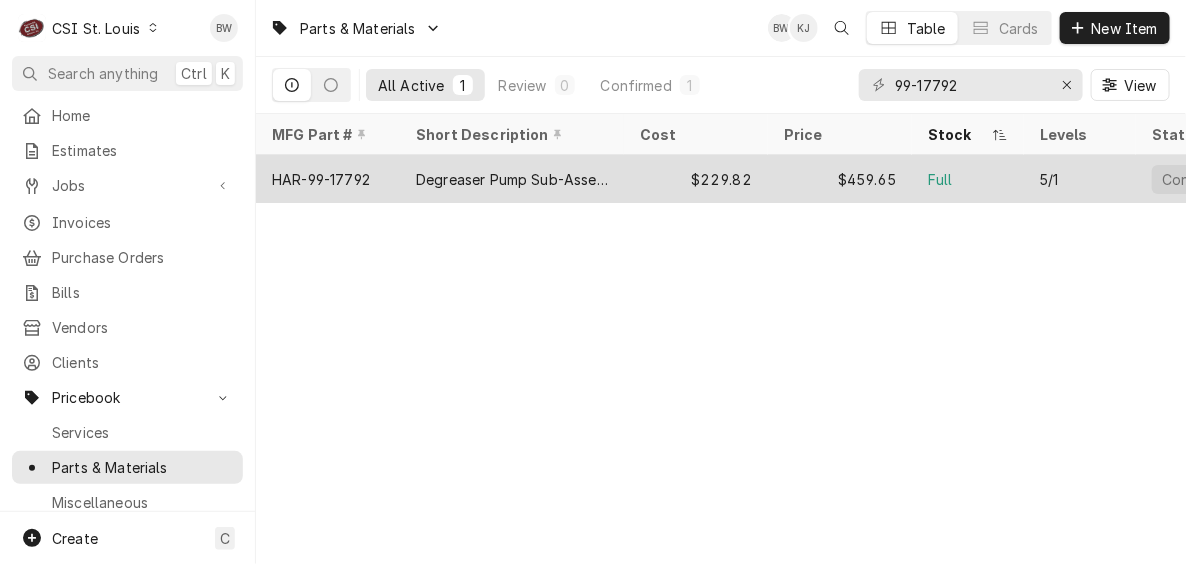 click on "HAR-99-17792" at bounding box center (328, 179) 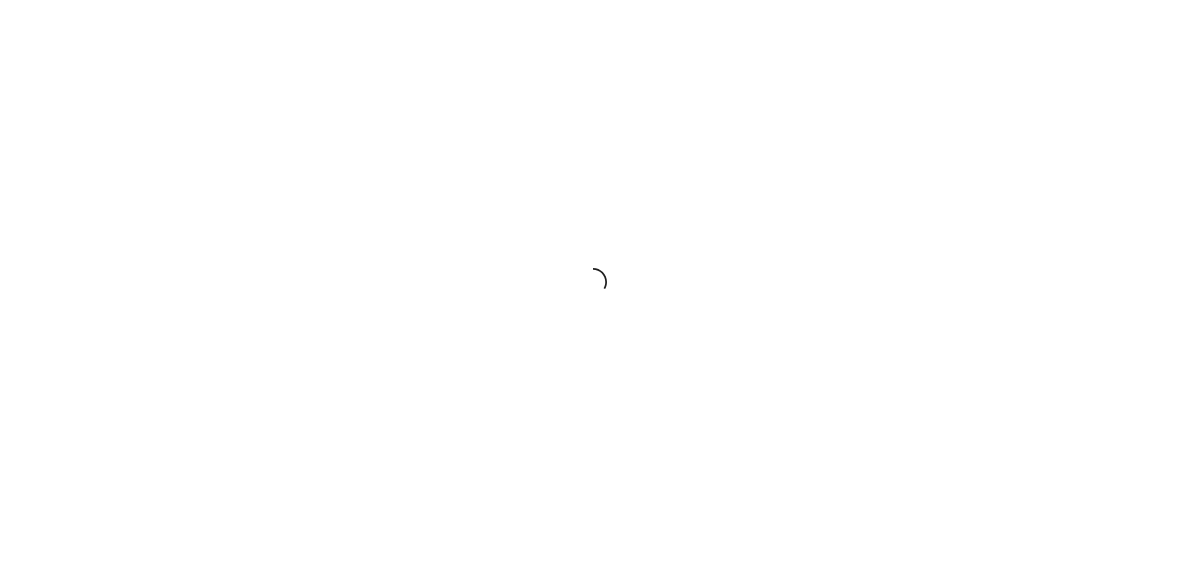 scroll, scrollTop: 0, scrollLeft: 0, axis: both 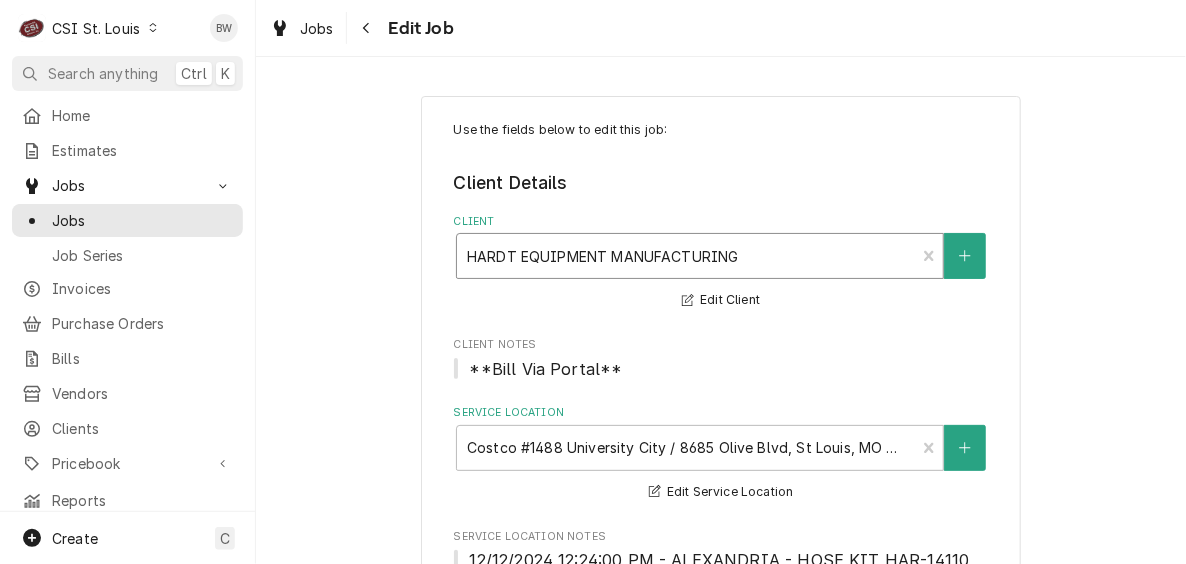 type on "x" 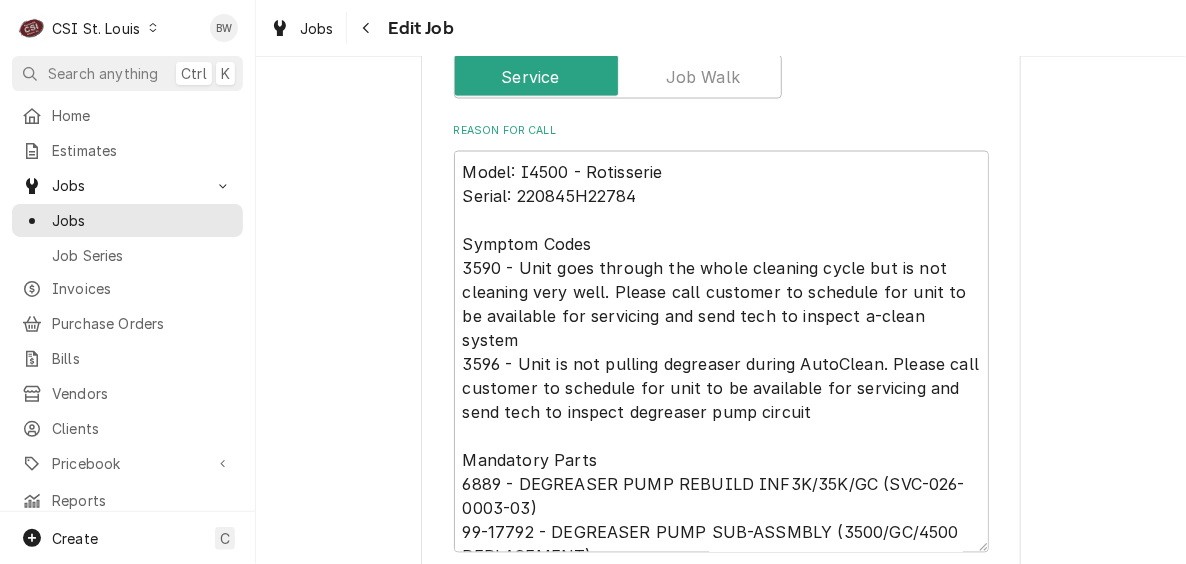 scroll, scrollTop: 1200, scrollLeft: 0, axis: vertical 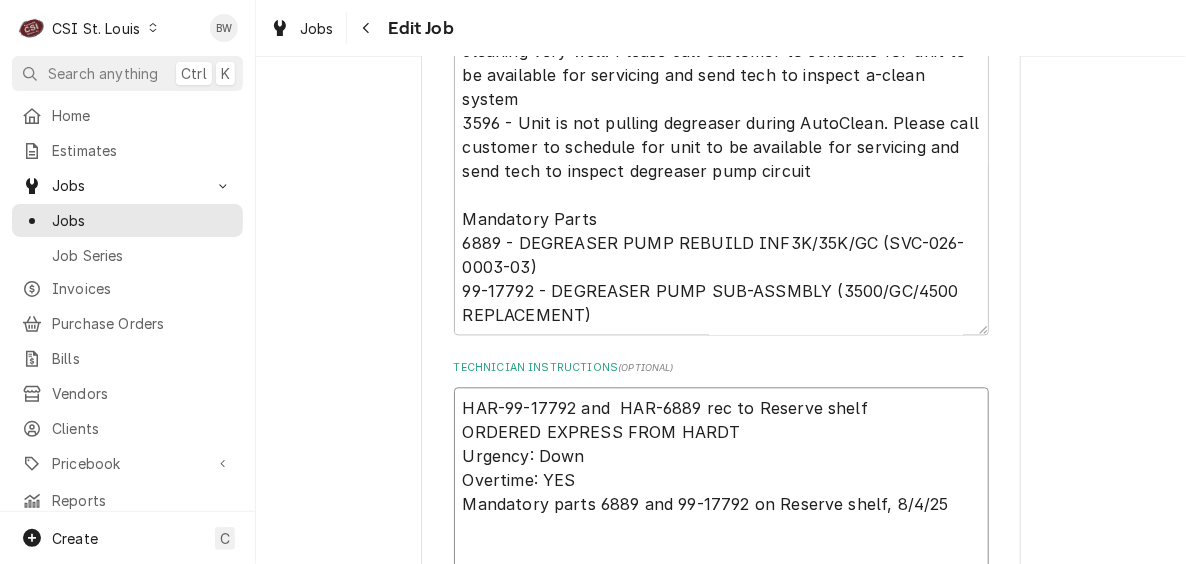 click on "HAR-99-17792 and  HAR-6889 rec to Reserve shelf
ORDERED EXPRESS FROM HARDT
Urgency: Down
Overtime: YES
Mandatory parts 6889 and 99-17792 on Reserve shelf, 8/4/25
NTE $3000
Johnny - Deli Supervisor - 417 65-2595
**ERICK H TRAINING***" at bounding box center (721, 540) 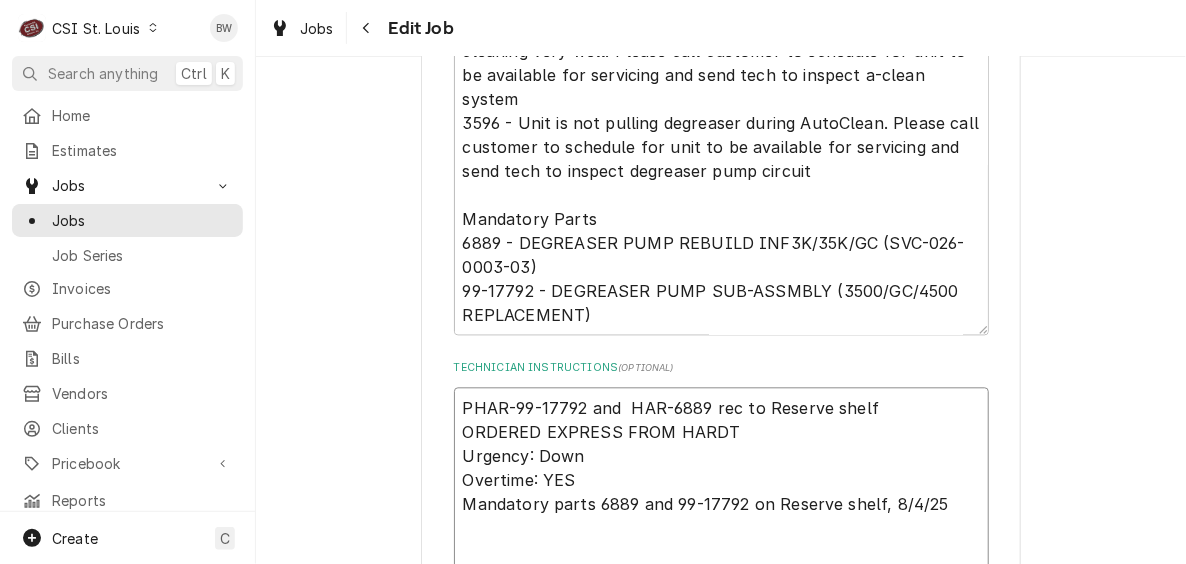 type on "x" 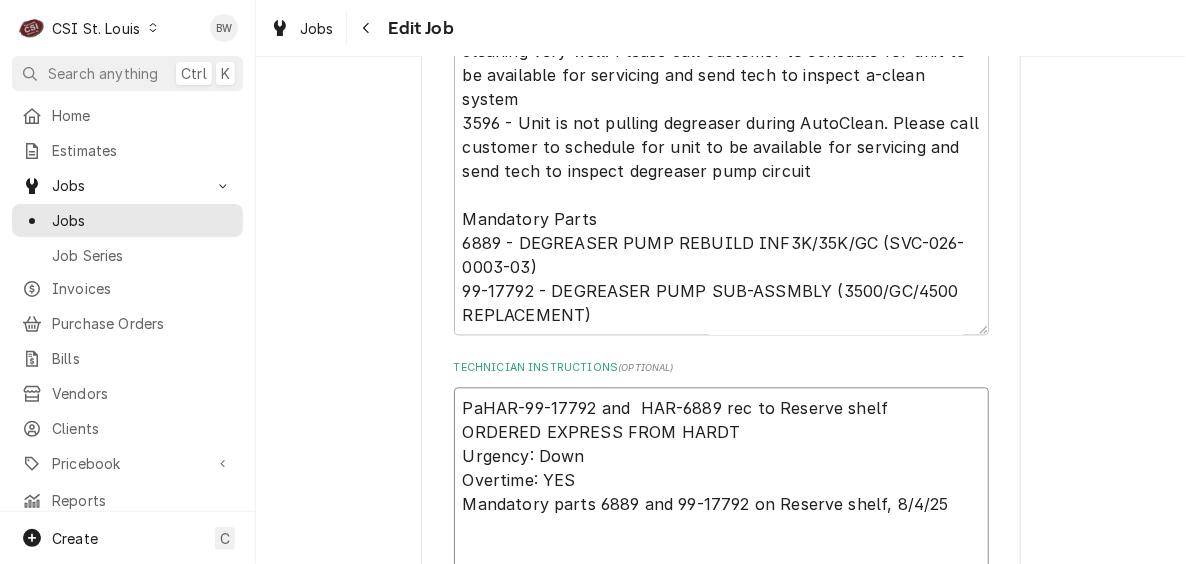 type on "x" 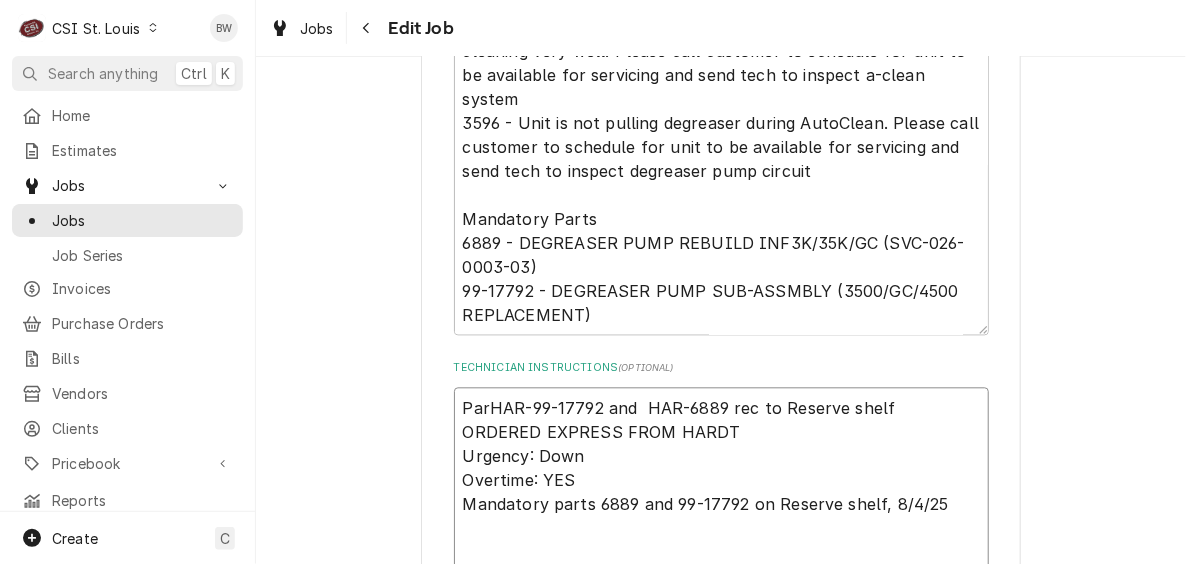 type on "x" 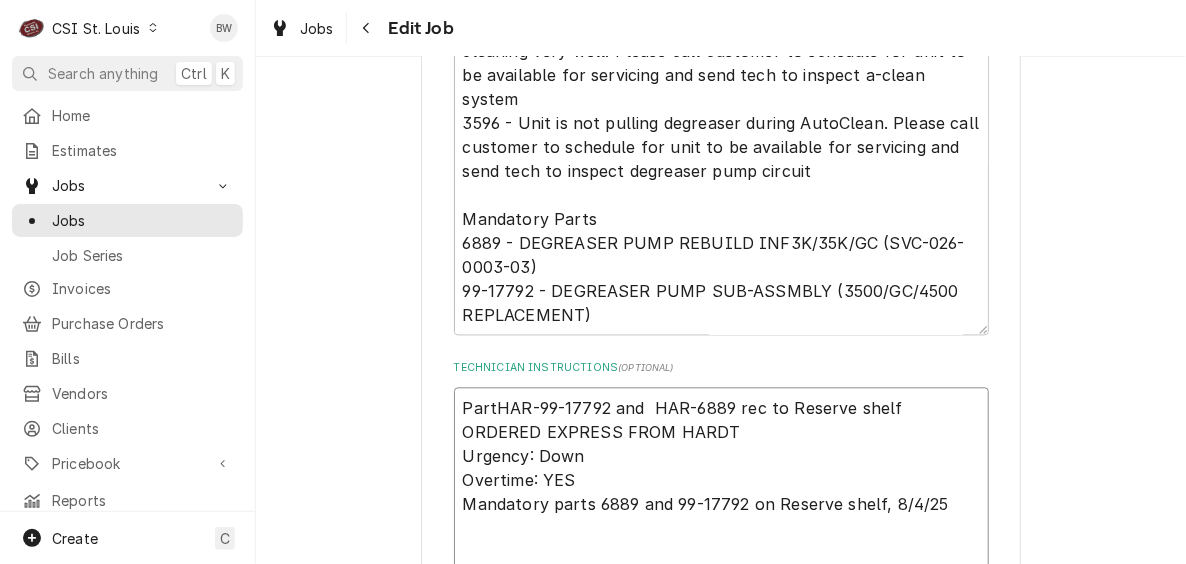 type on "x" 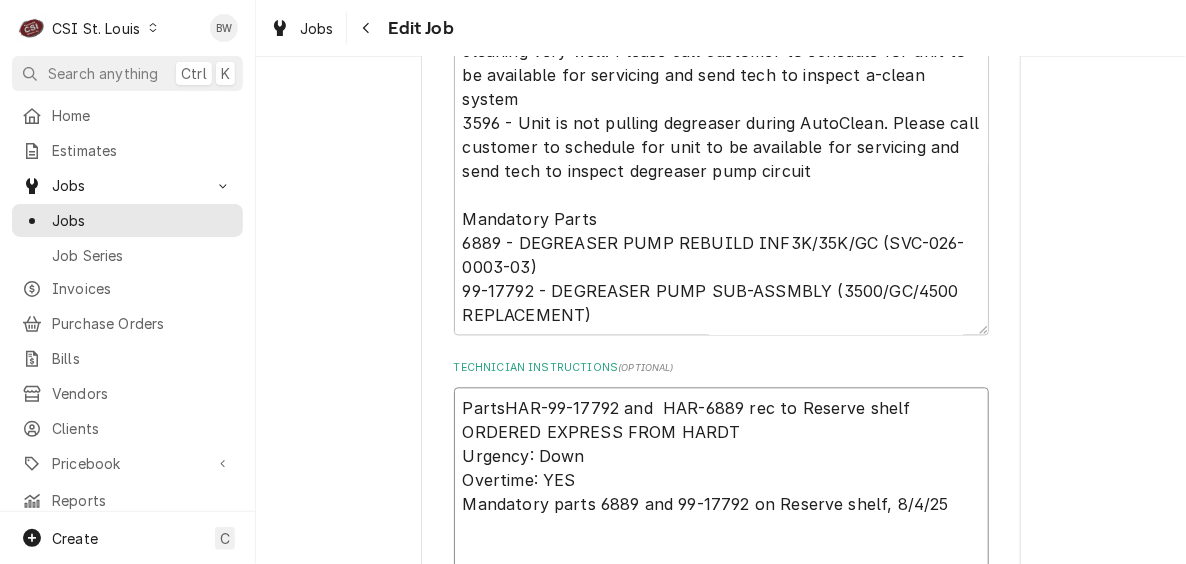 type on "x" 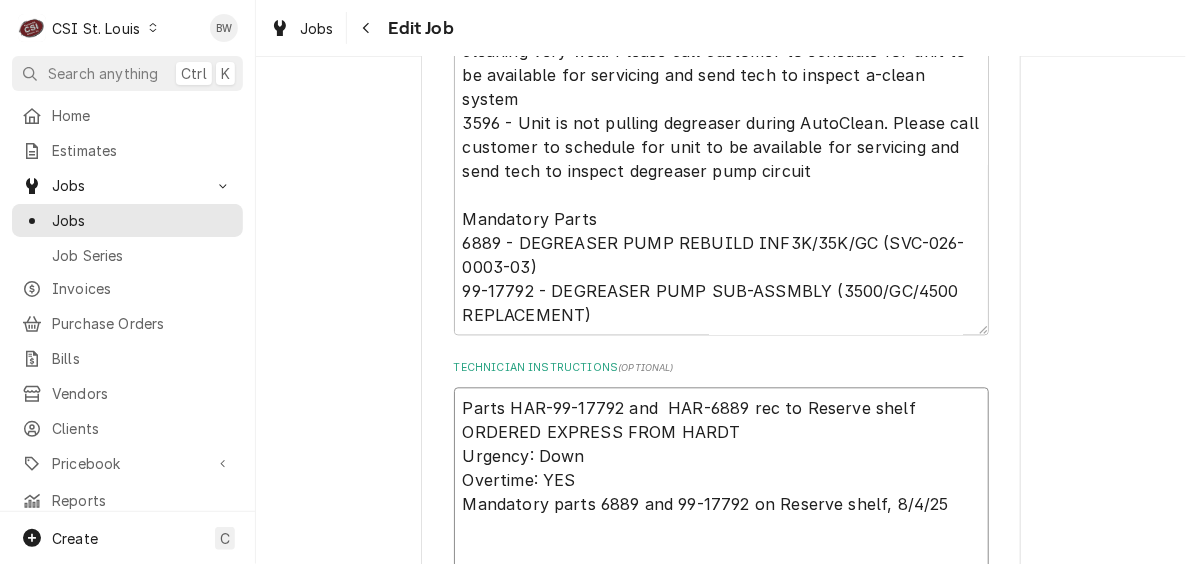 type on "x" 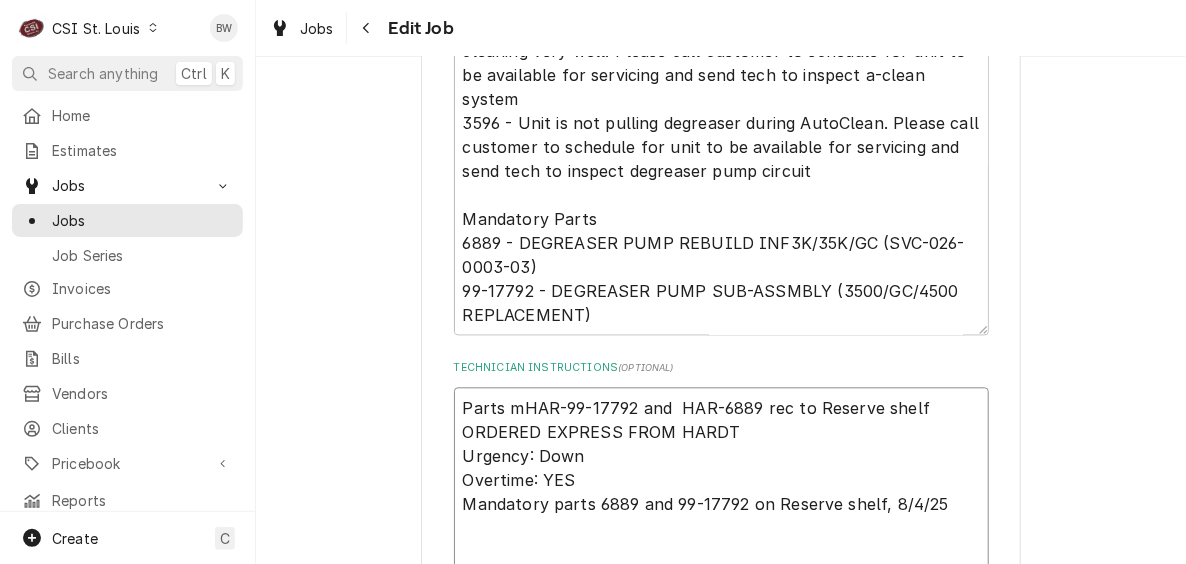 type on "x" 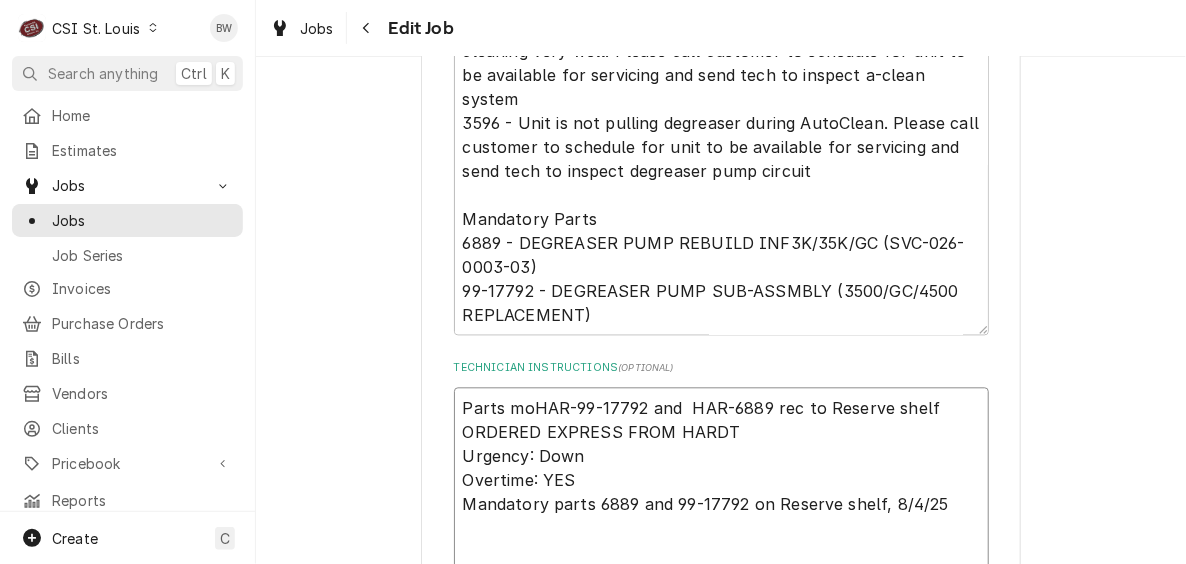 type on "x" 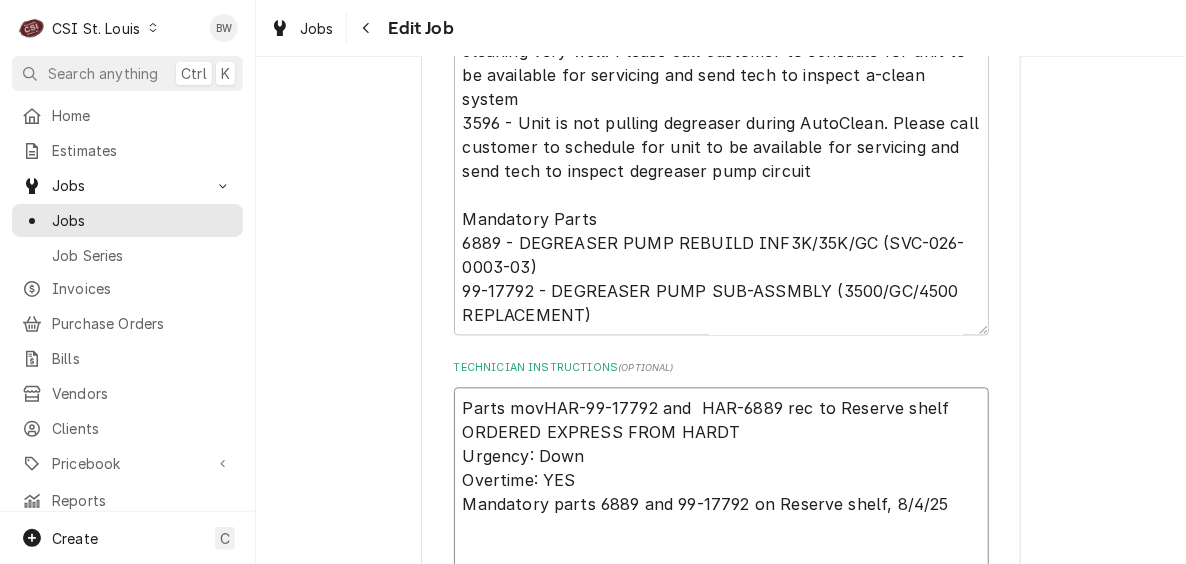 type on "x" 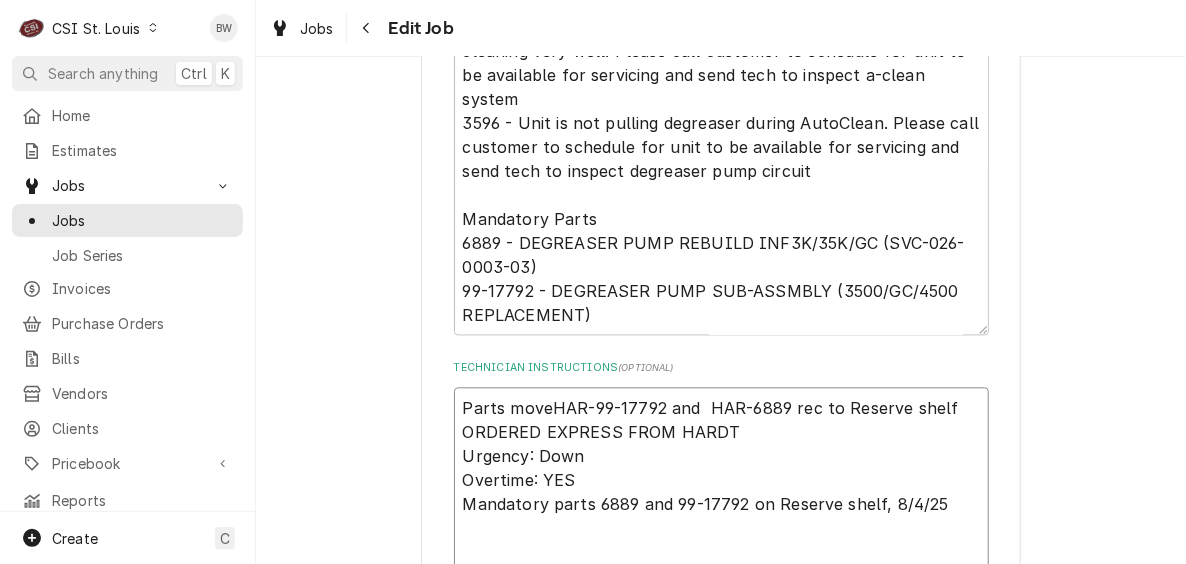 type on "x" 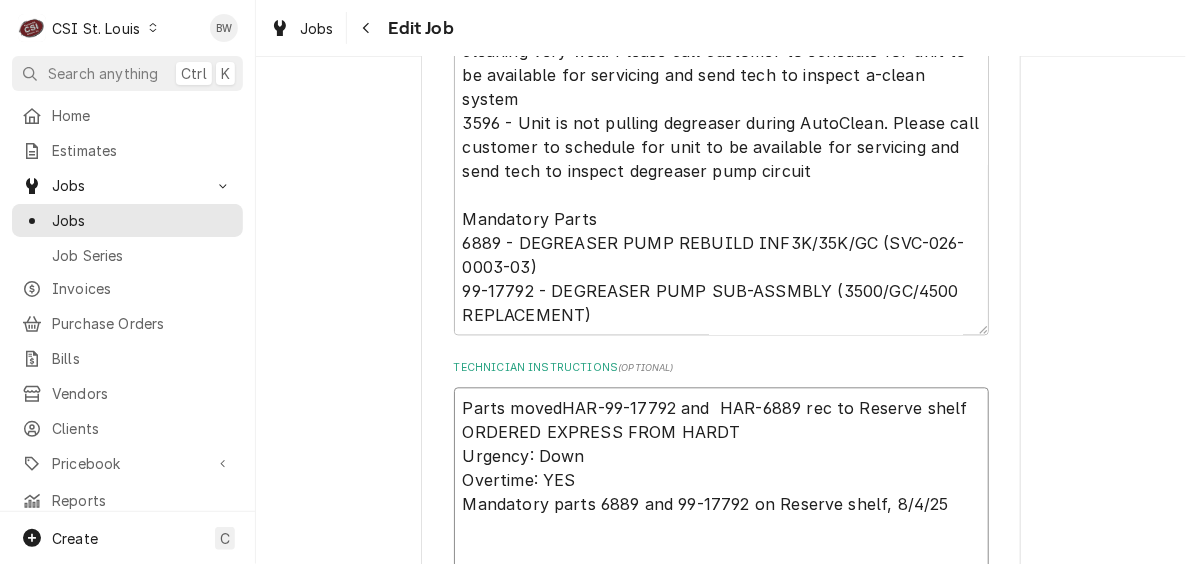 type on "Parts moved HAR-99-17792 and  HAR-6889 rec to Reserve shelf
ORDERED EXPRESS FROM HARDT
Urgency: Down
Overtime: YES
Mandatory parts 6889 and 99-17792 on Reserve shelf, 8/4/25
NTE $3000
Johnny - Deli Supervisor - 417 65-2595
**ERICK H TRAINING***" 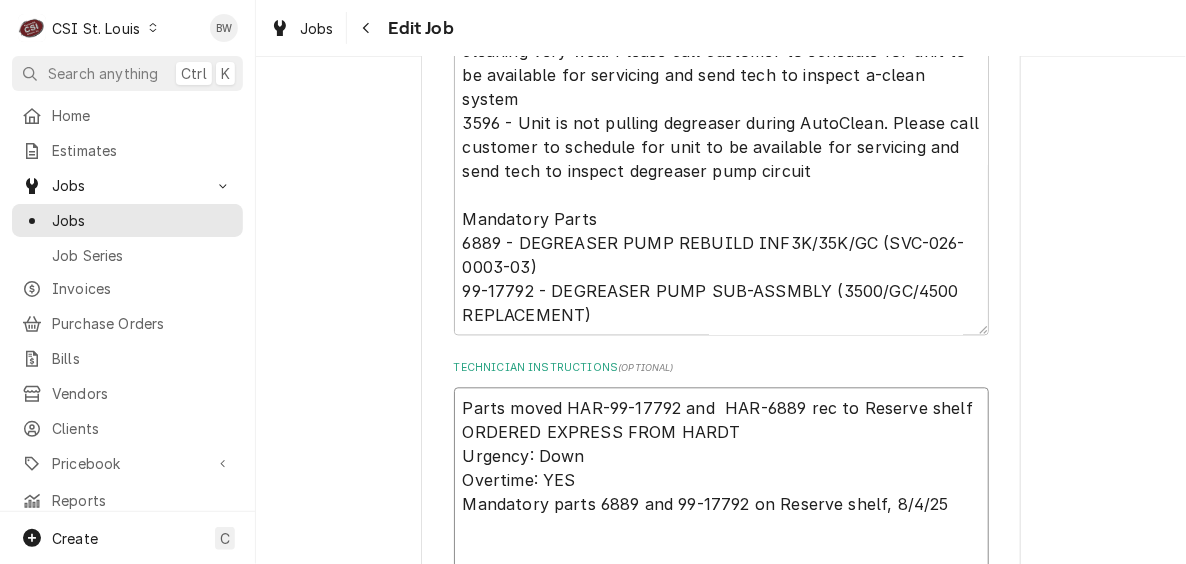 type on "x" 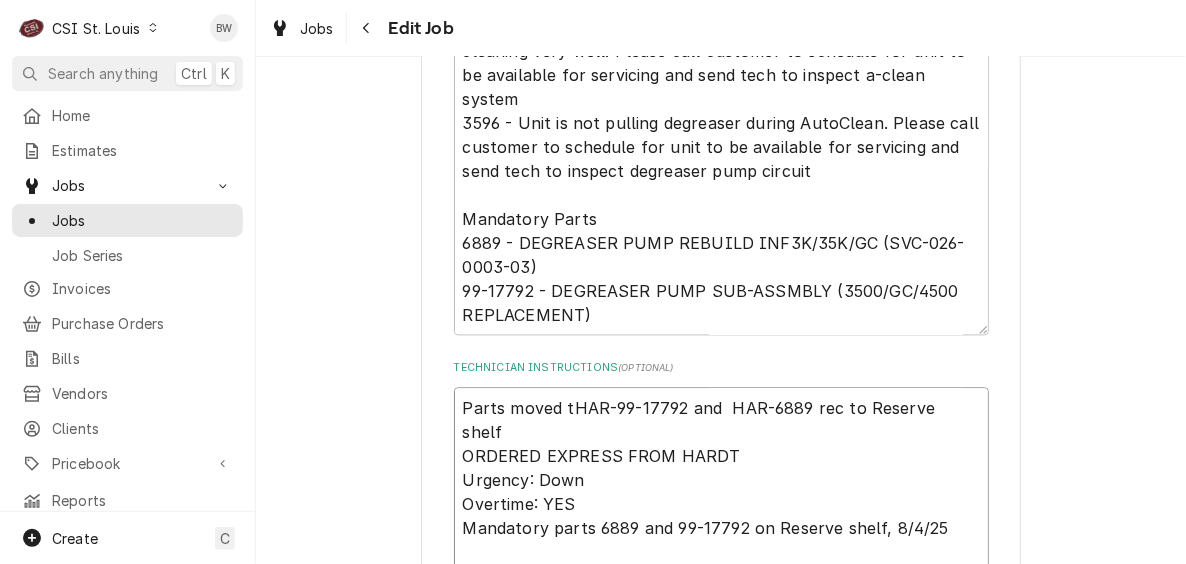 type on "x" 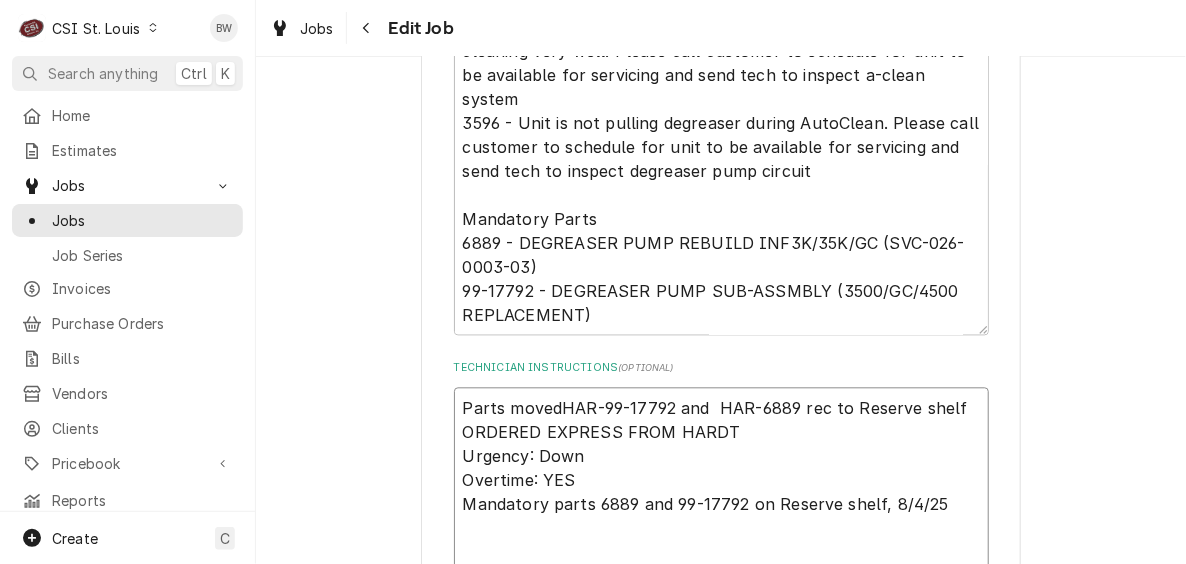 type on "x" 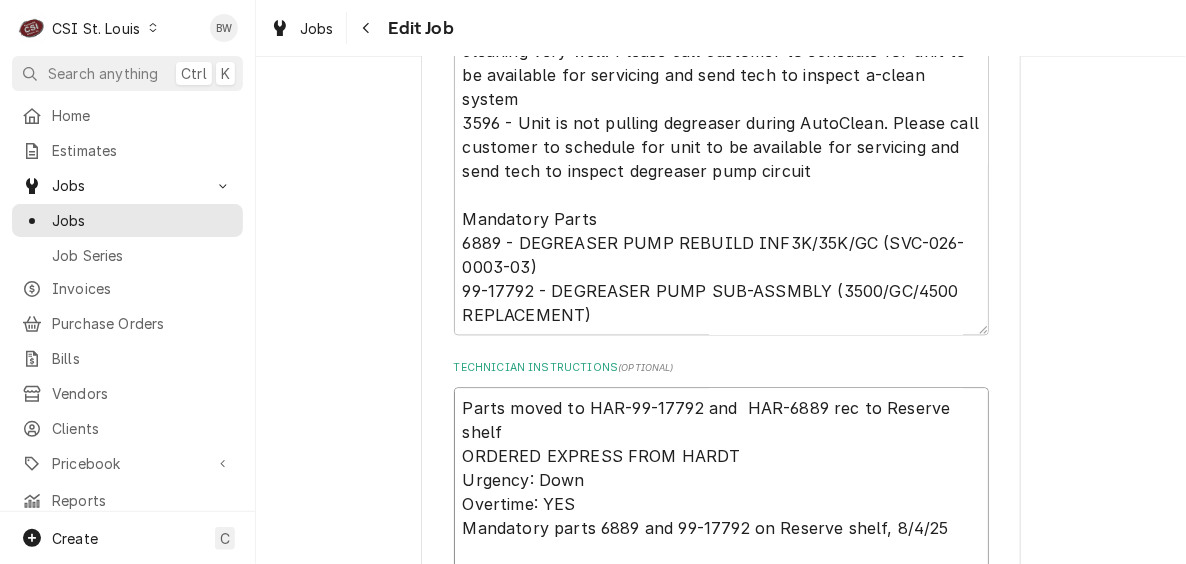 type on "x" 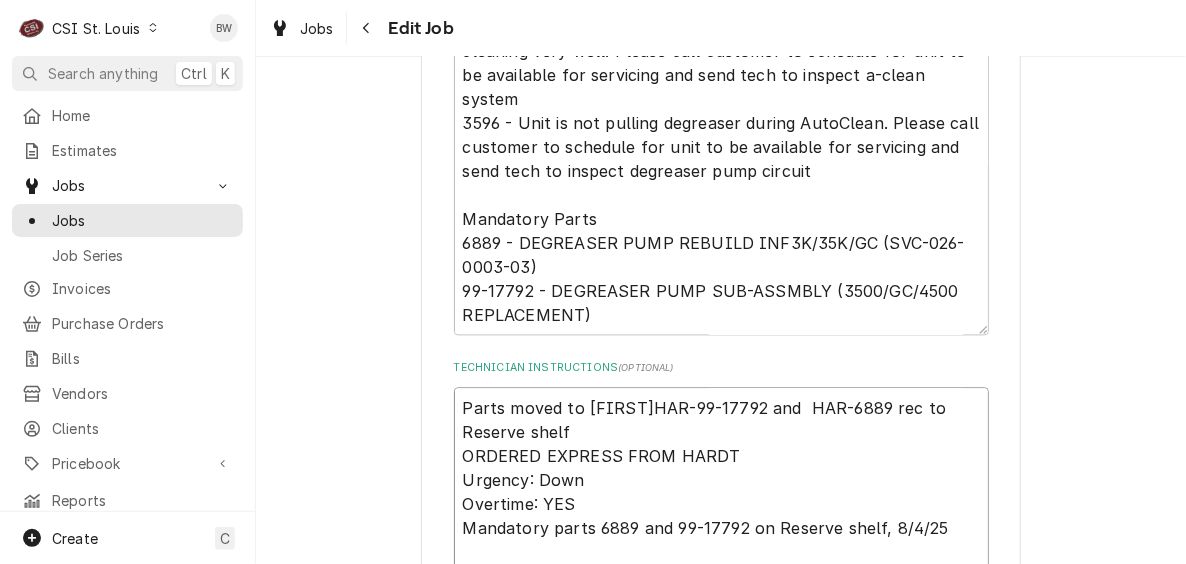 type on "x" 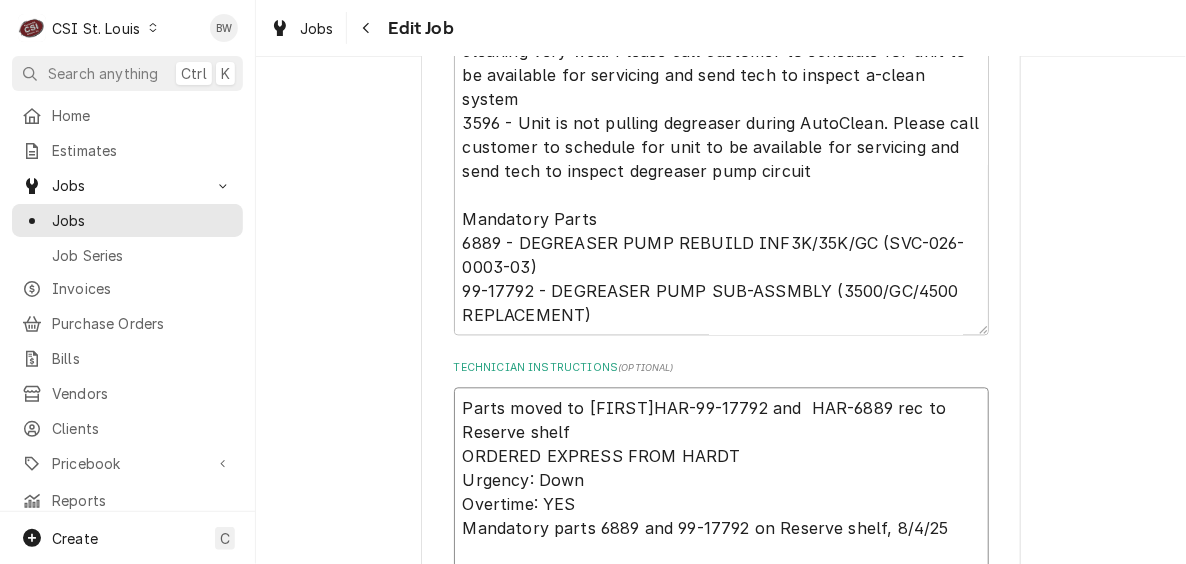 type on "x" 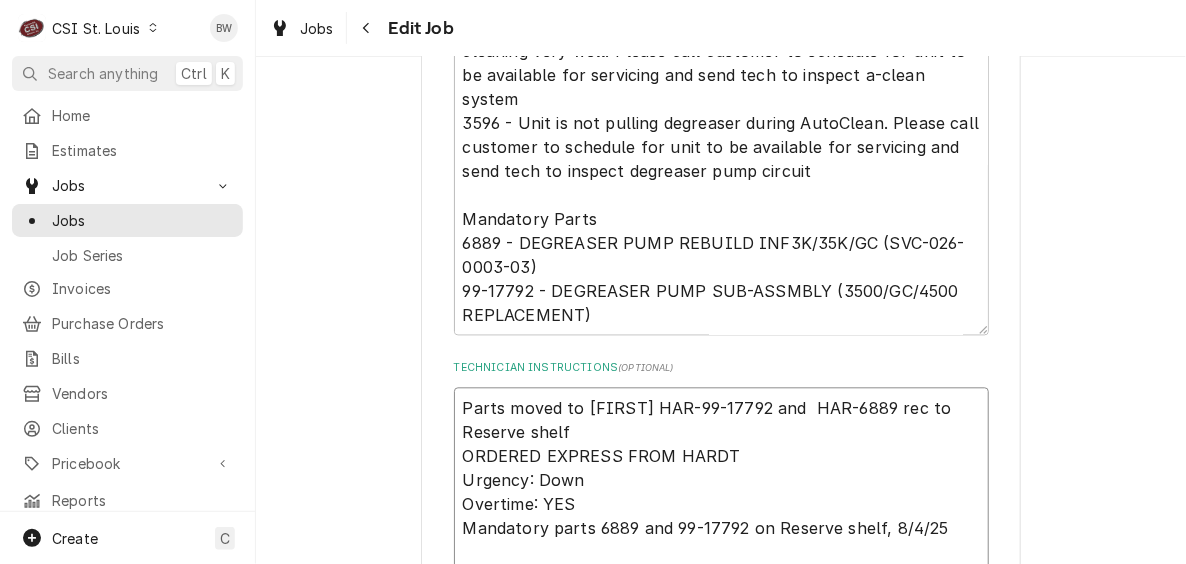 type on "x" 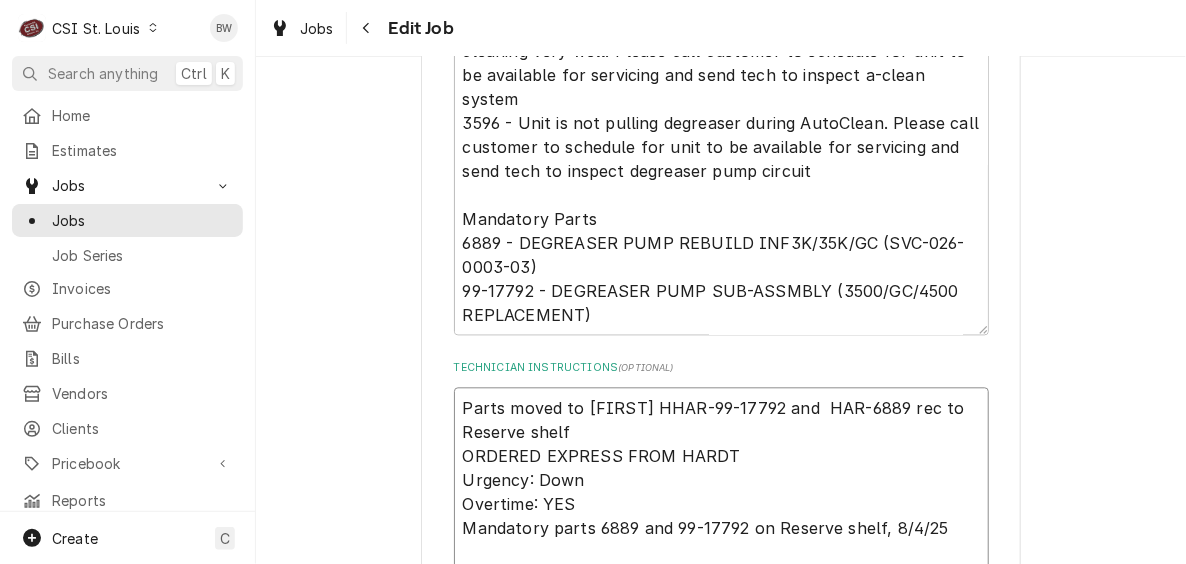 type on "x" 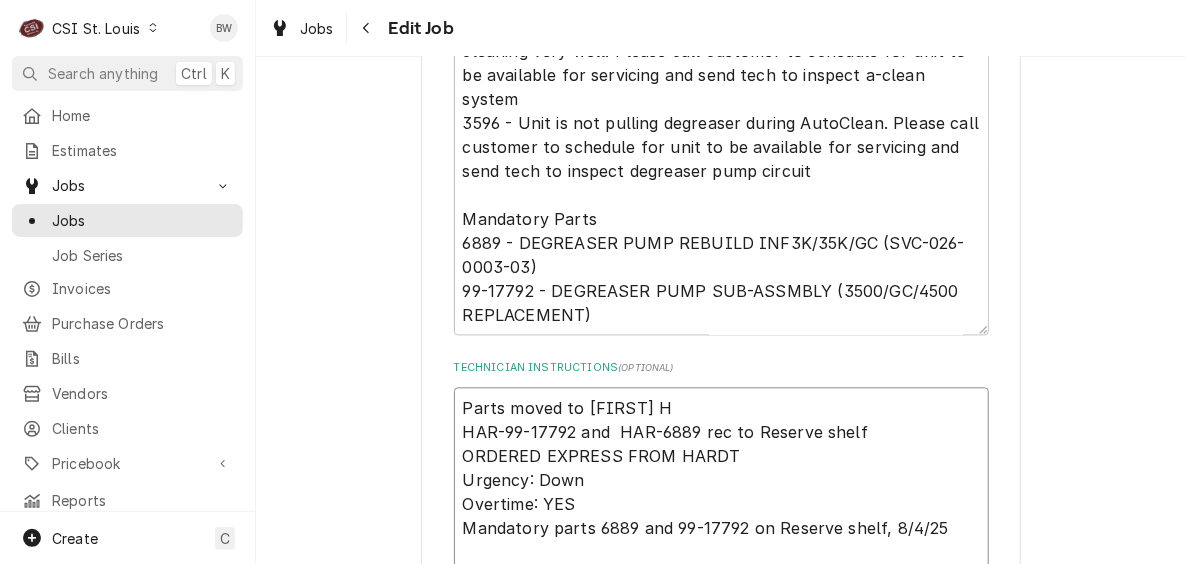 click on "Parts moved to Erick H
HAR-99-17792 and  HAR-6889 rec to Reserve shelf
ORDERED EXPRESS FROM HARDT
Urgency: Down
Overtime: YES
Mandatory parts 6889 and 99-17792 on Reserve shelf, 8/4/25
NTE $3000
Johnny - Deli Supervisor - 417 65-2595
**ERICK H TRAINING***" at bounding box center (721, 552) 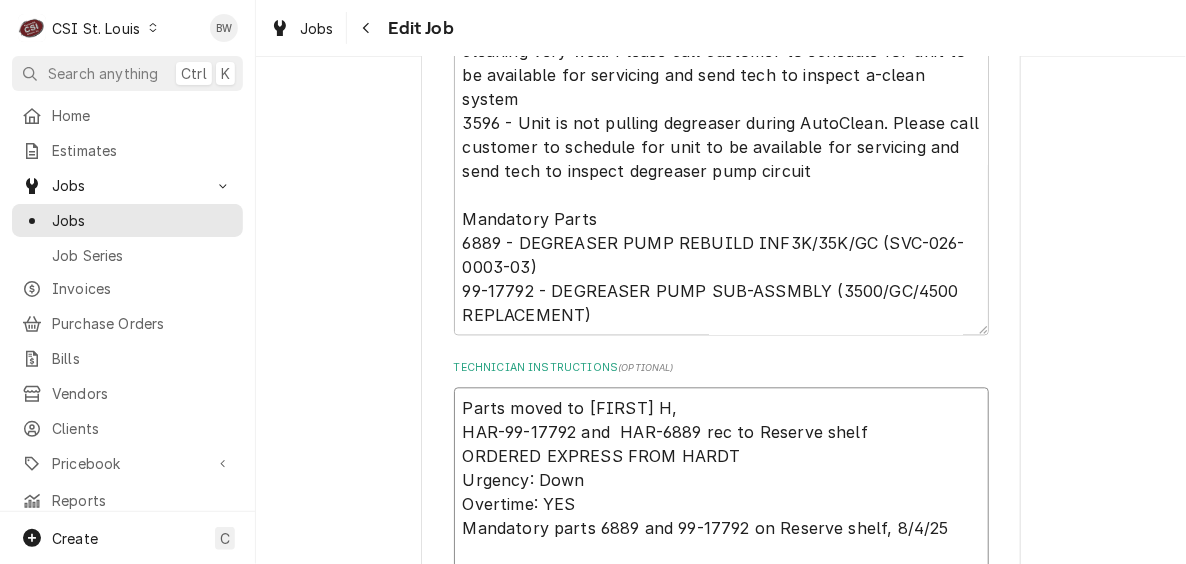 type on "x" 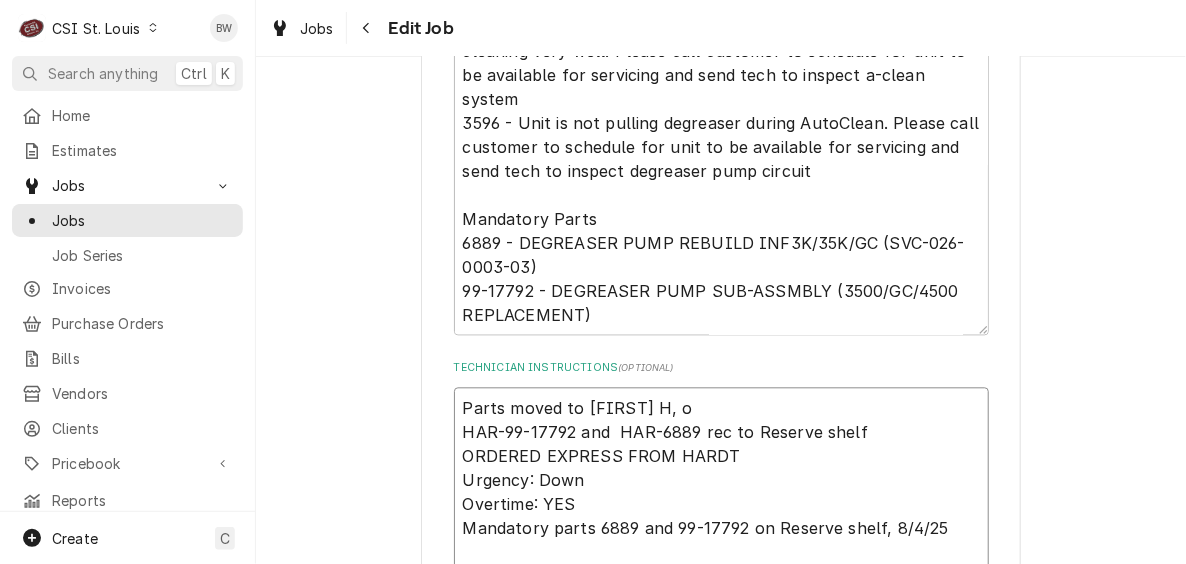 type on "x" 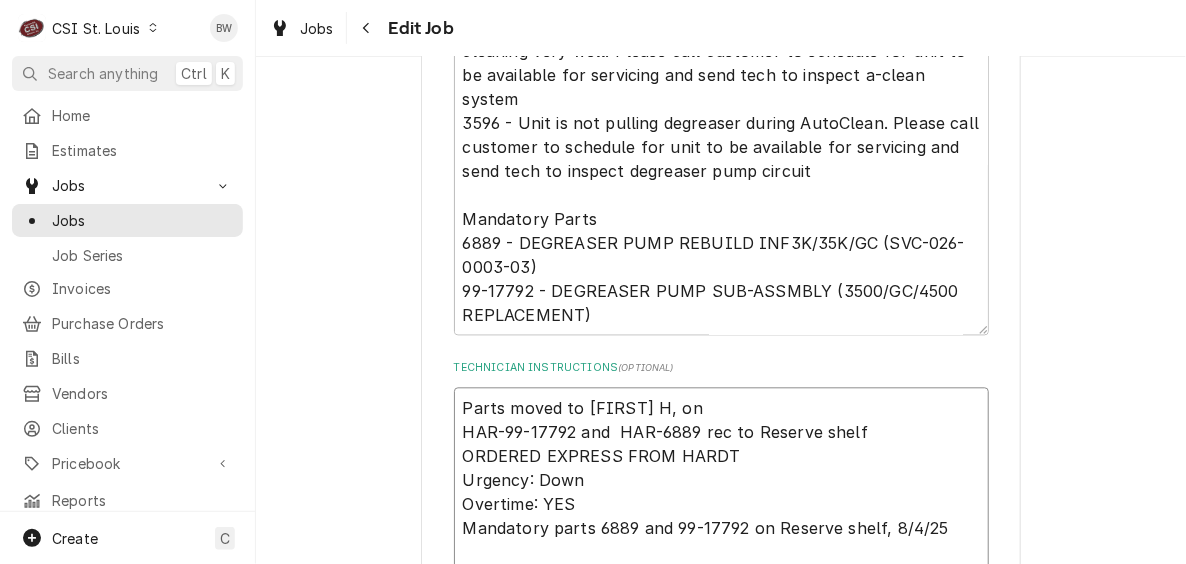 type on "x" 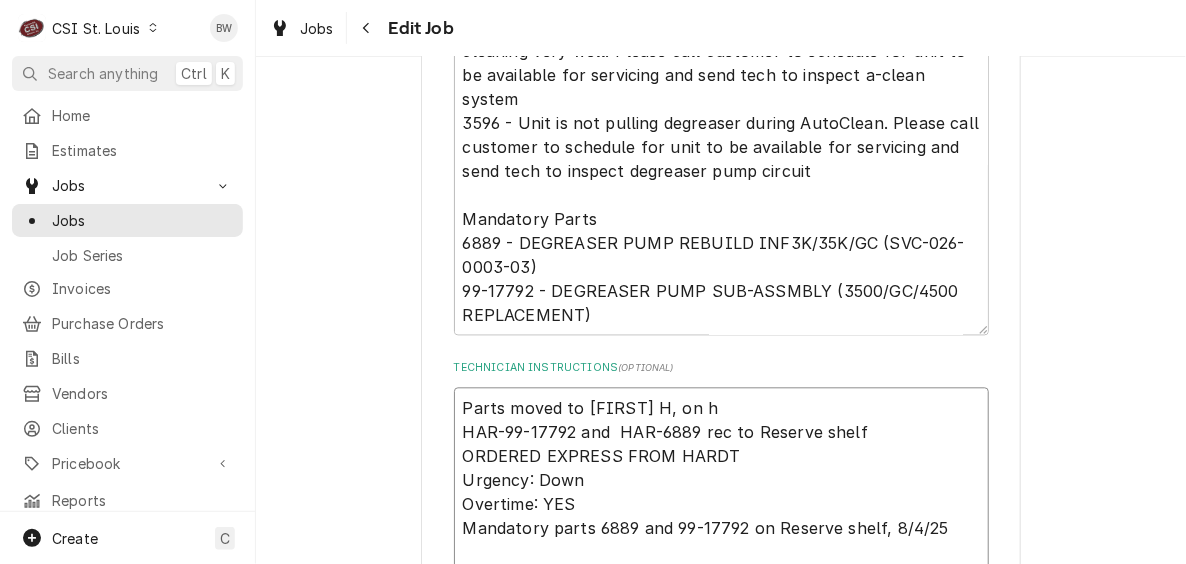 type on "x" 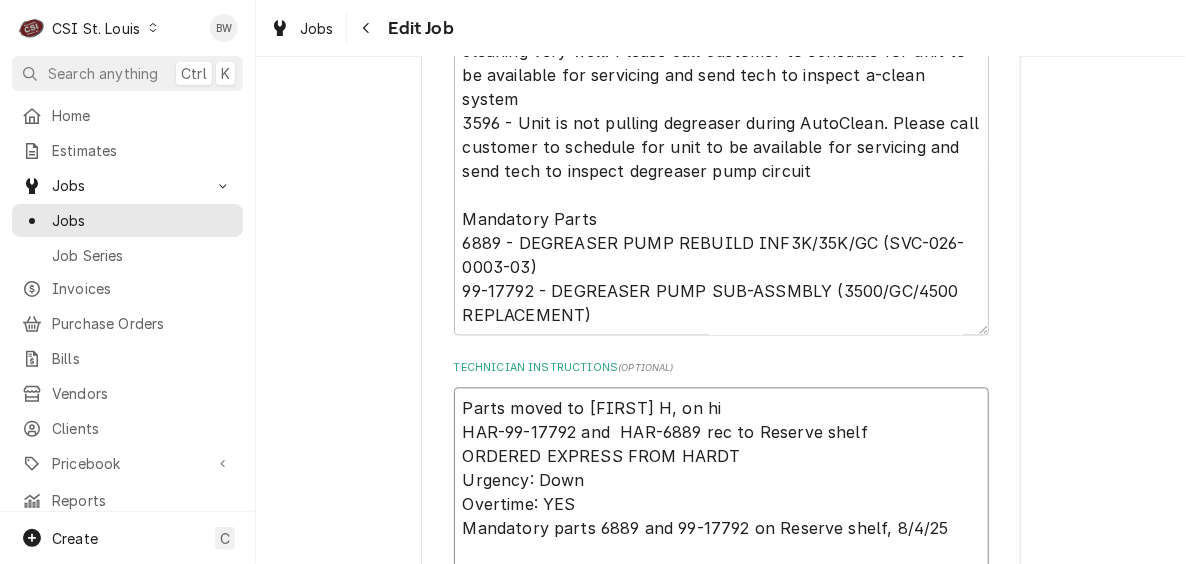 type on "x" 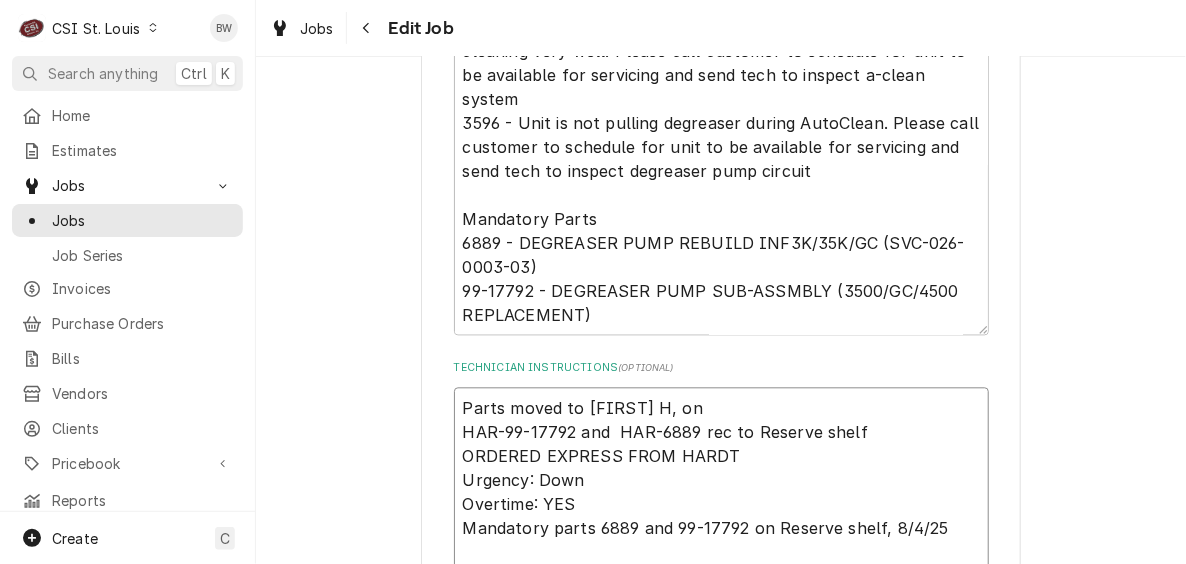 type on "x" 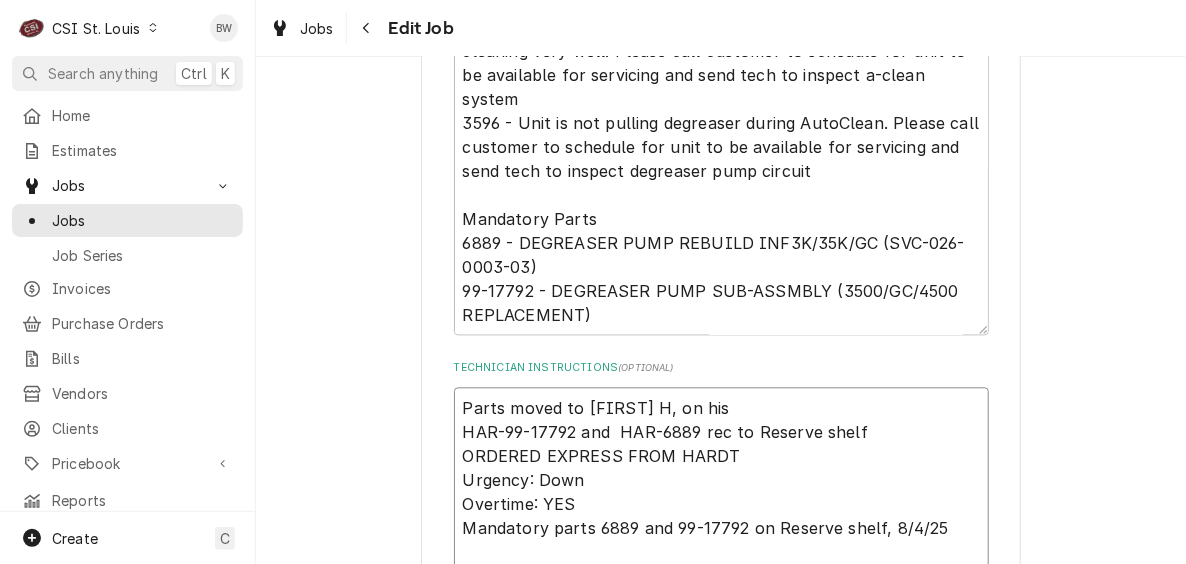 type on "x" 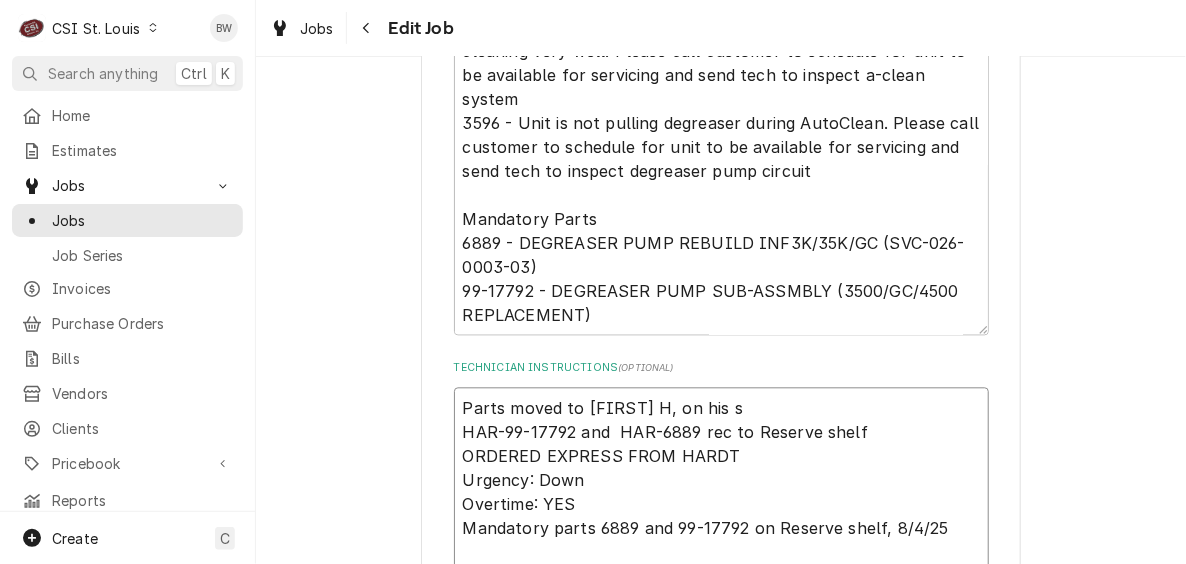type on "x" 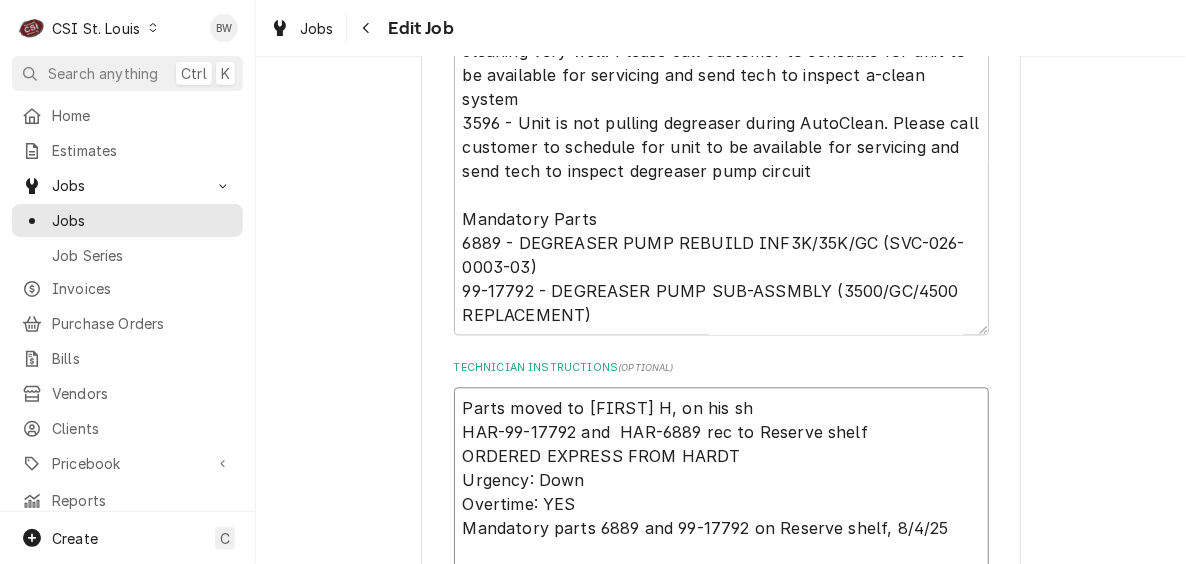 type on "x" 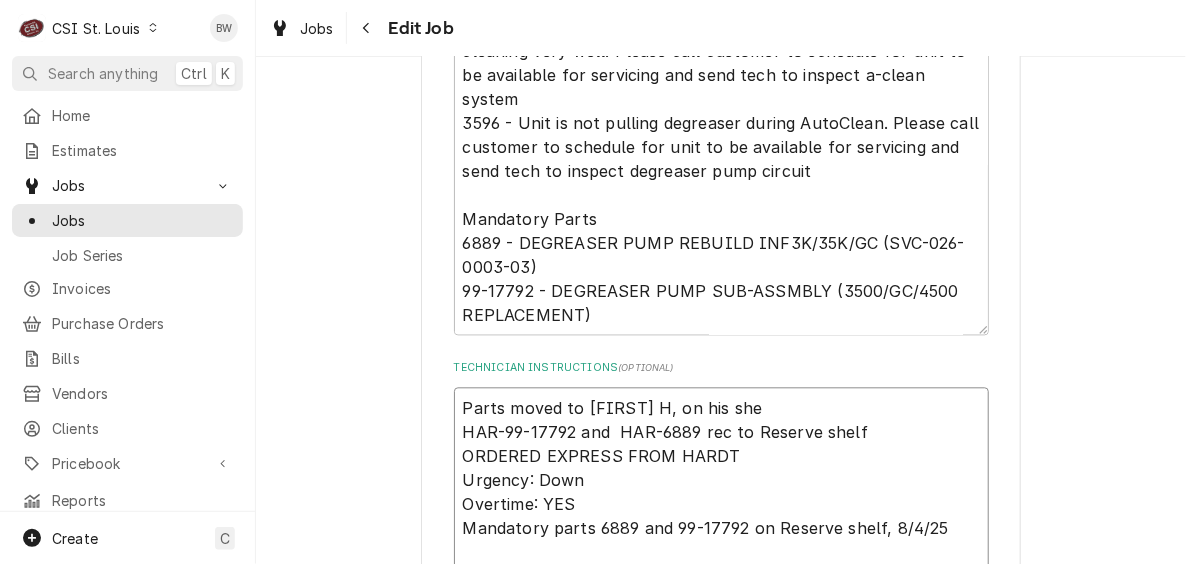type on "x" 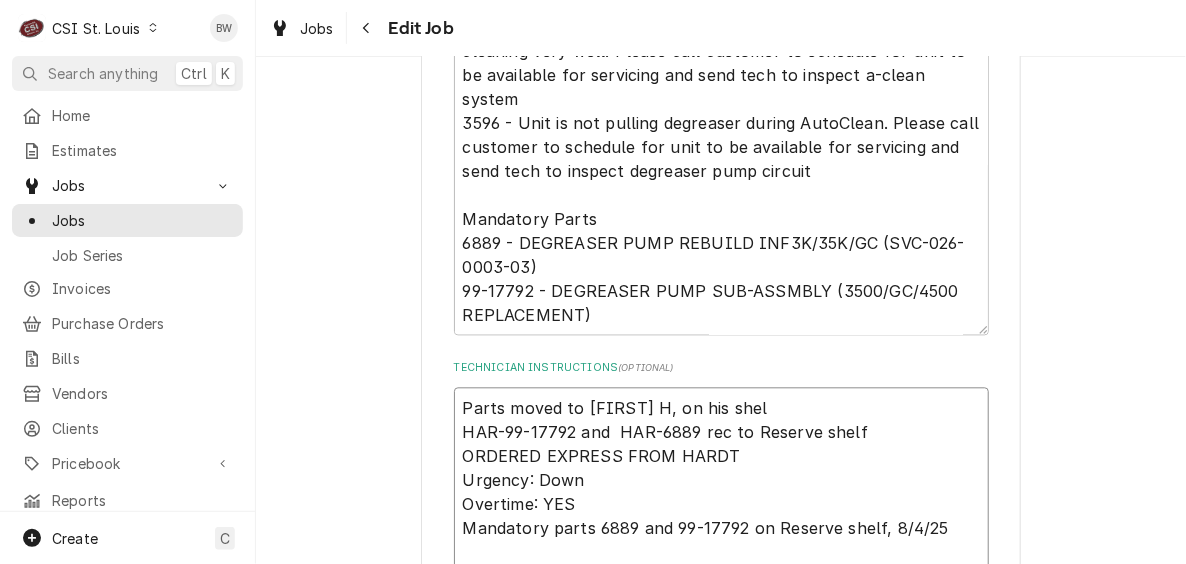 type on "x" 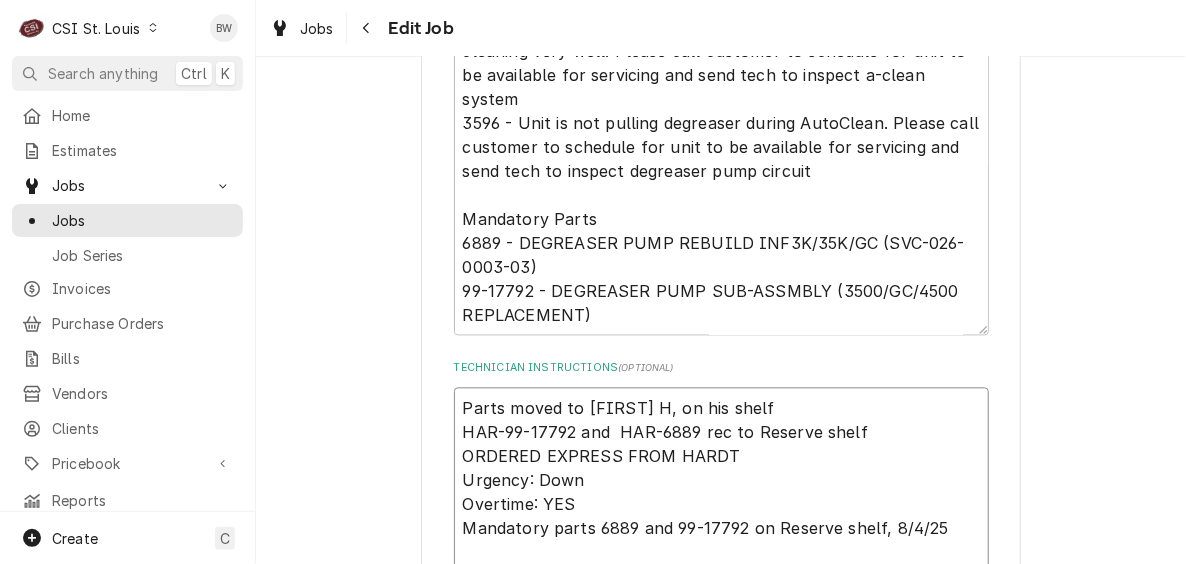type on "x" 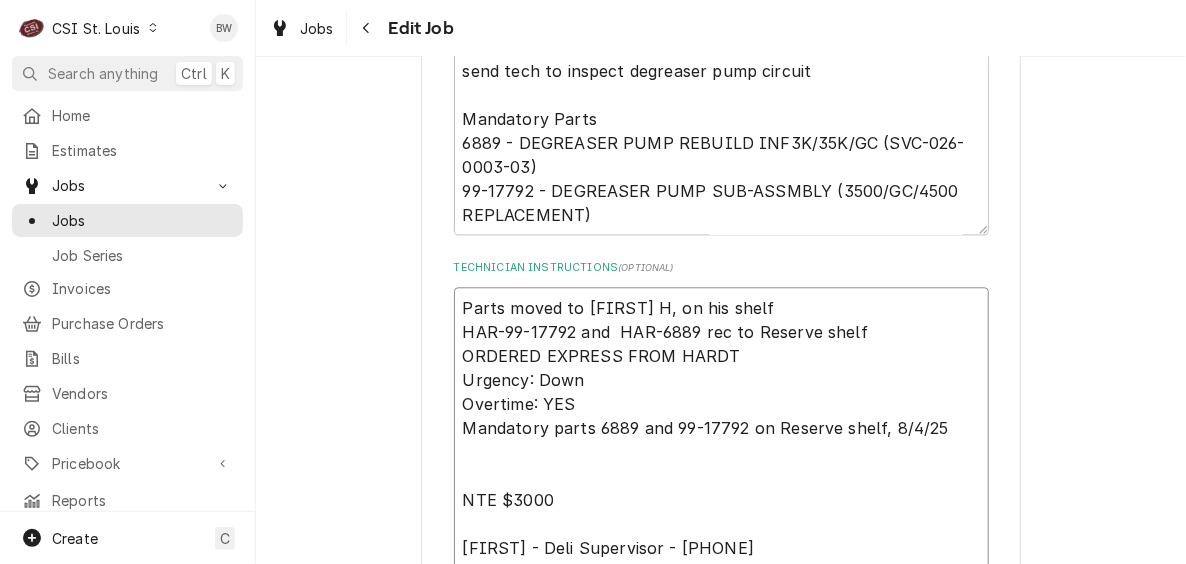 drag, startPoint x: 948, startPoint y: 428, endPoint x: 445, endPoint y: 421, distance: 503.0487 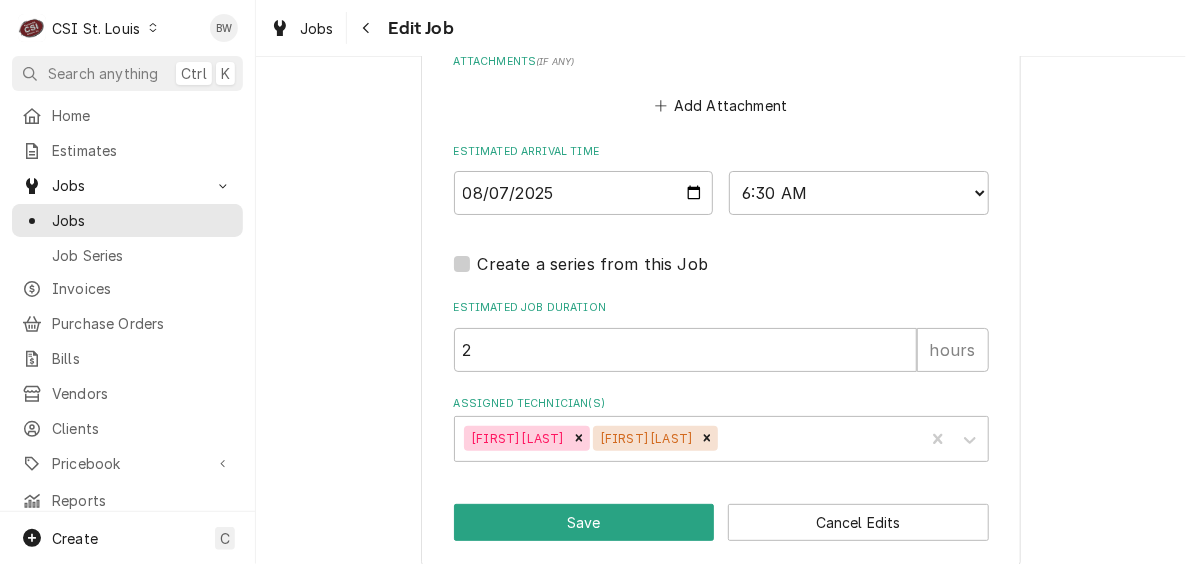 scroll, scrollTop: 2545, scrollLeft: 0, axis: vertical 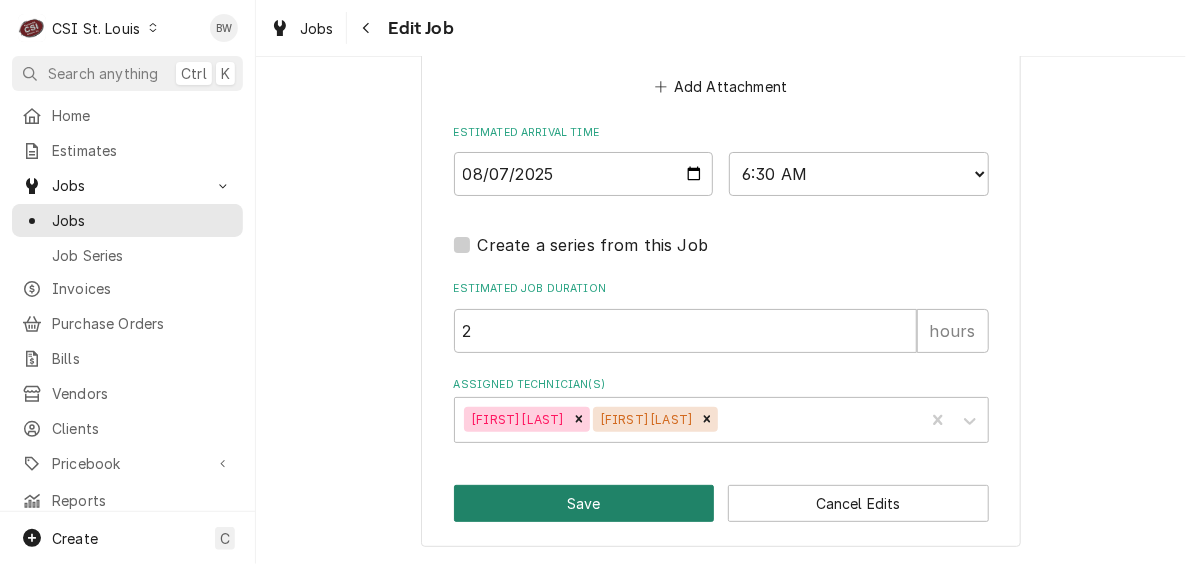 type on "Parts moved to Erick H, on his shelf
HAR-99-17792 and  HAR-6889 rec to Reserve shelf
ORDERED EXPRESS FROM HARDT
Urgency: Down
Overtime: YES
Mandatory parts 6889 and 99-17792 on Reserve shelf, 8/4/25
NTE $3000
Johnny - Deli Supervisor - 417 65-2595
**ERICK H TRAINING***" 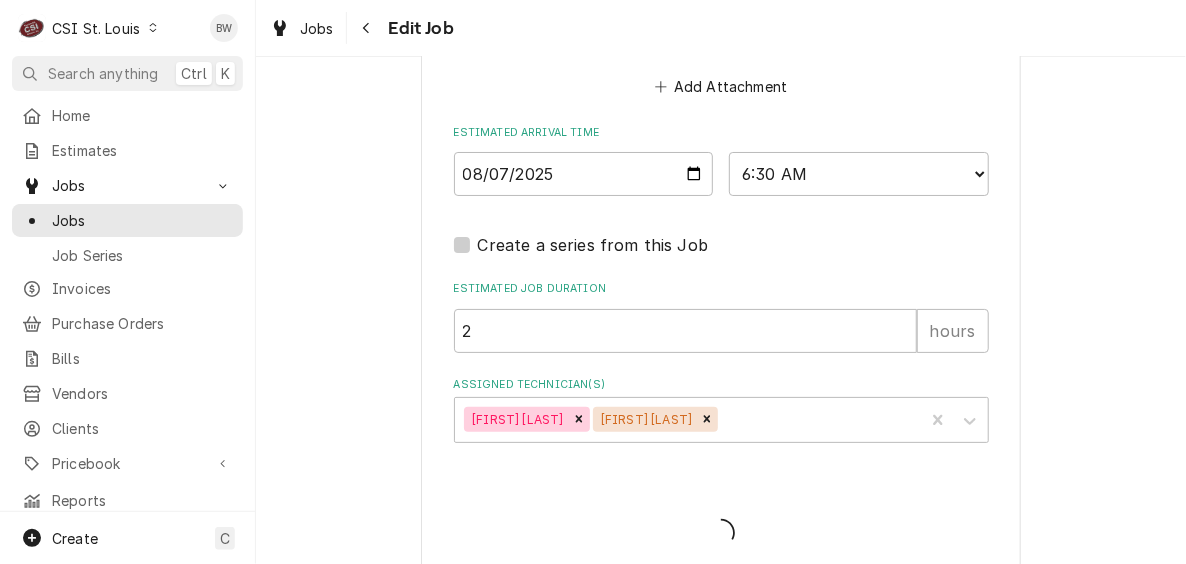 type on "x" 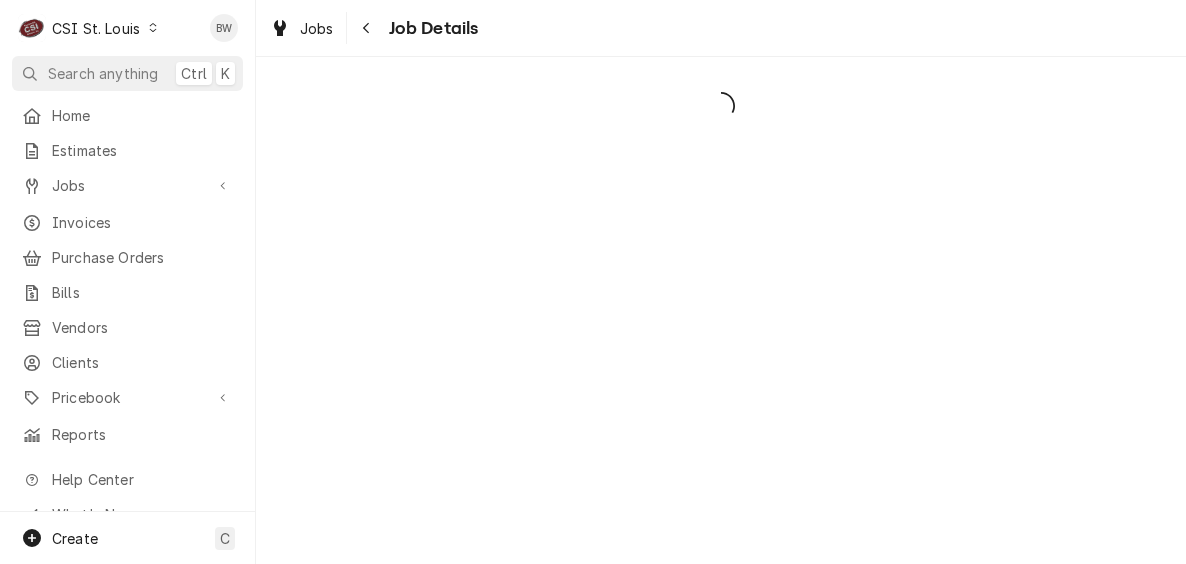 scroll, scrollTop: 0, scrollLeft: 0, axis: both 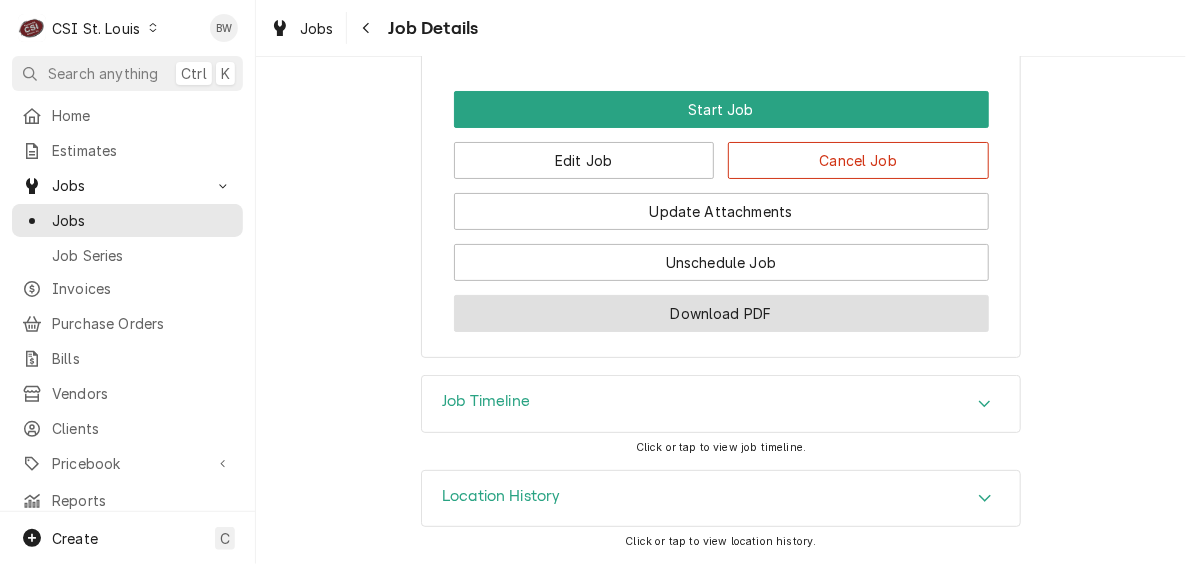 click on "Download PDF" at bounding box center [721, 313] 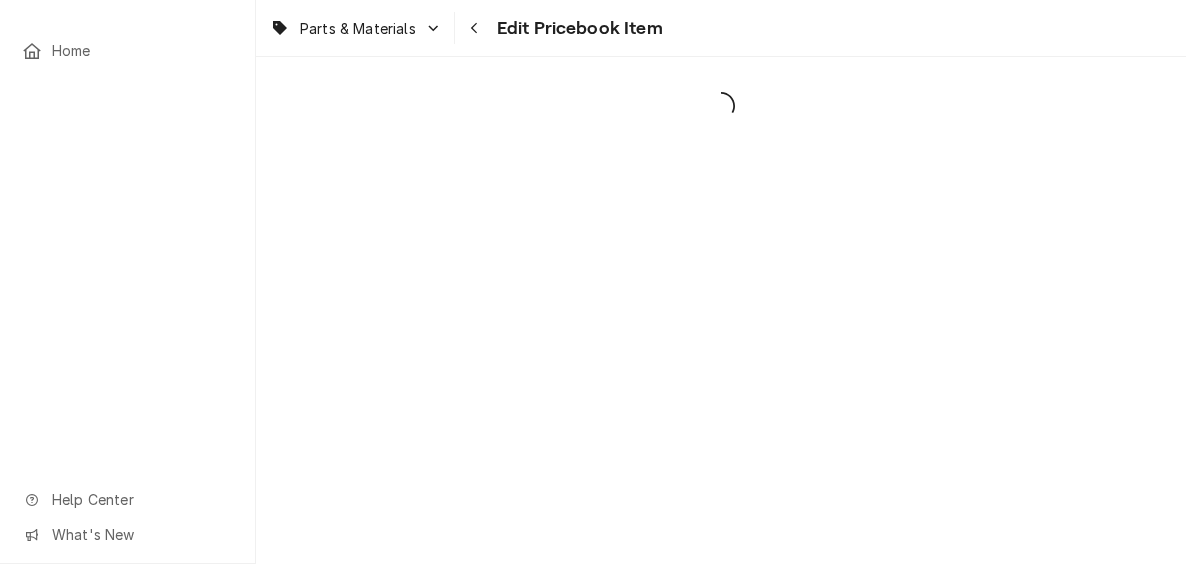 scroll, scrollTop: 0, scrollLeft: 0, axis: both 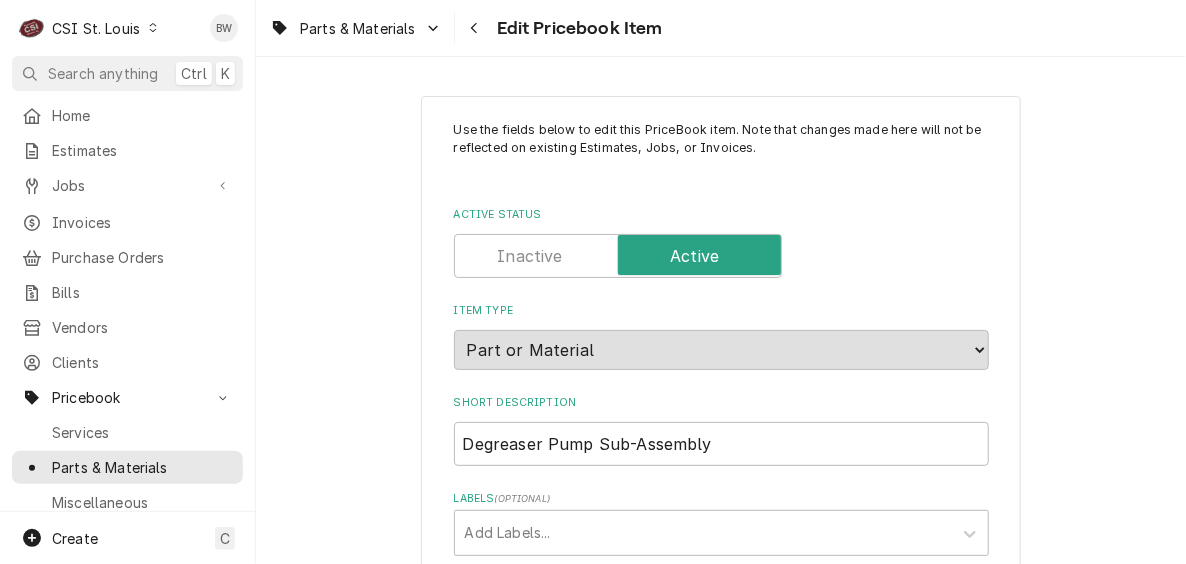 type on "x" 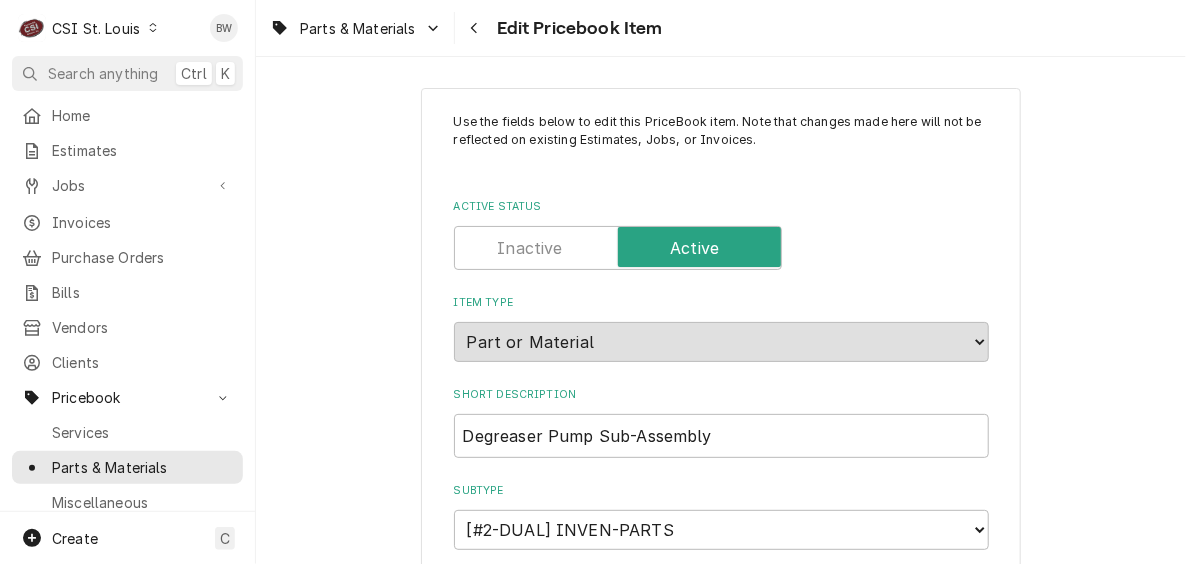 scroll, scrollTop: 0, scrollLeft: 0, axis: both 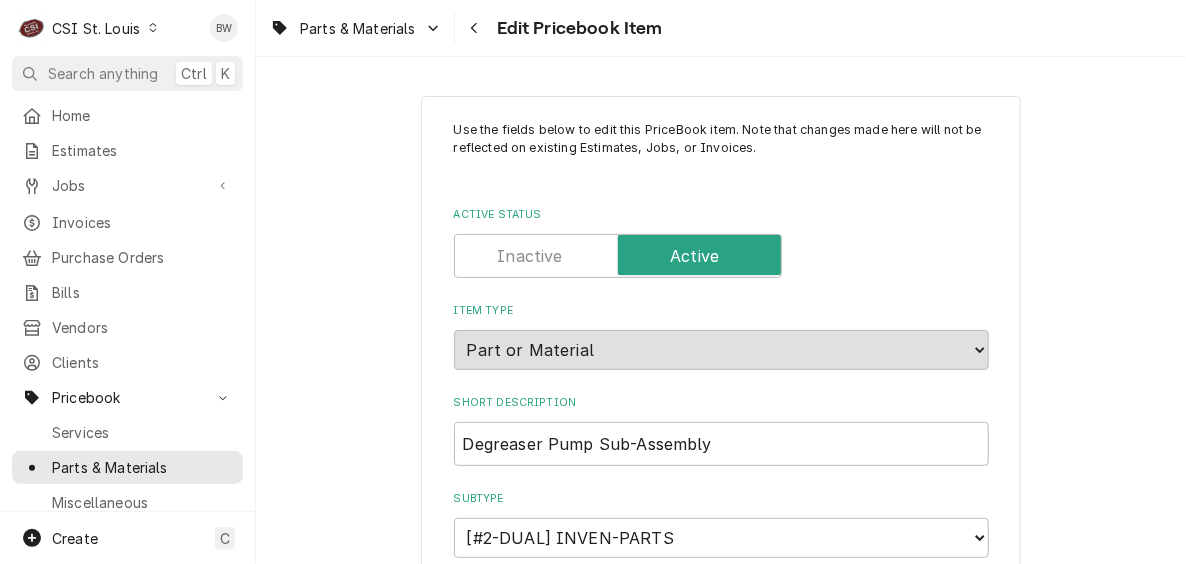click on "Use the fields below to edit this PriceBook item. Note that changes made here will not be reflected on existing Estimates, Jobs, or Invoices. Active Status Item Type Choose PriceBook item type... Service Charge Part or Material Miscellaneous Charge Discount Tax Short Description Degreaser Pump Sub-Assembly Subtype Choose a subtype... [#2-DUAL] AFTERHRS-WH-CHG-2 [#2-DUAL] BEV-EQUIP [#2-DUAL] BEV-MATS [#2-DUAL] CONT-LABR-2 [#2-DUAL] CRANE-LIFT-2 [#2-DUAL] EQUIP-RENT-2 [#2-DUAL] INVEN-PARTS [#2-DUAL] MAINT-SUPPLY [#2-DUAL] MISC-EQUIP [#2-DUAL] MISC-NON-INVEN [#2-DUAL] PROJ-CONT-LABR-2 [#2-DUAL] PROJ-EQUIP [#2-DUAL] PROJ-MATS [#3-BILL] SHOP-TOOLS Labels  ( optional ) Add Labels... Part Type Your connected accounting system does not support changing a part from inventory to non-inventory. Please deactivate this part and create another if you wish to switch to non-inventory. Unit Cost  ( optional ) $ 229.82 Default Unit Price $ 459.65 Tax Manufacturer  ( optional ) Manufacturer Part #  ( optional ) HAR-99-17792  (" at bounding box center [721, 310] 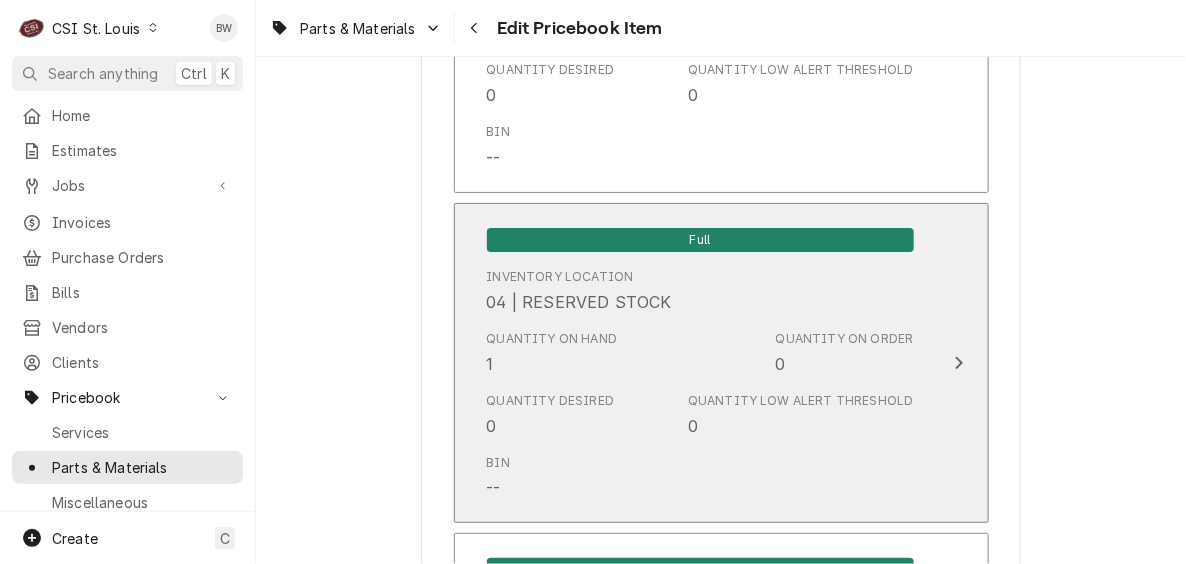 click on "Quantity on Hand 1" at bounding box center (552, 353) 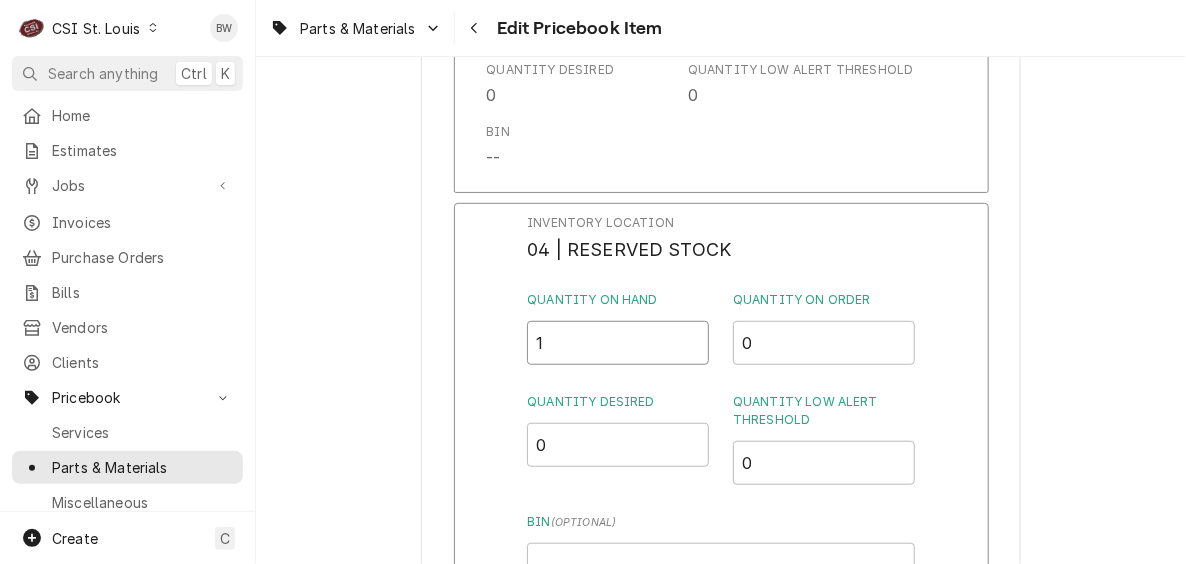 drag, startPoint x: 578, startPoint y: 360, endPoint x: 501, endPoint y: 357, distance: 77.05842 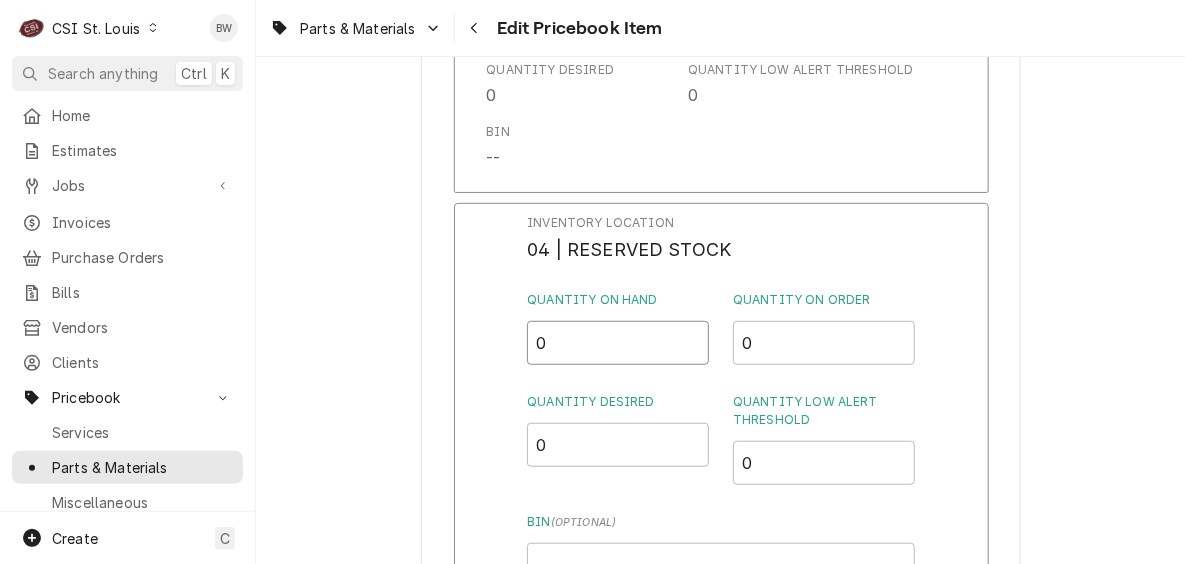 type on "0" 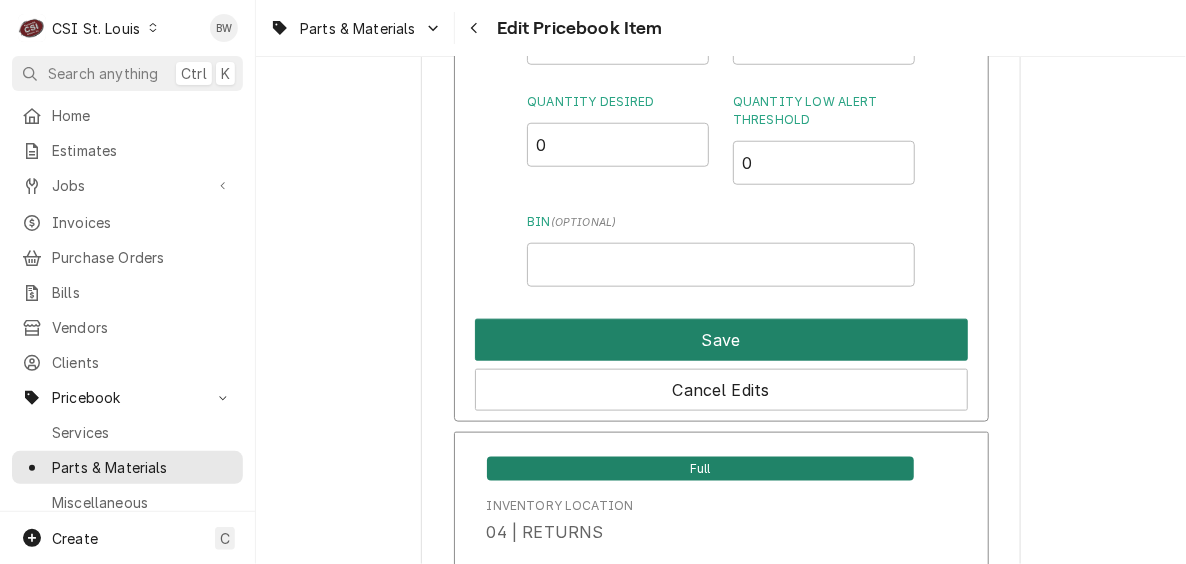 click on "Save" at bounding box center (721, 340) 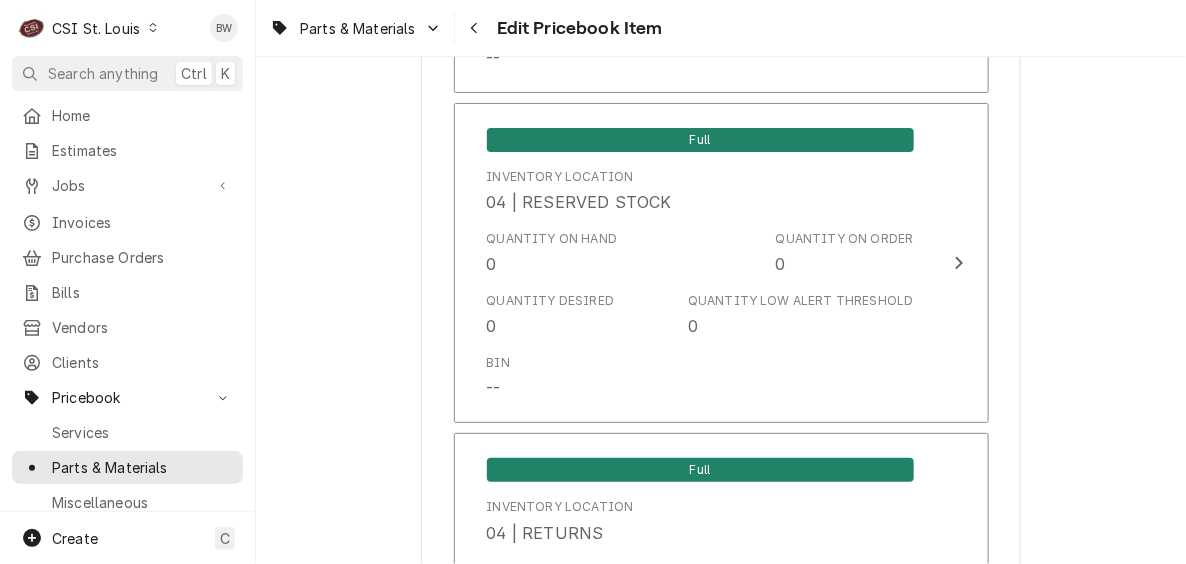 scroll, scrollTop: 1668, scrollLeft: 0, axis: vertical 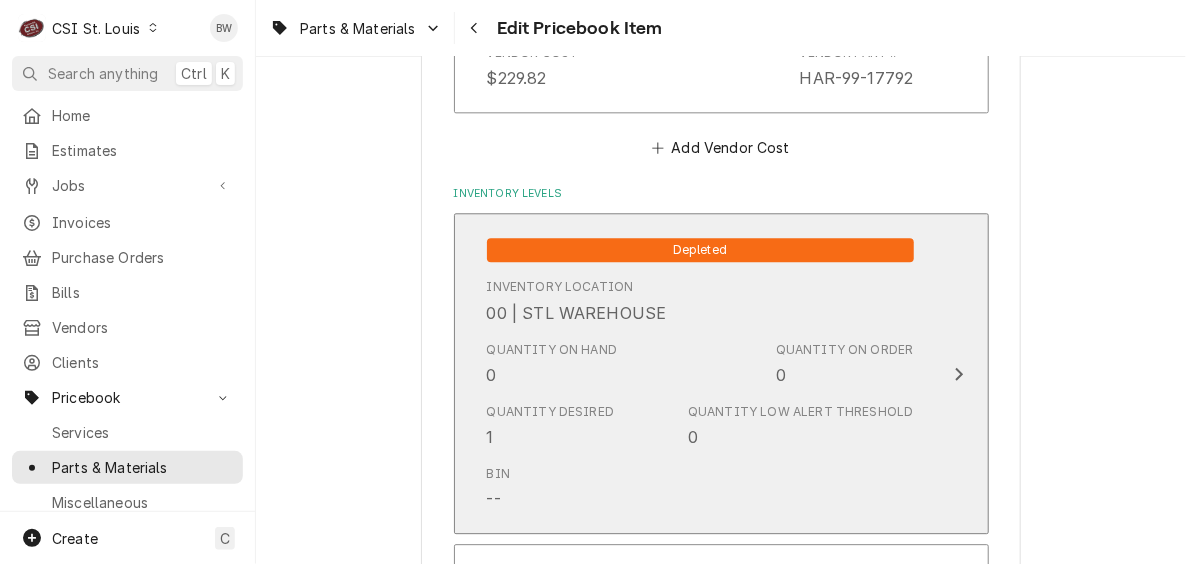 click on "Quantity on Hand 0" at bounding box center (552, 364) 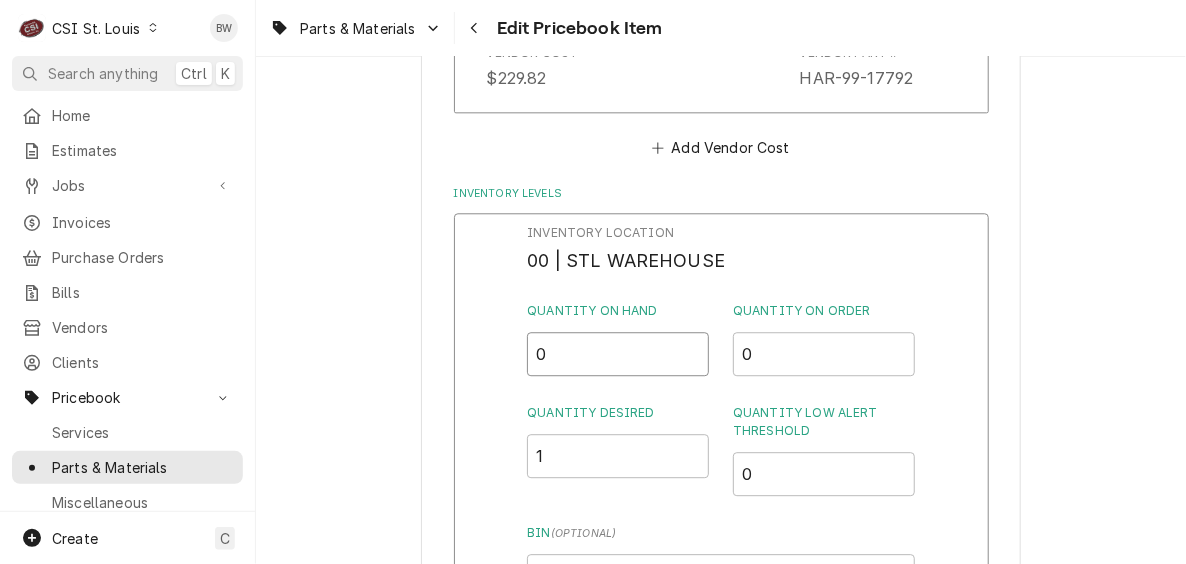 drag, startPoint x: 546, startPoint y: 358, endPoint x: 511, endPoint y: 356, distance: 35.057095 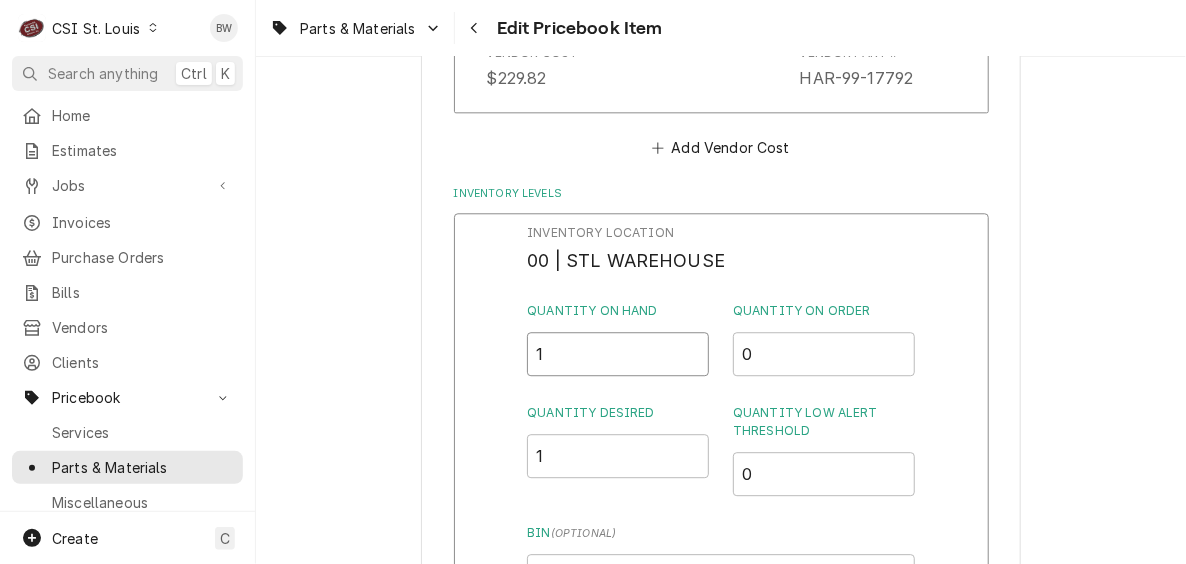type on "1" 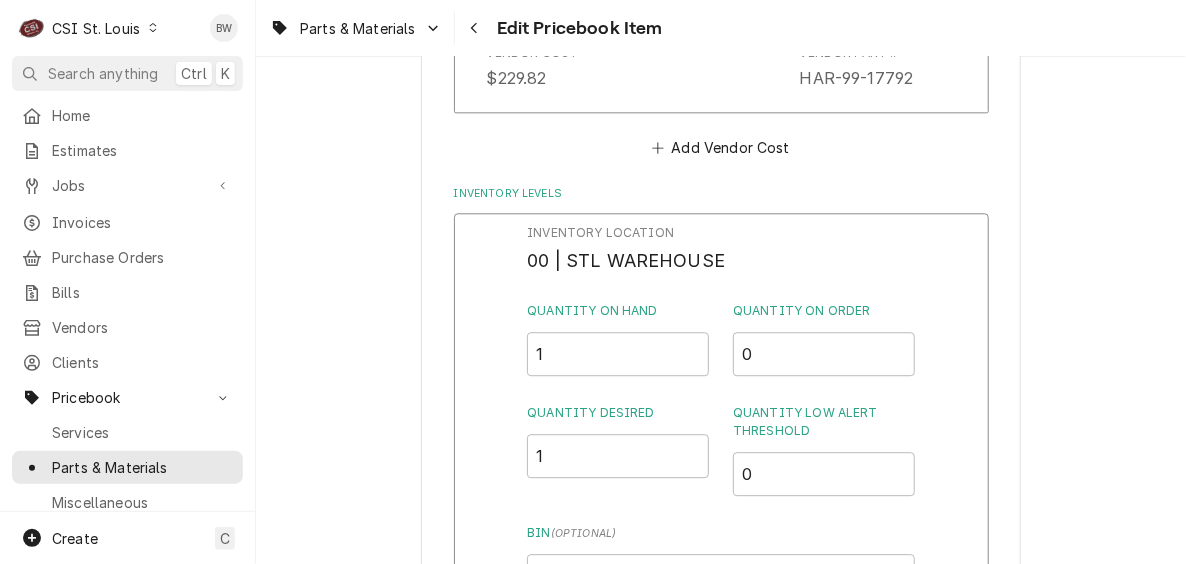 click on "Inventory Location 00 | STL WAREHOUSE Quantity on Hand 1 Quantity on Order 0 Quantity Desired 1 Quantity Low Alert Threshold 0 Bin  ( optional ) Save Cancel Edits" at bounding box center (721, 473) 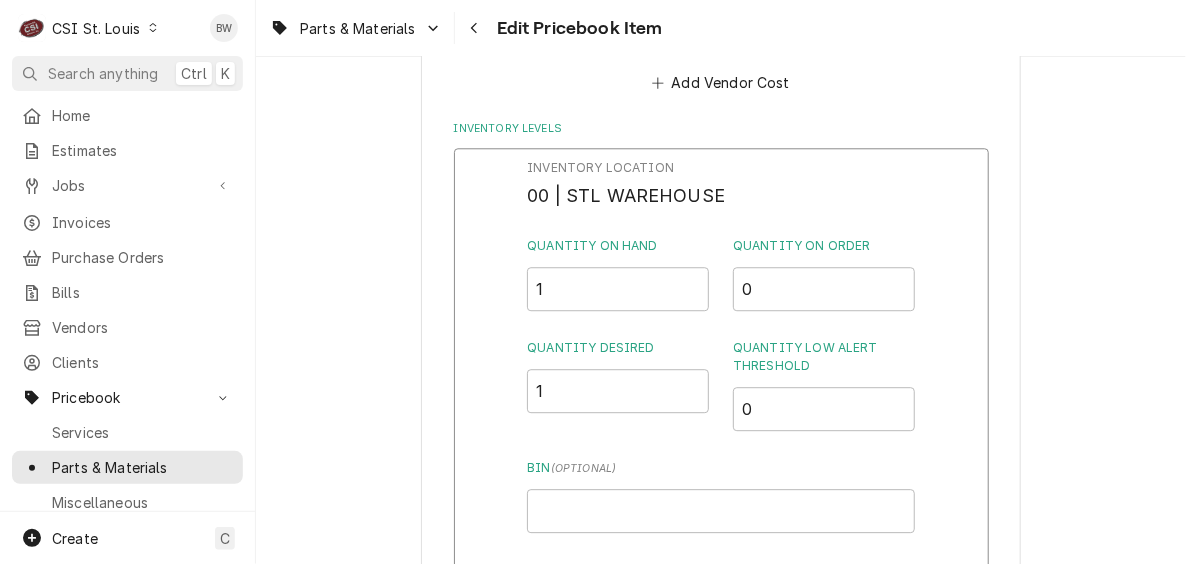 scroll, scrollTop: 1968, scrollLeft: 0, axis: vertical 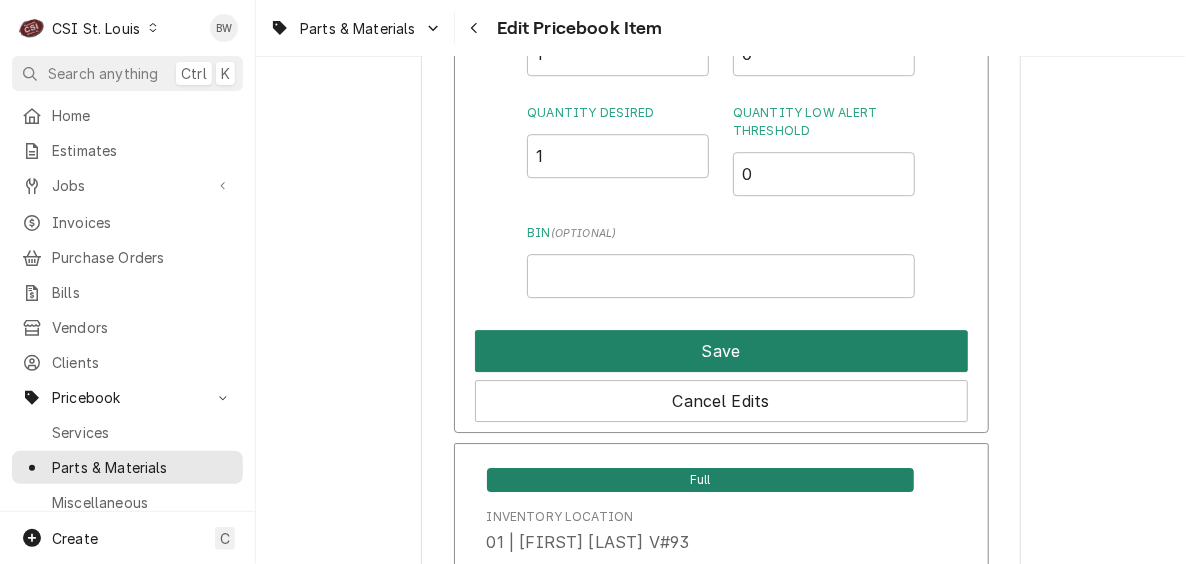 click on "Save" at bounding box center (721, 351) 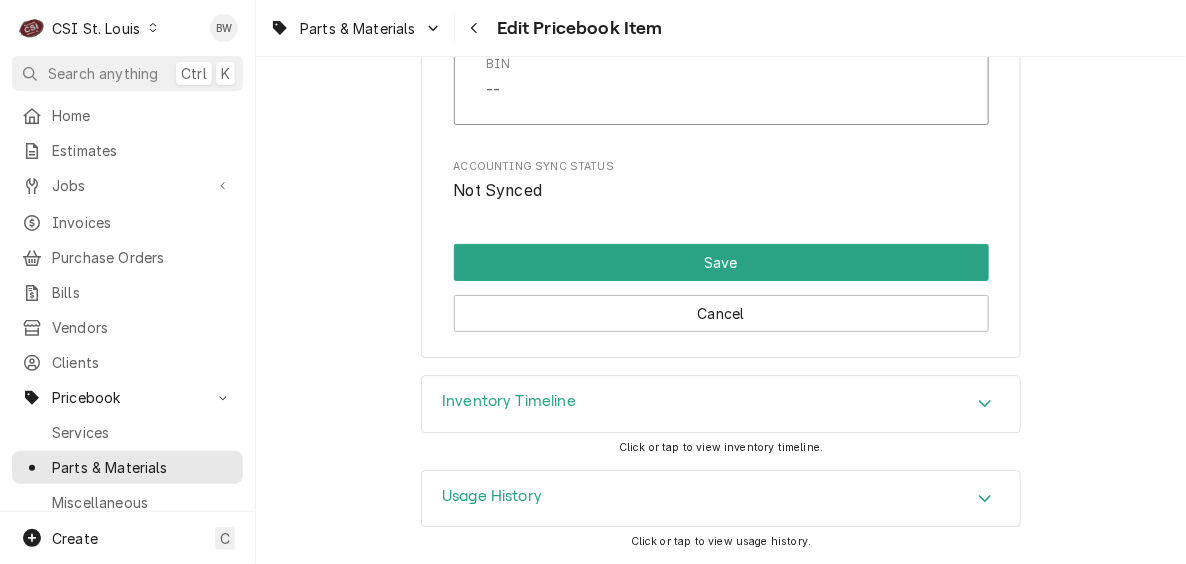 scroll, scrollTop: 17307, scrollLeft: 0, axis: vertical 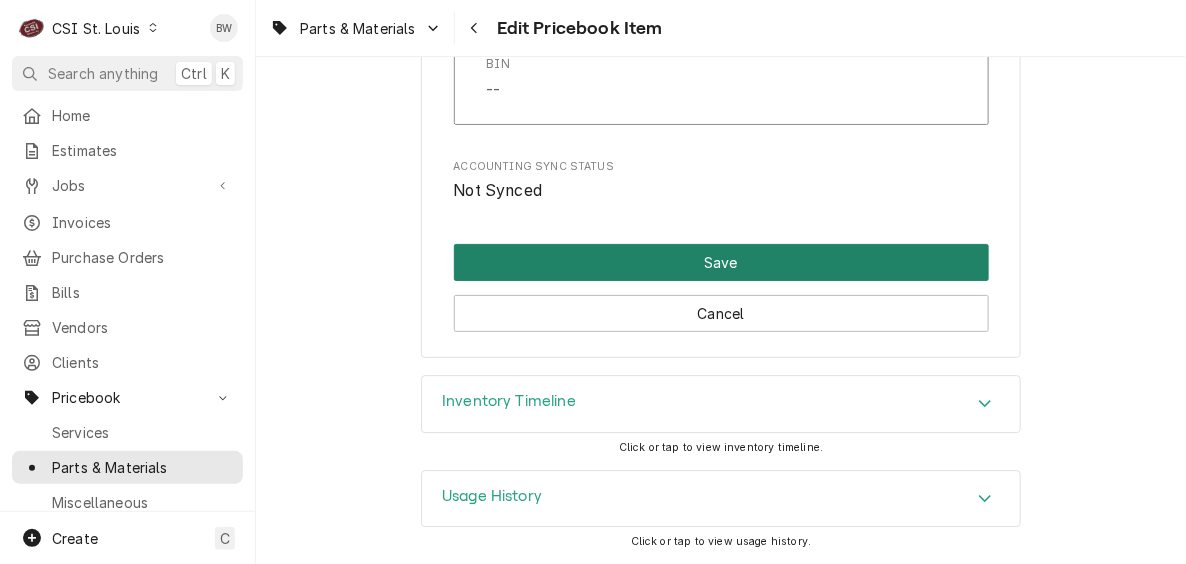 drag, startPoint x: 708, startPoint y: 257, endPoint x: 696, endPoint y: 258, distance: 12.0415945 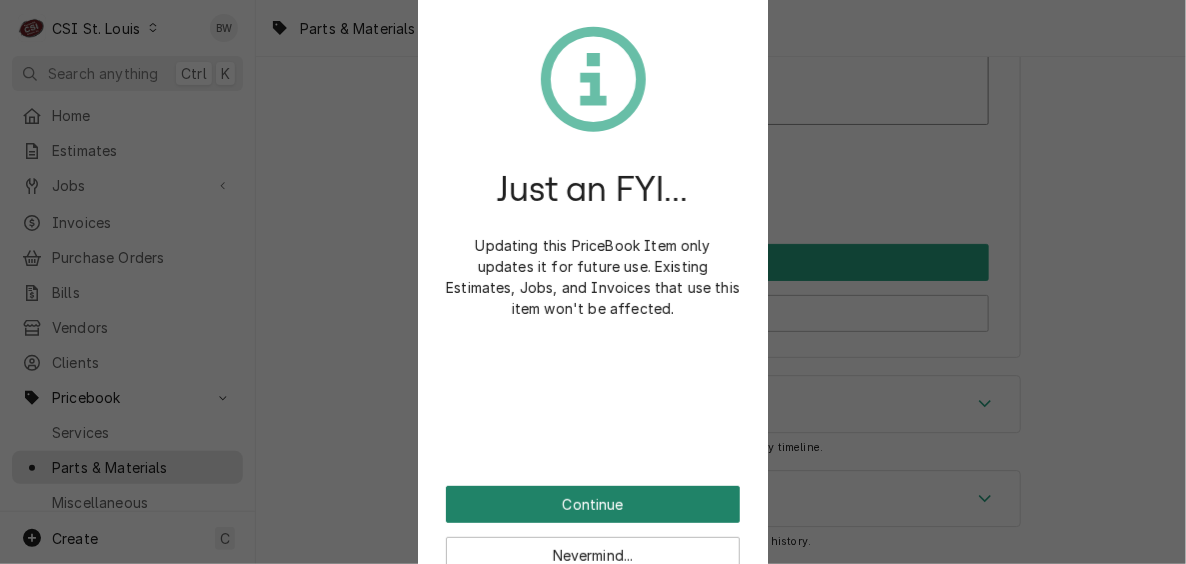 click on "Continue" at bounding box center (593, 504) 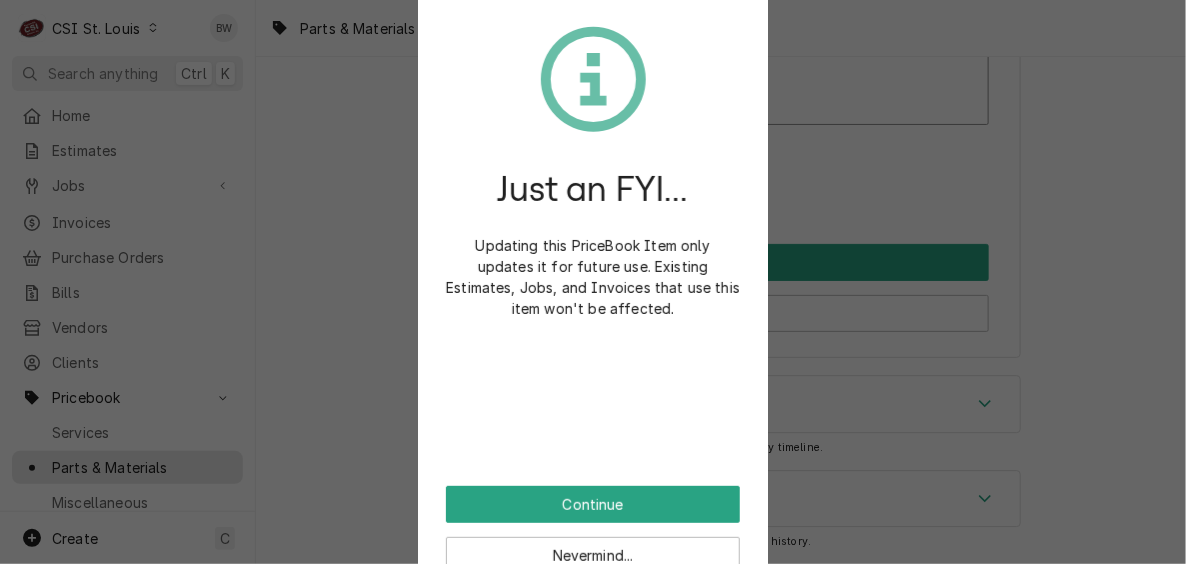scroll, scrollTop: 17295, scrollLeft: 0, axis: vertical 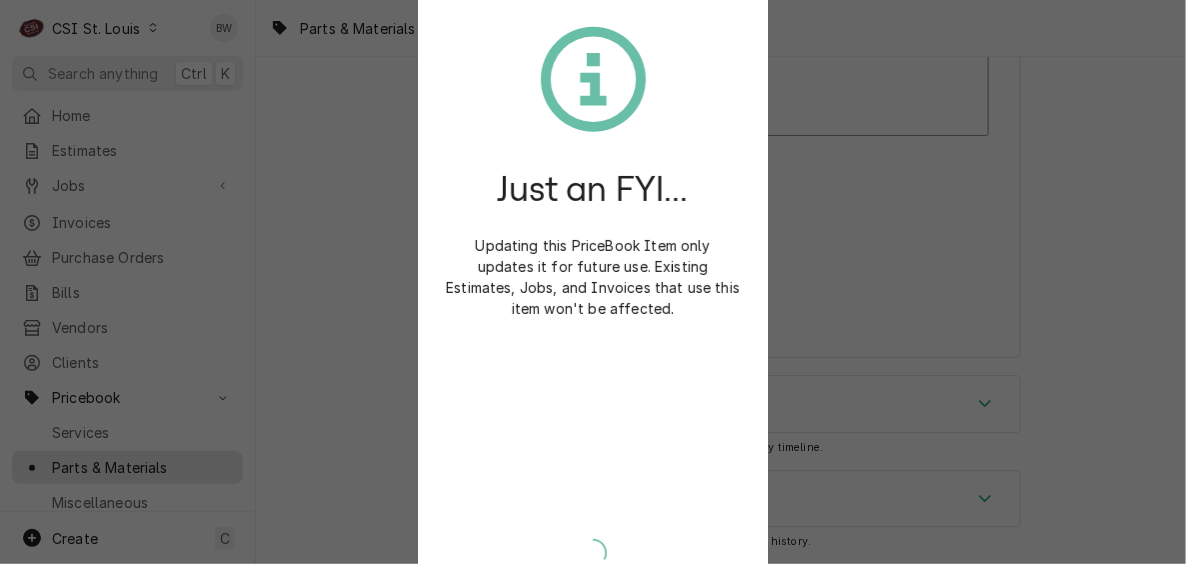 type on "x" 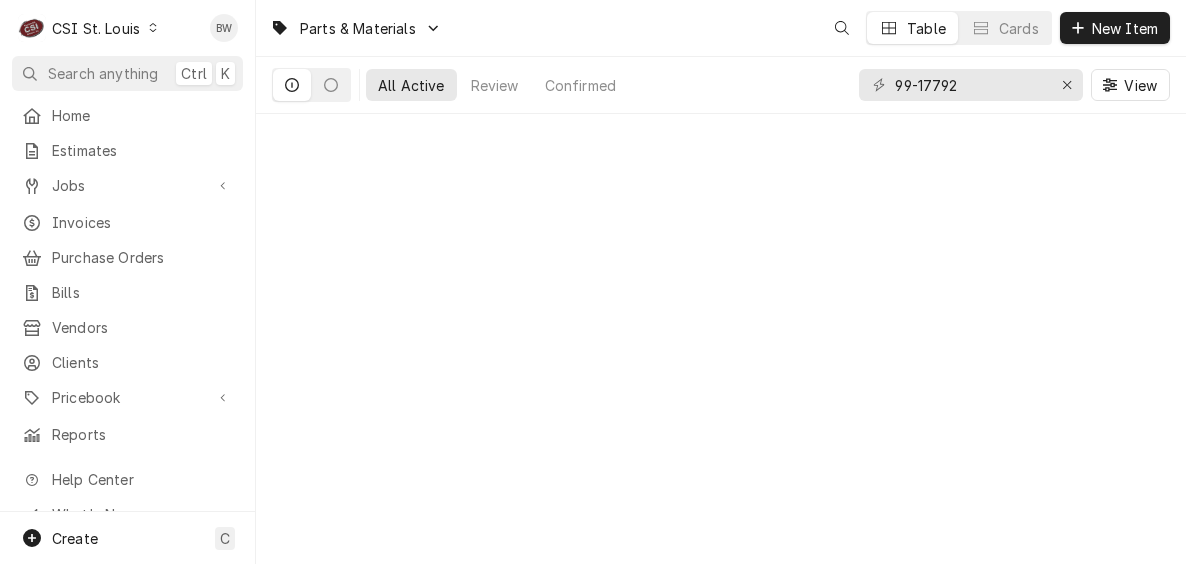scroll, scrollTop: 0, scrollLeft: 0, axis: both 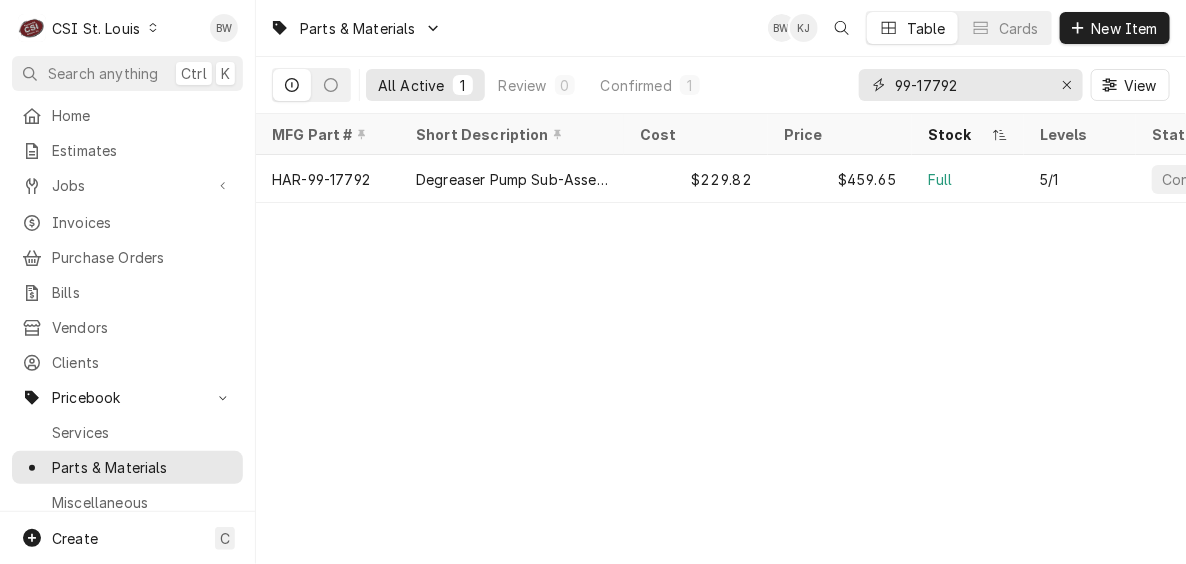 drag, startPoint x: 988, startPoint y: 91, endPoint x: 836, endPoint y: 86, distance: 152.08221 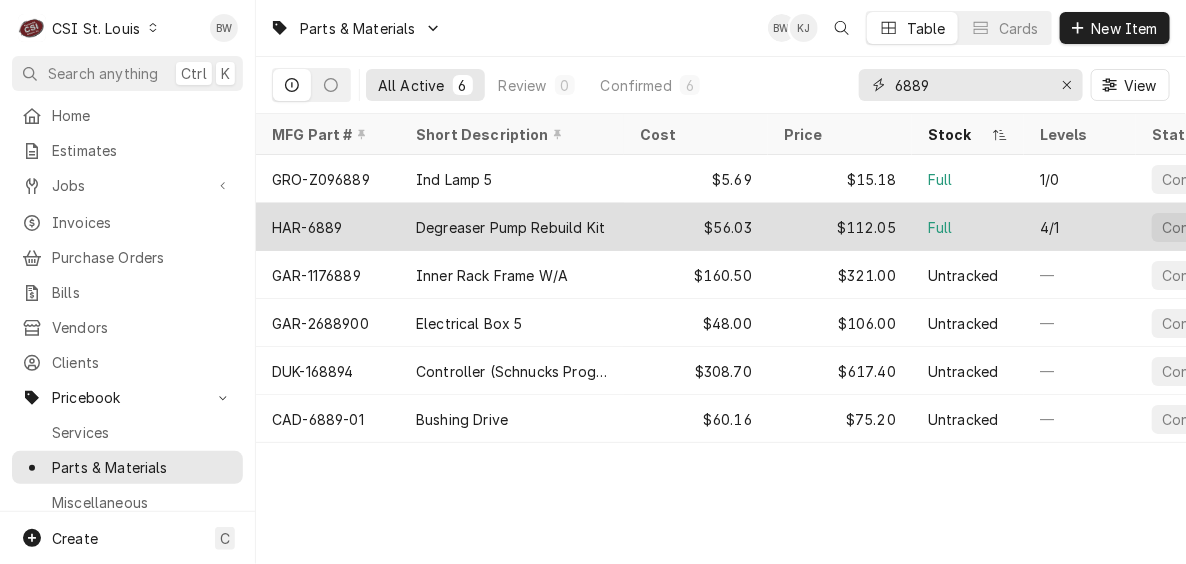 type on "6889" 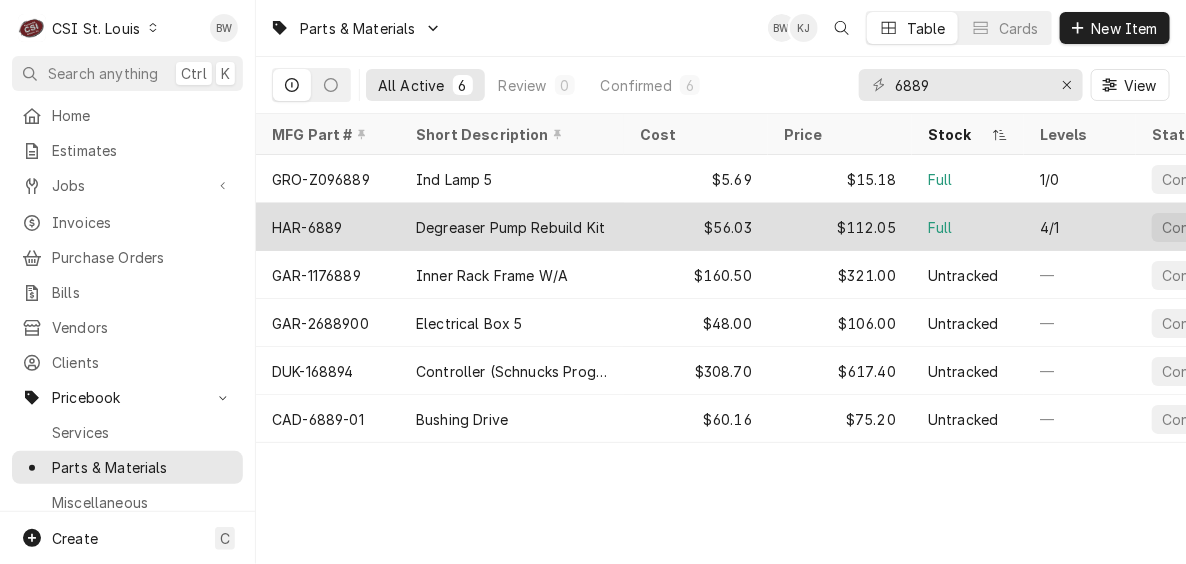 click on "HAR-6889" at bounding box center [328, 227] 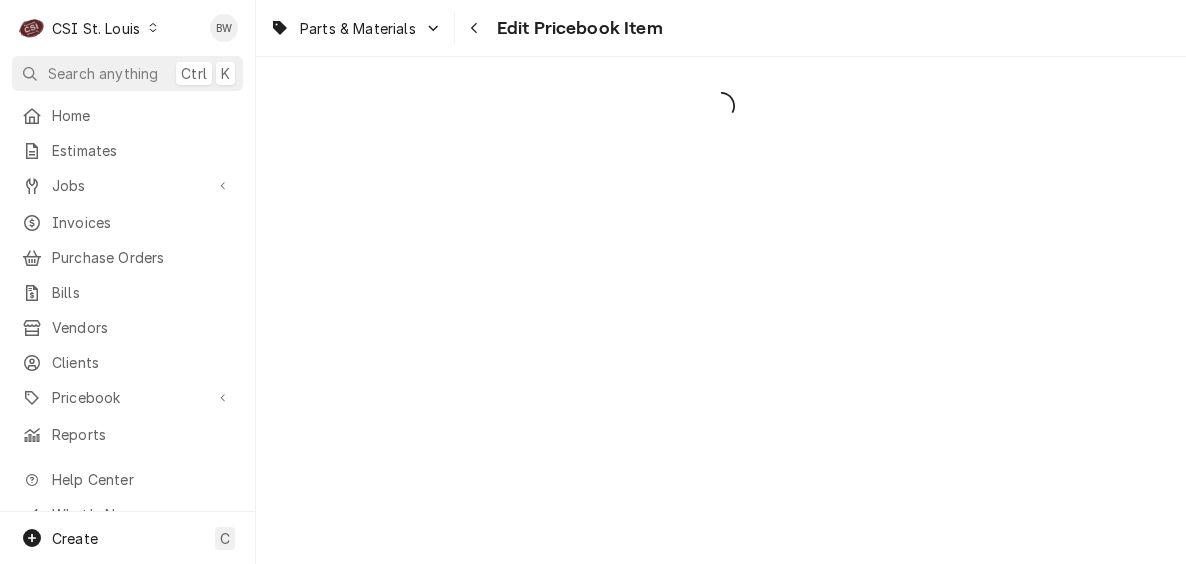 scroll, scrollTop: 0, scrollLeft: 0, axis: both 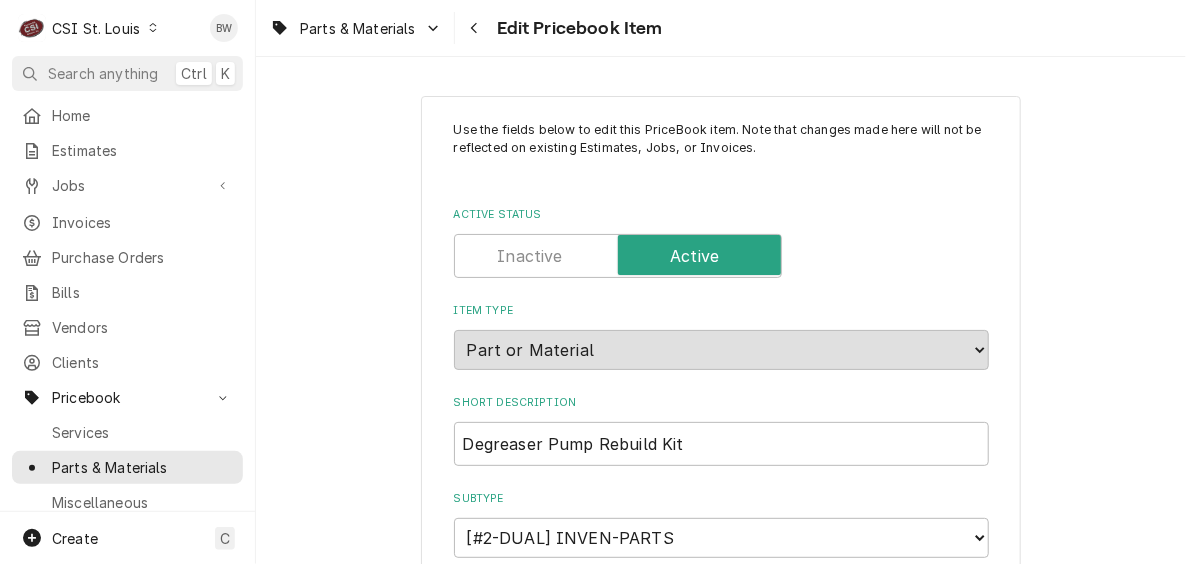 type on "x" 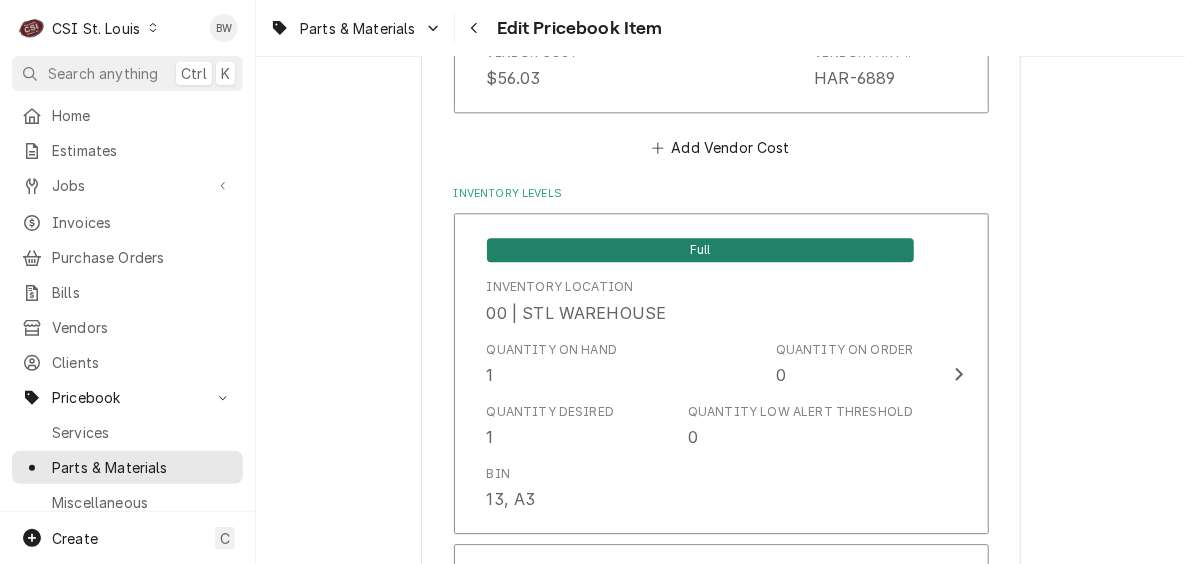 scroll, scrollTop: 10609, scrollLeft: 0, axis: vertical 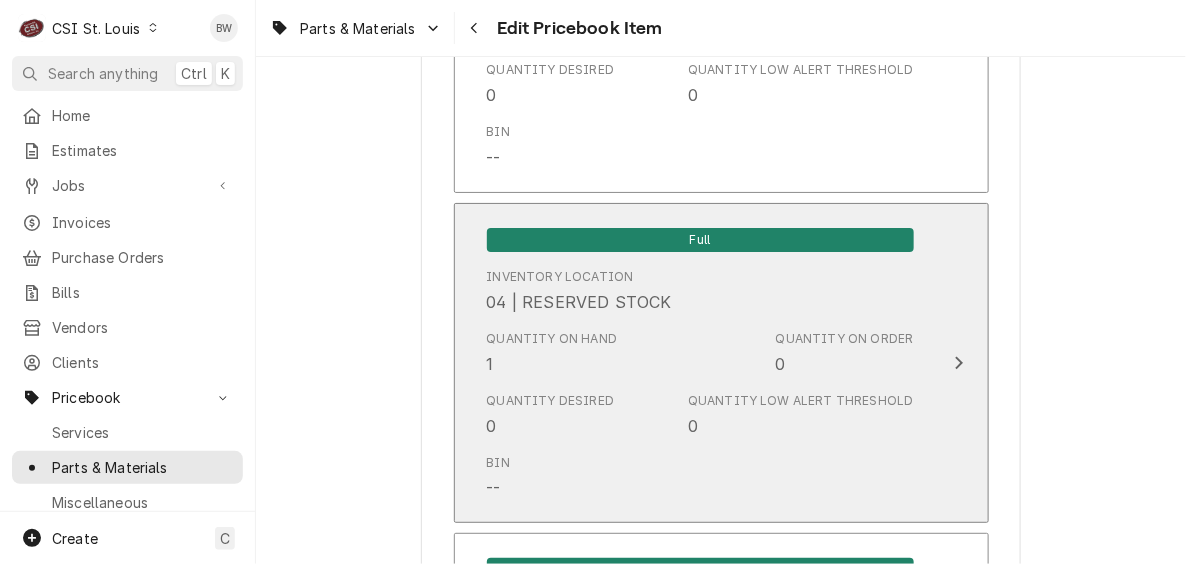 click on "Quantity on Hand 1" at bounding box center [552, 353] 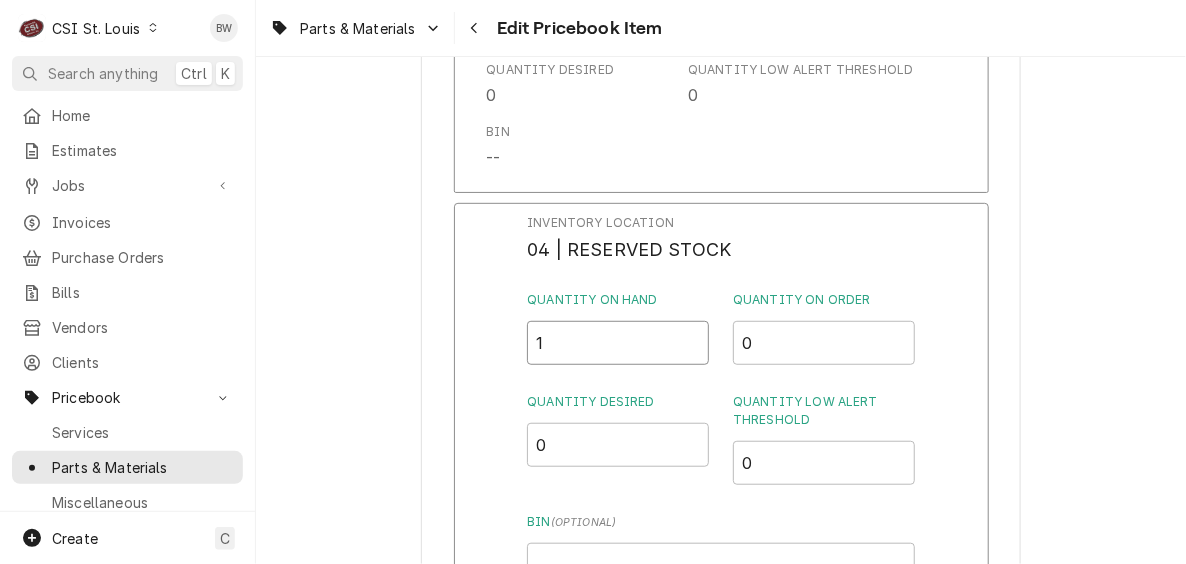 drag, startPoint x: 558, startPoint y: 358, endPoint x: 513, endPoint y: 358, distance: 45 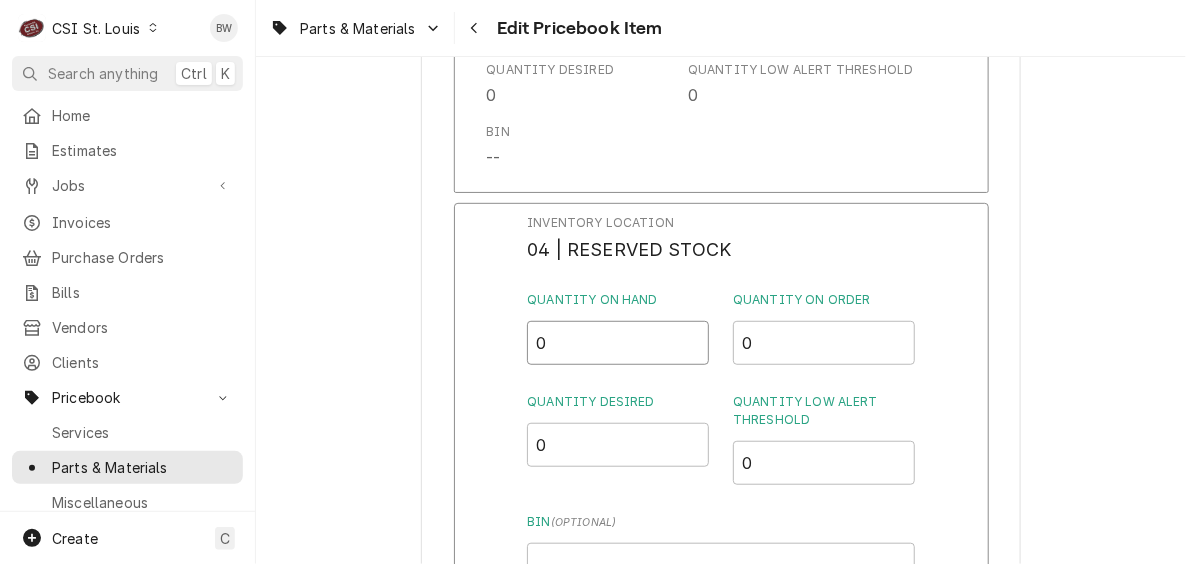 type on "0" 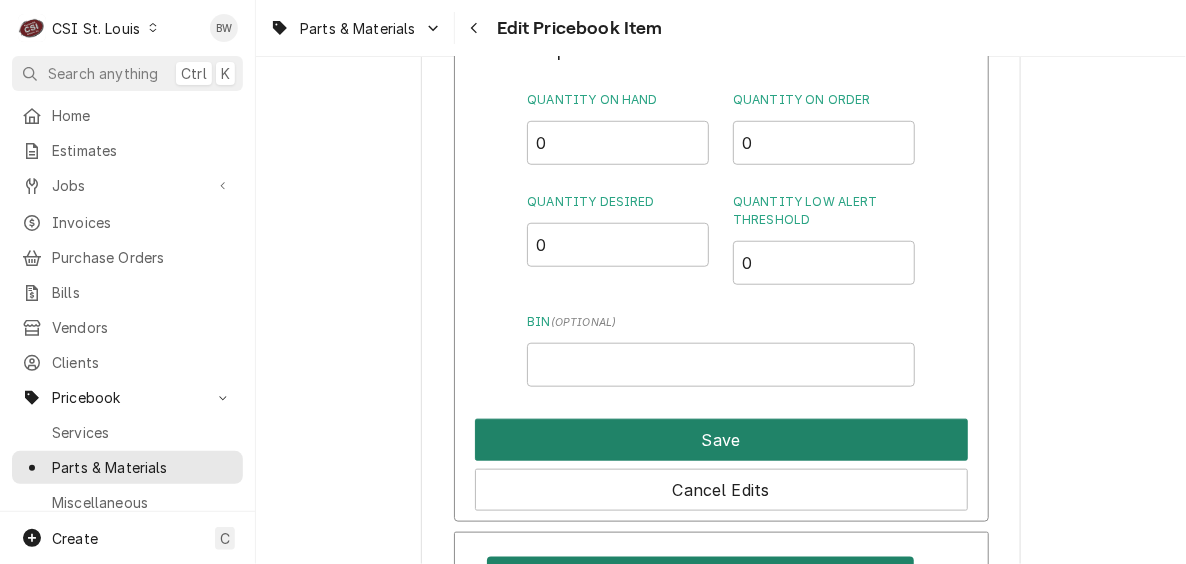 click on "Save" at bounding box center [721, 440] 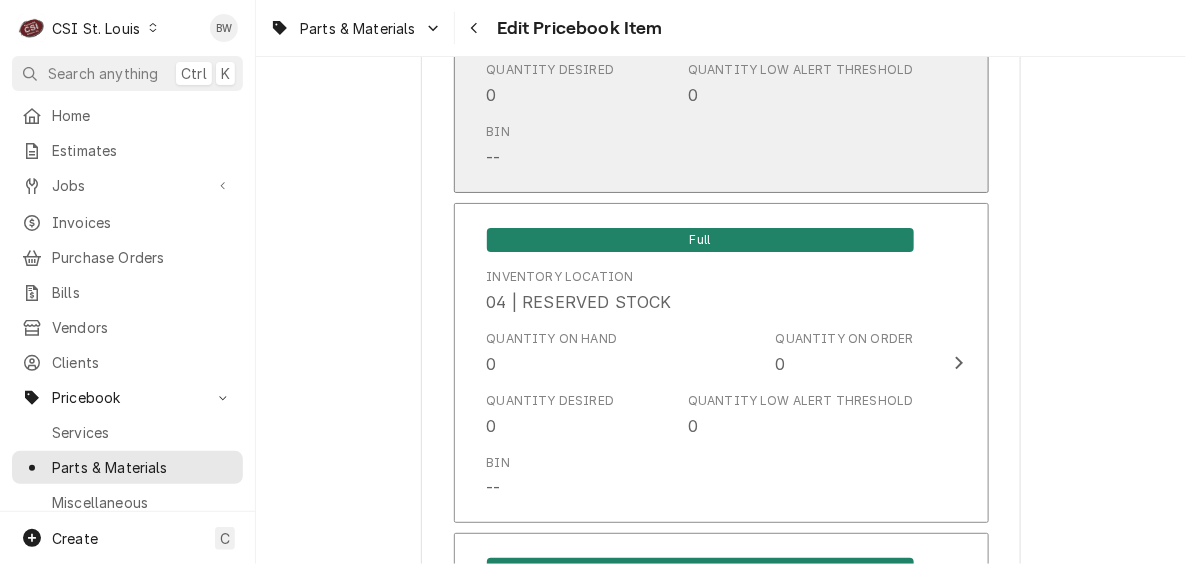 scroll, scrollTop: 1668, scrollLeft: 0, axis: vertical 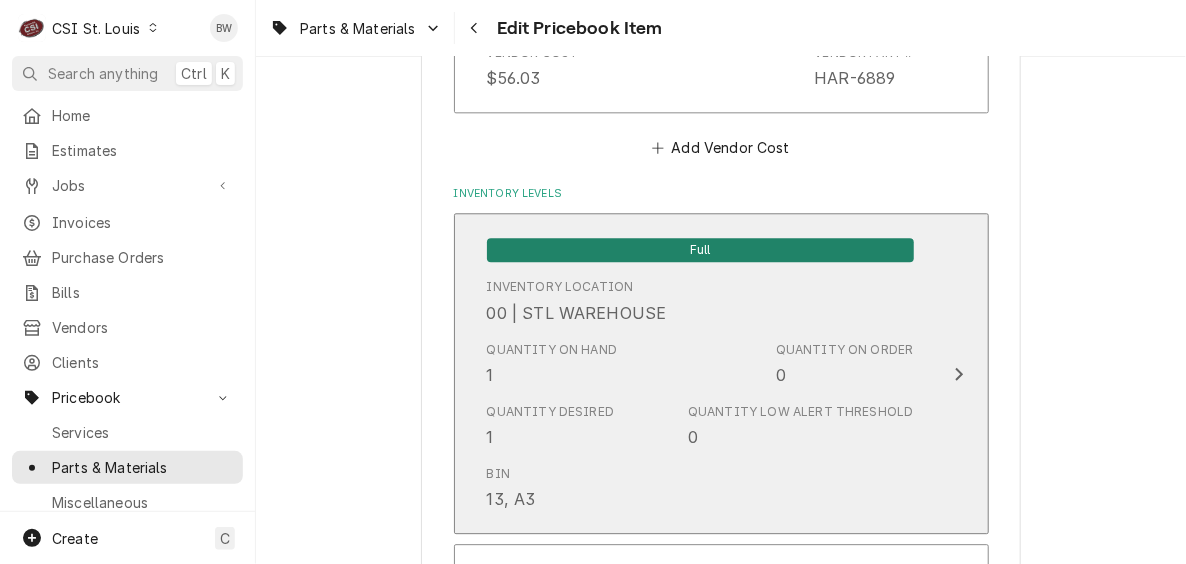 click on "Quantity on Hand 1" at bounding box center [552, 364] 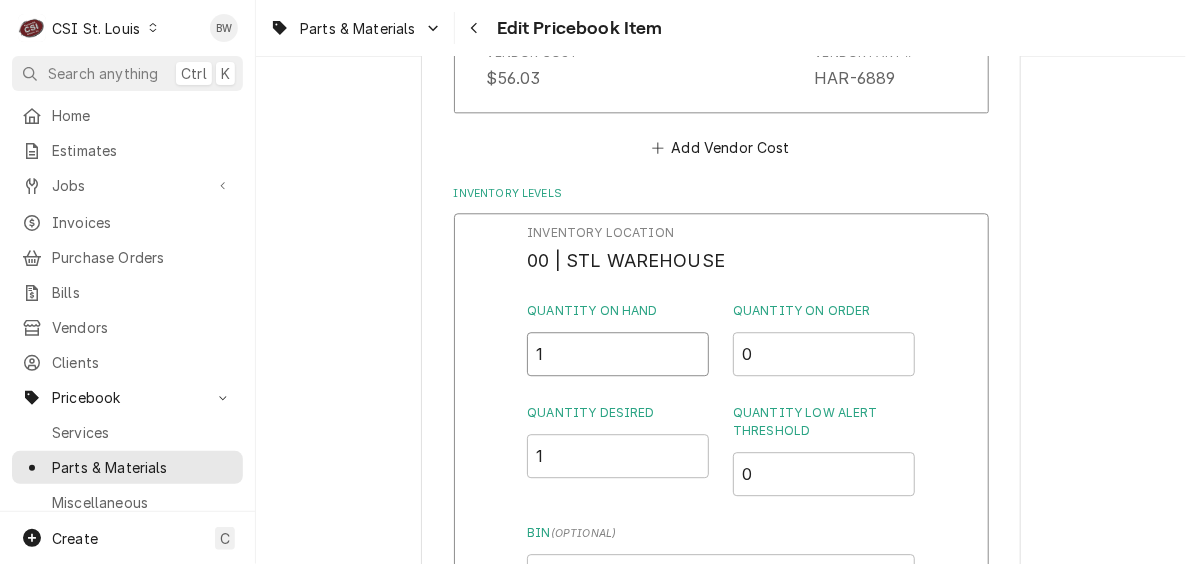 drag, startPoint x: 543, startPoint y: 358, endPoint x: 524, endPoint y: 359, distance: 19.026299 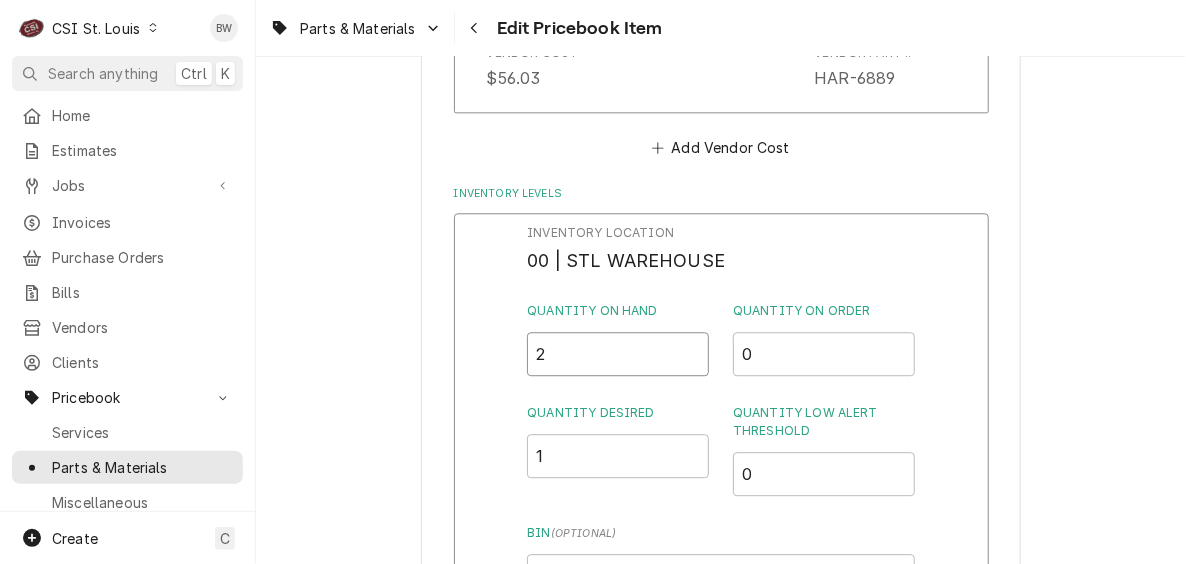 type on "2" 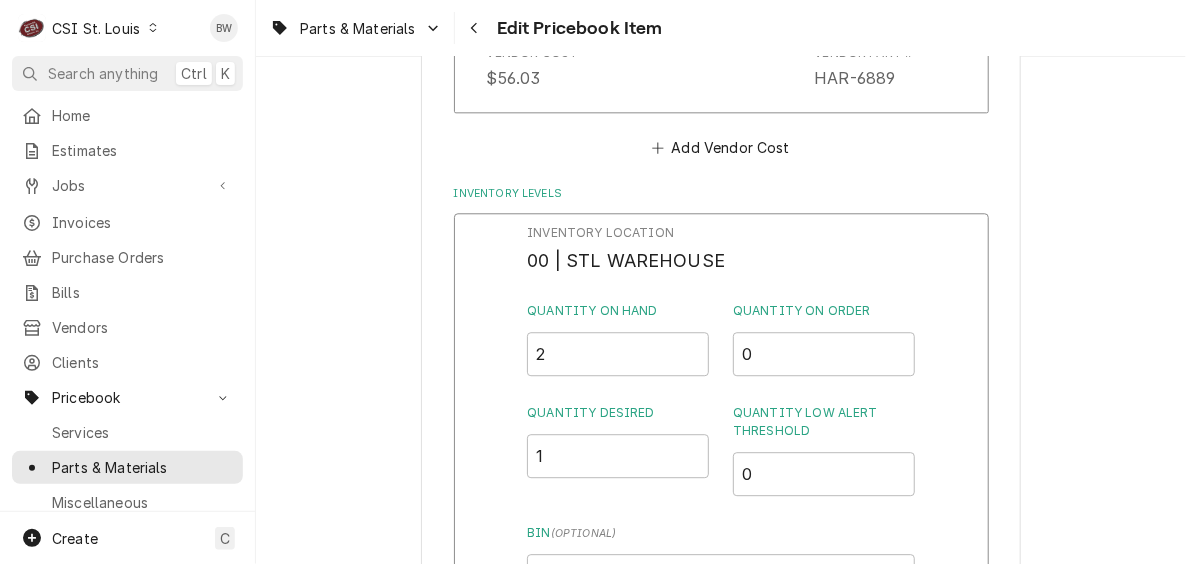 click on "Inventory Location 00 | STL WAREHOUSE Quantity on Hand 2 Quantity on Order 0 Quantity Desired 1 Quantity Low Alert Threshold 0 Bin  ( optional ) 13, A3 Save Cancel Edits" at bounding box center (721, 473) 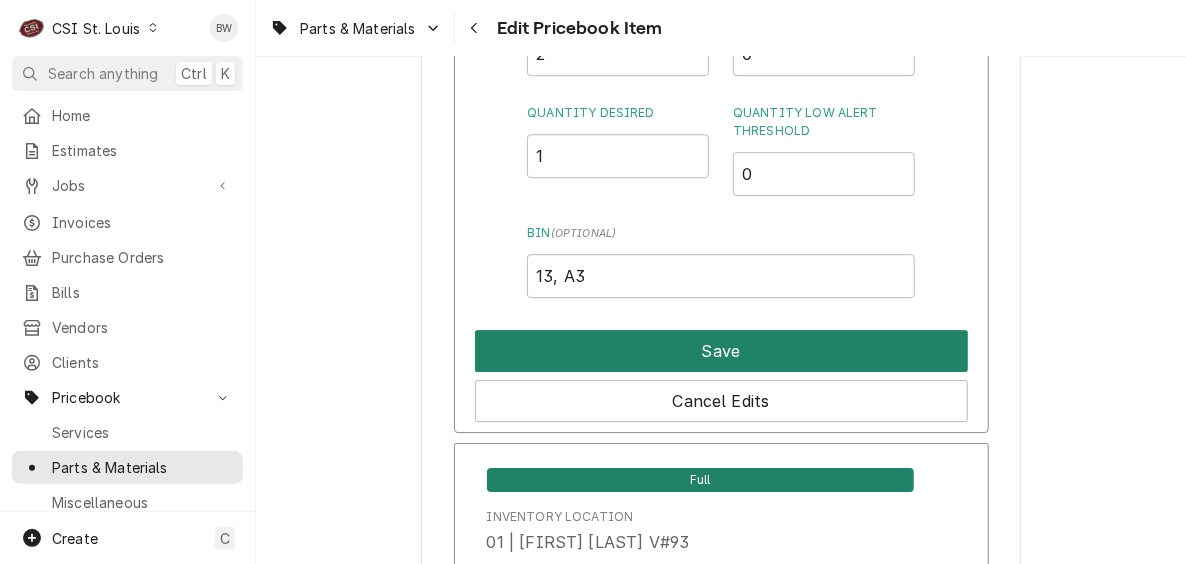 click on "Save" at bounding box center [721, 351] 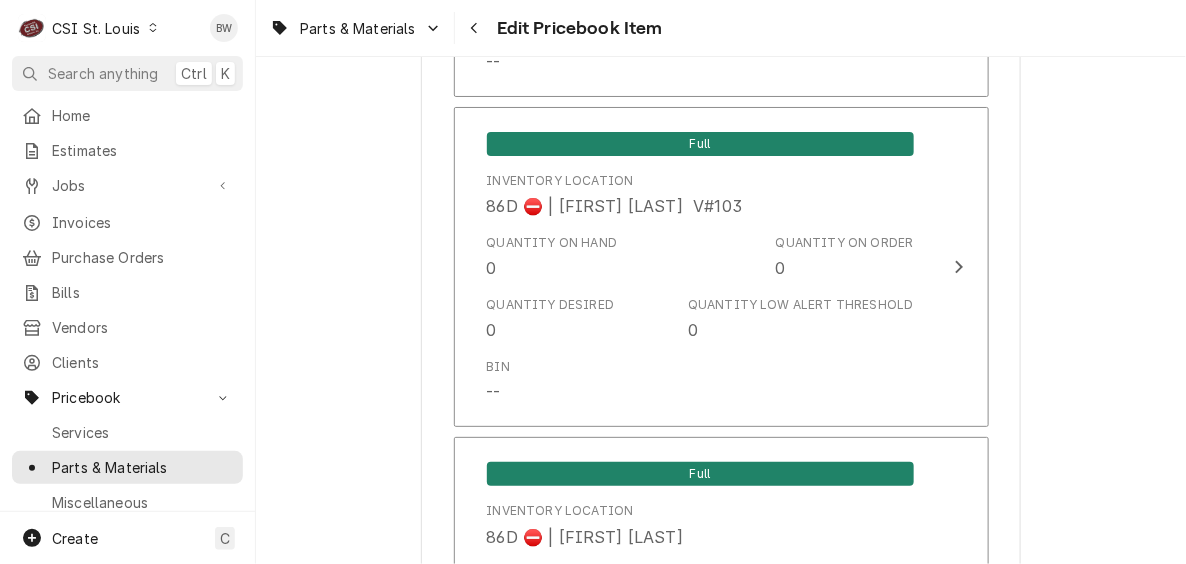 scroll, scrollTop: 17307, scrollLeft: 0, axis: vertical 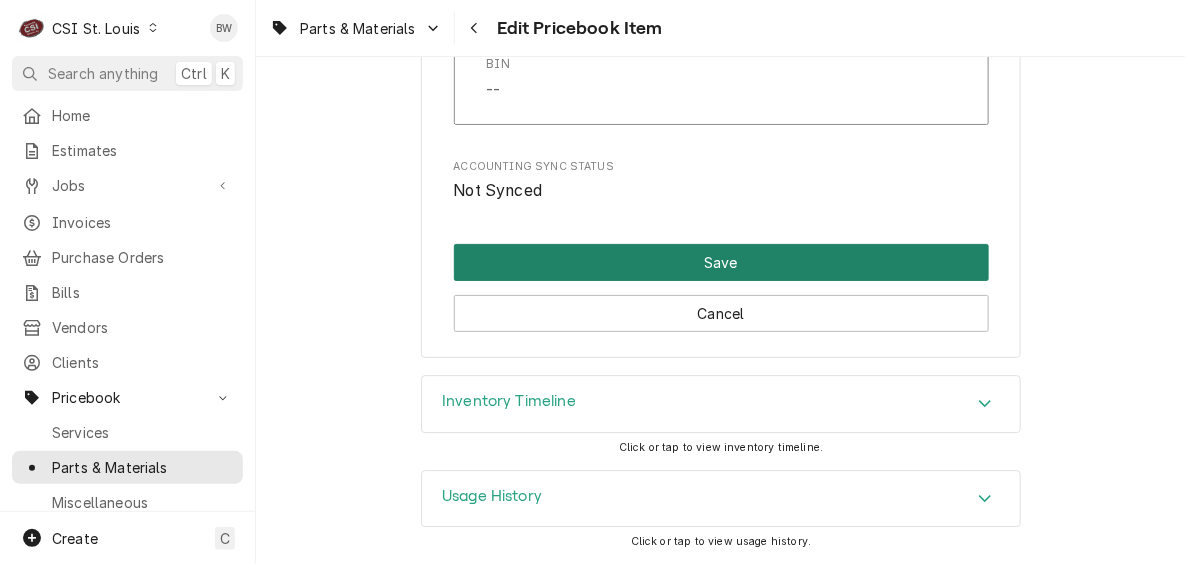 click on "Save" at bounding box center [721, 262] 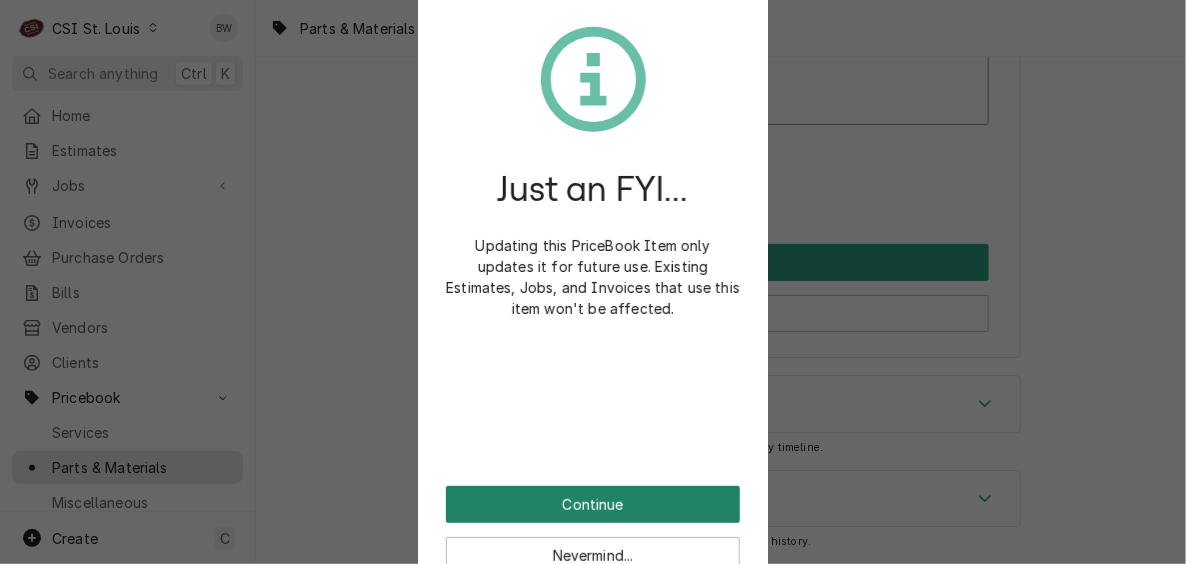 click on "Continue" at bounding box center (593, 504) 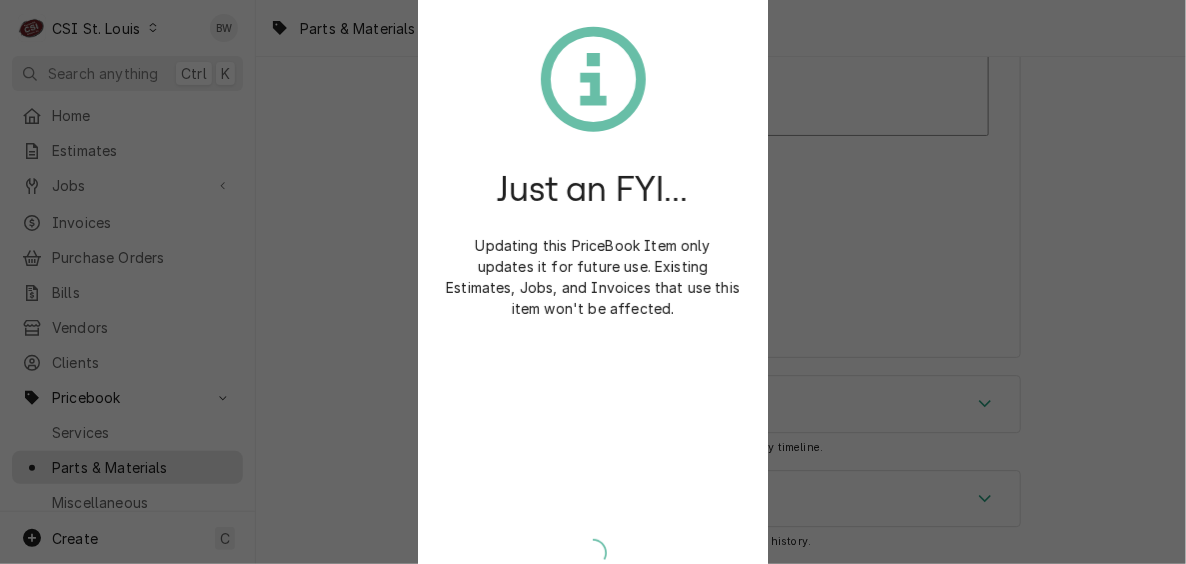 scroll, scrollTop: 17295, scrollLeft: 0, axis: vertical 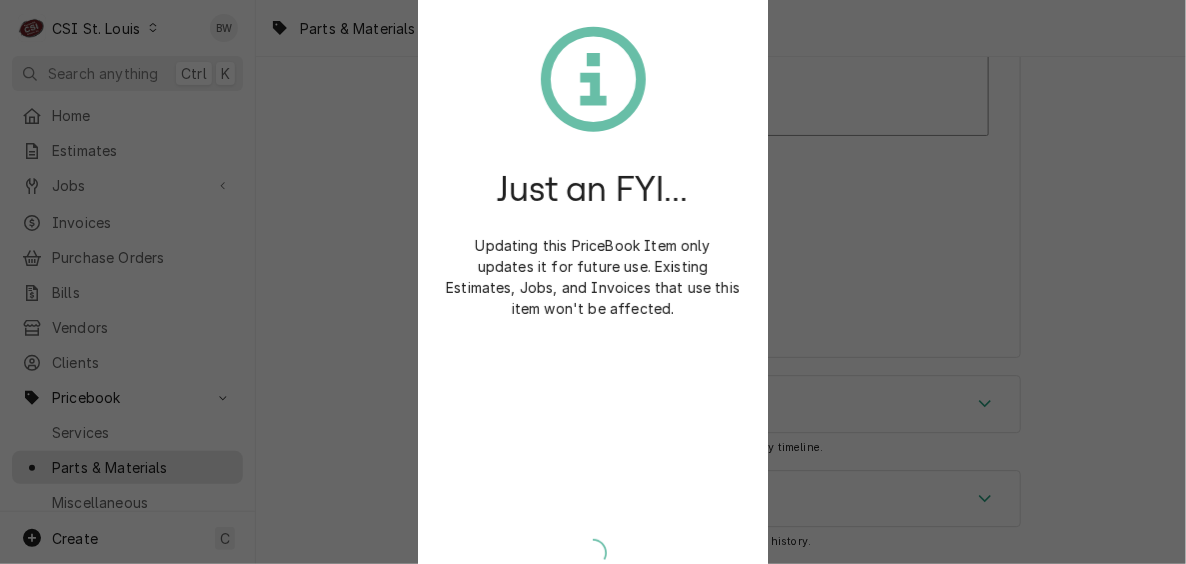 type on "x" 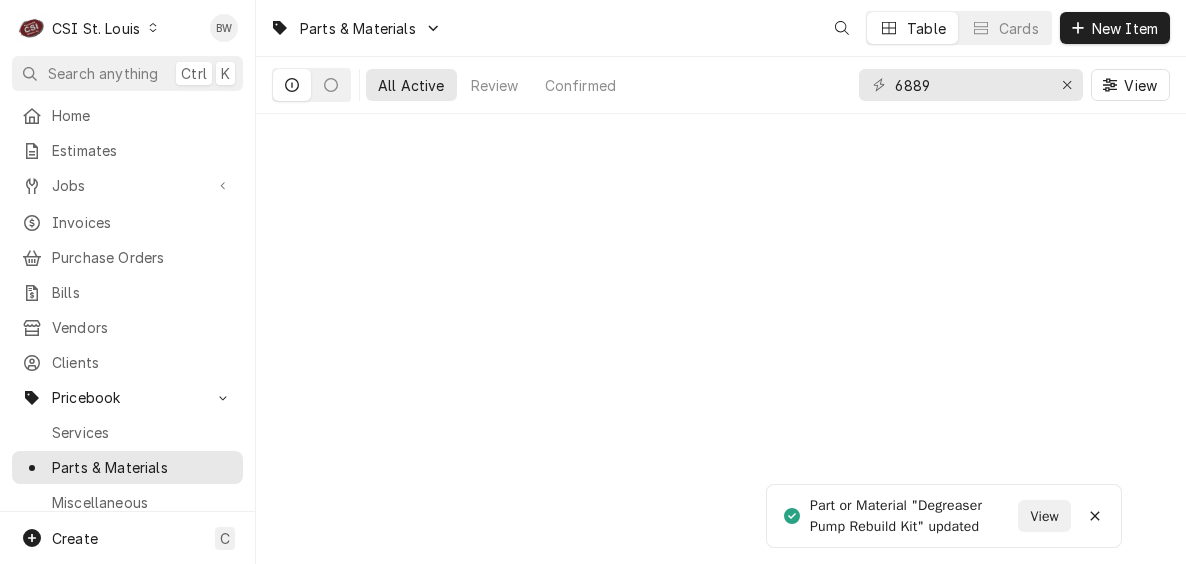 scroll, scrollTop: 0, scrollLeft: 0, axis: both 